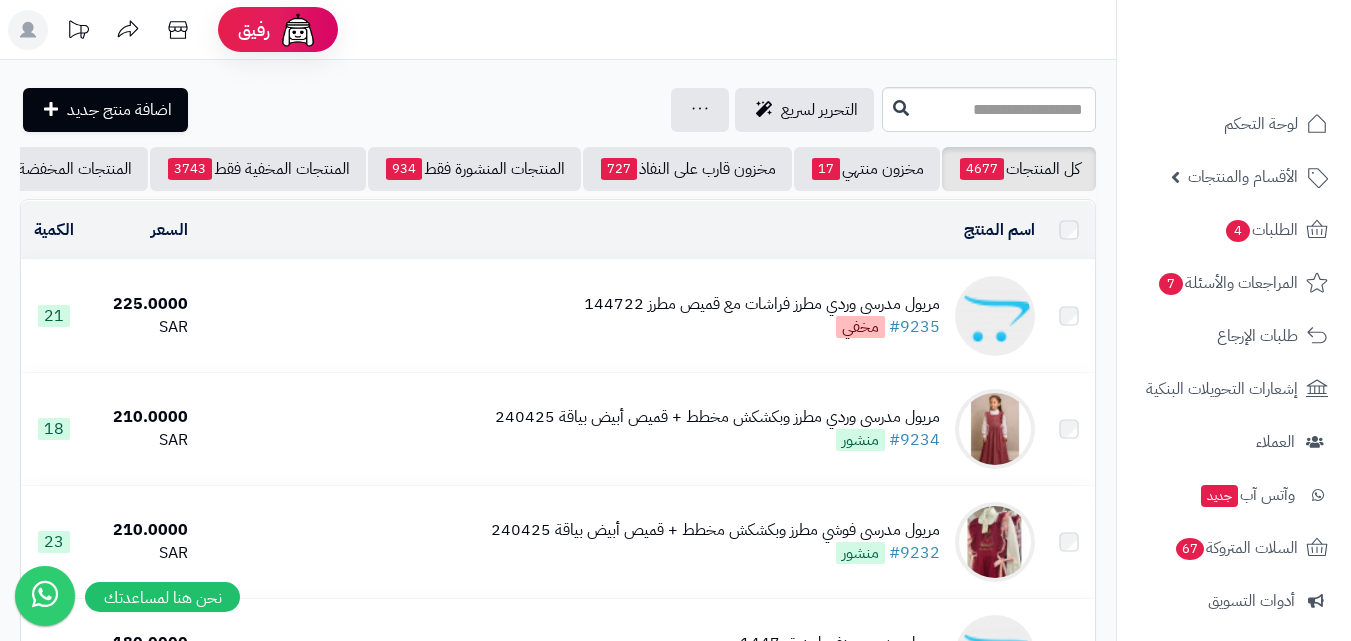 scroll, scrollTop: 0, scrollLeft: 0, axis: both 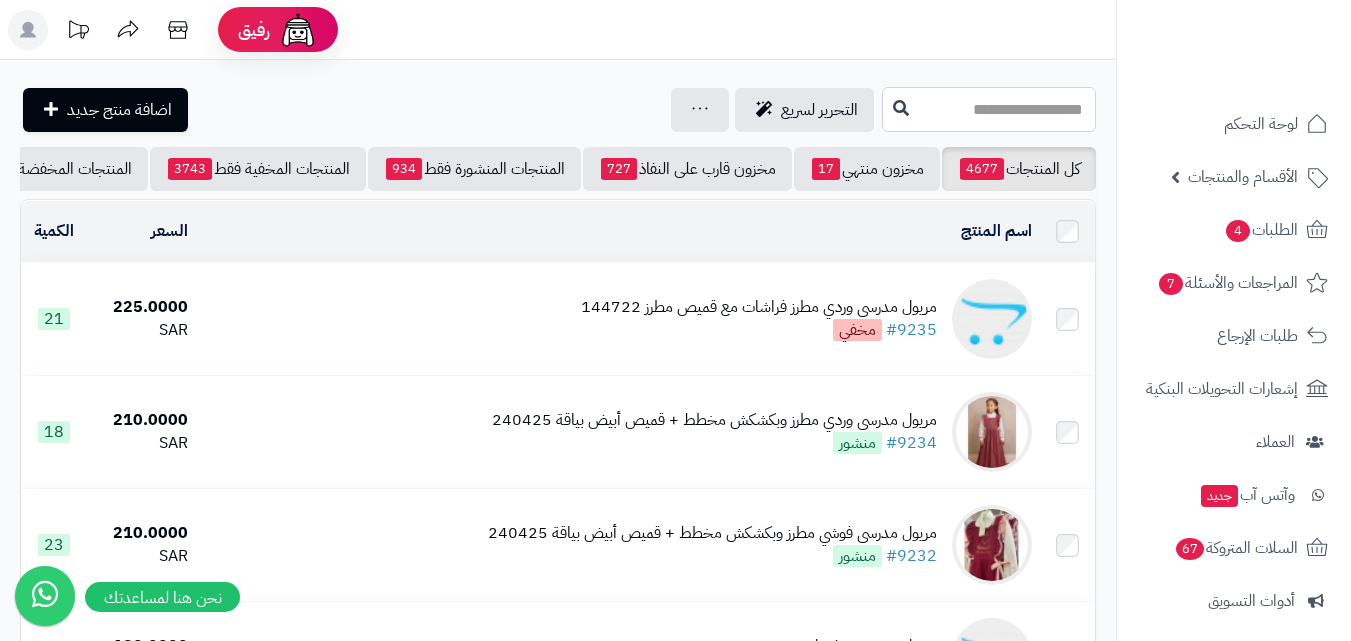 click at bounding box center (989, 109) 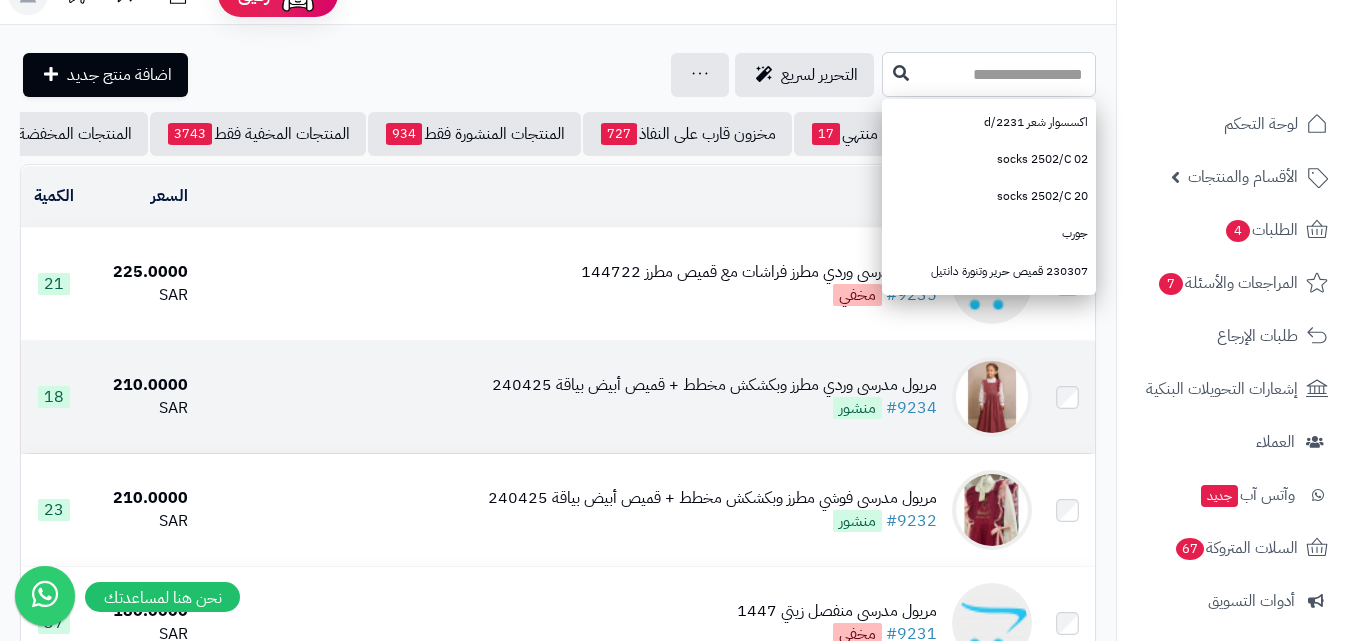 scroll, scrollTop: 0, scrollLeft: 0, axis: both 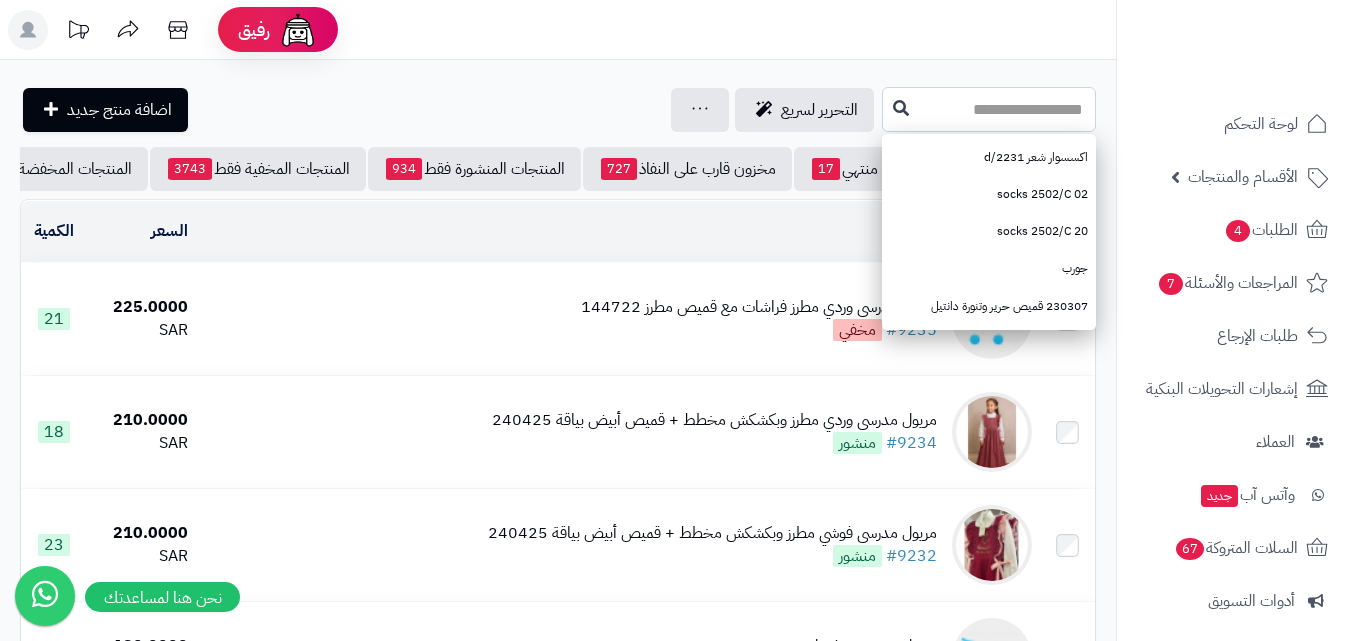click at bounding box center [989, 109] 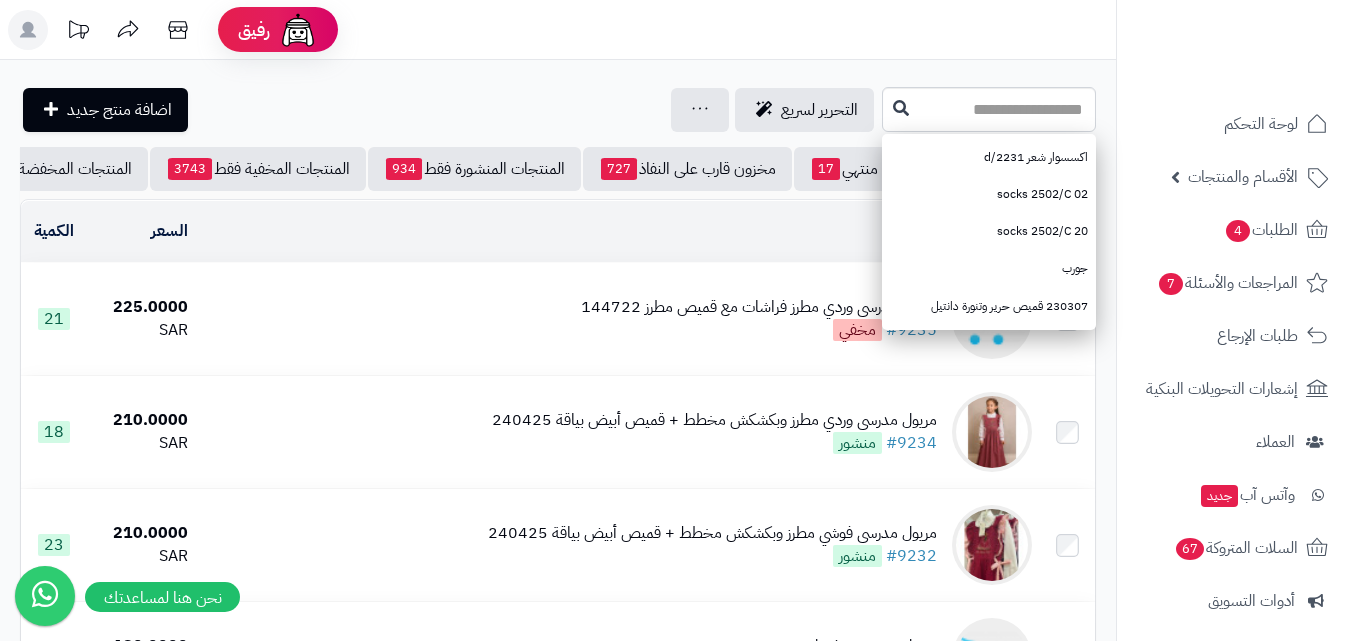 click on "**********" at bounding box center [558, 1350] 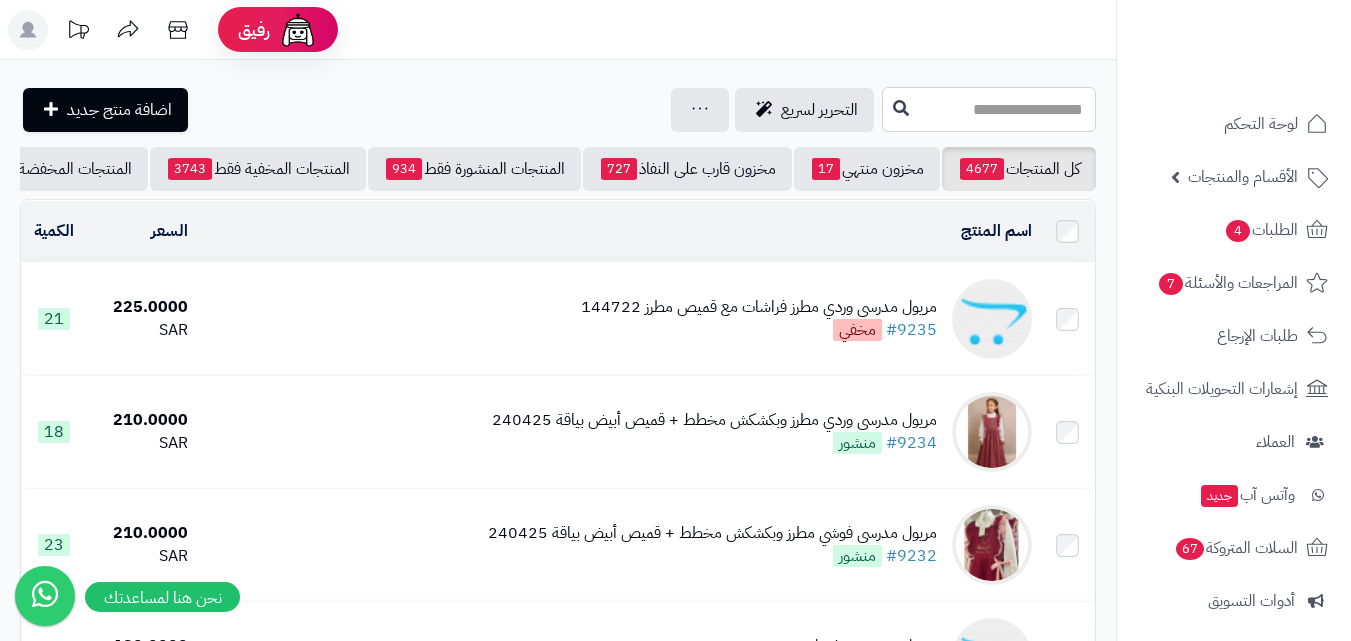 click at bounding box center [989, 109] 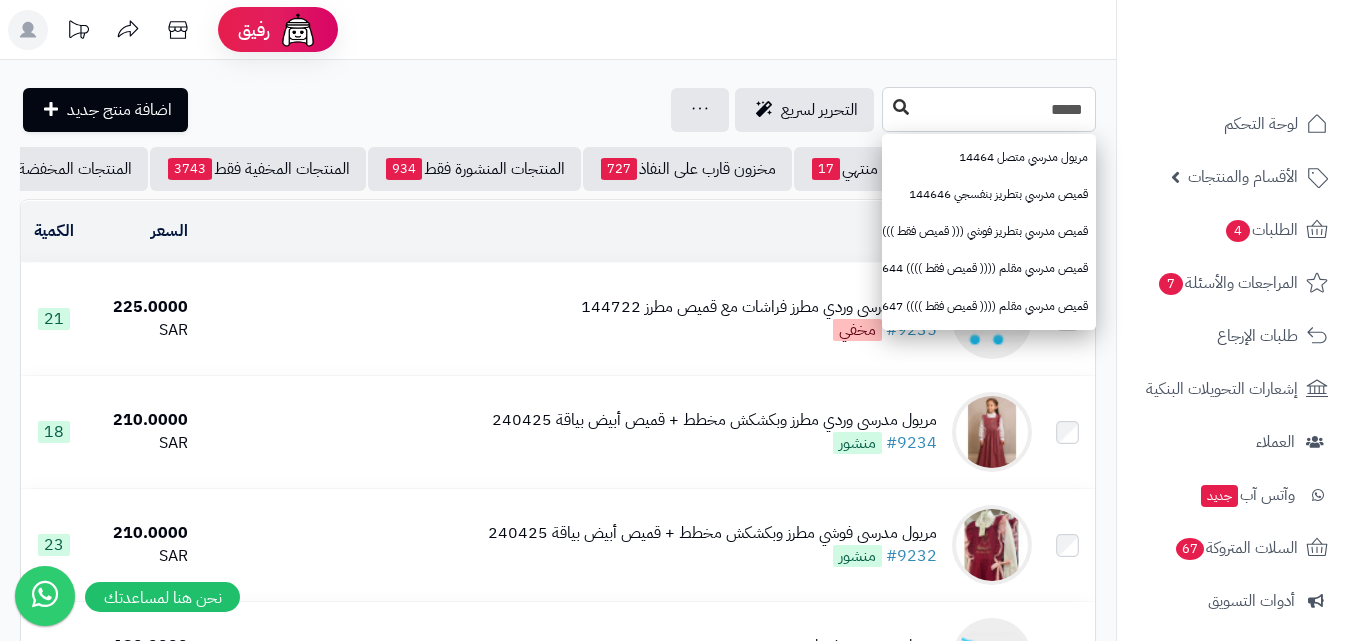 type on "*****" 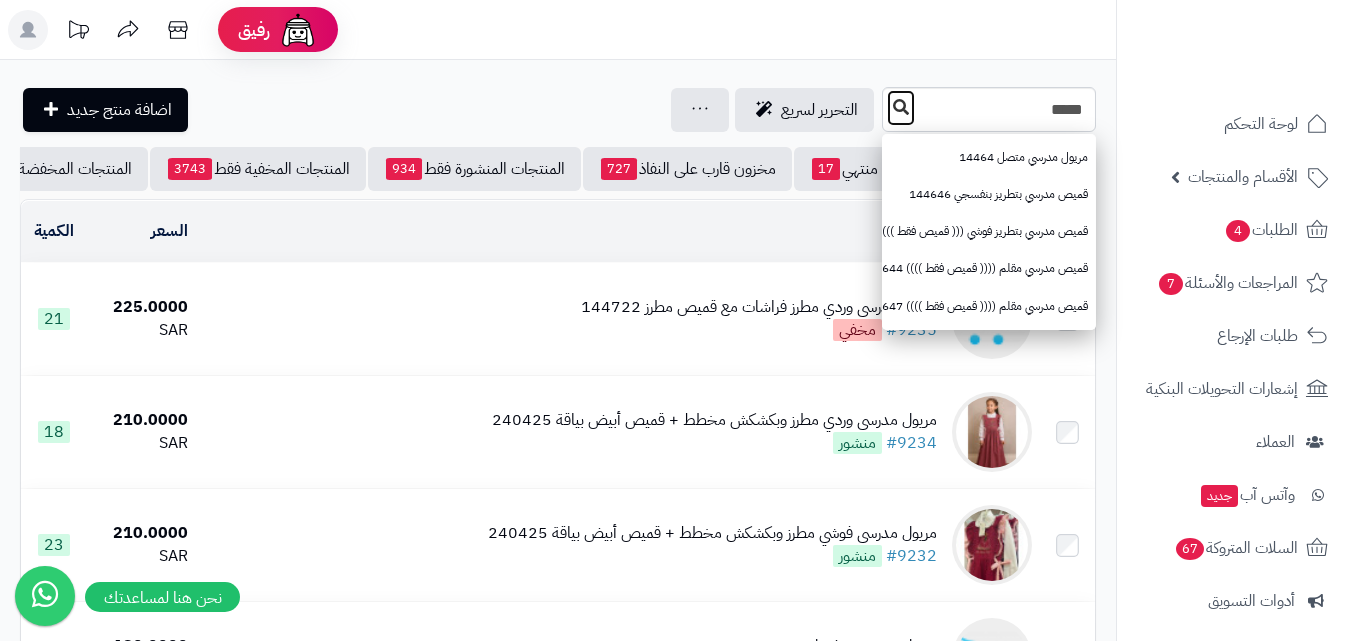 click at bounding box center (901, 107) 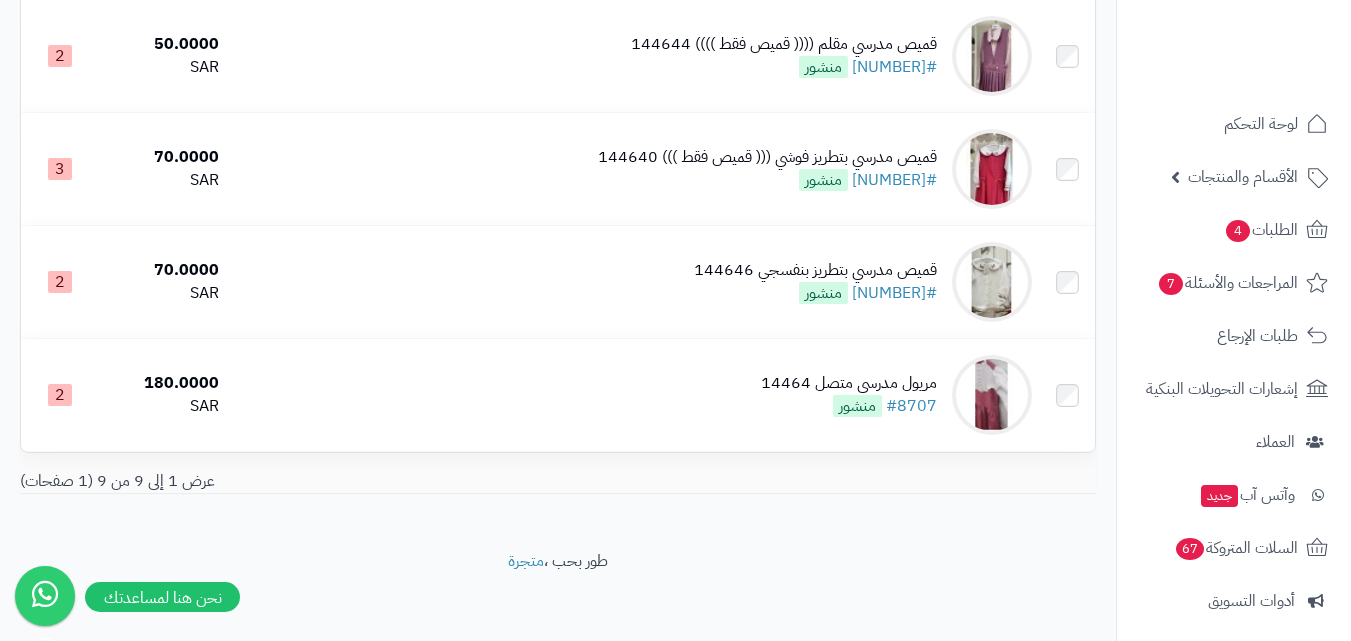 scroll, scrollTop: 849, scrollLeft: 0, axis: vertical 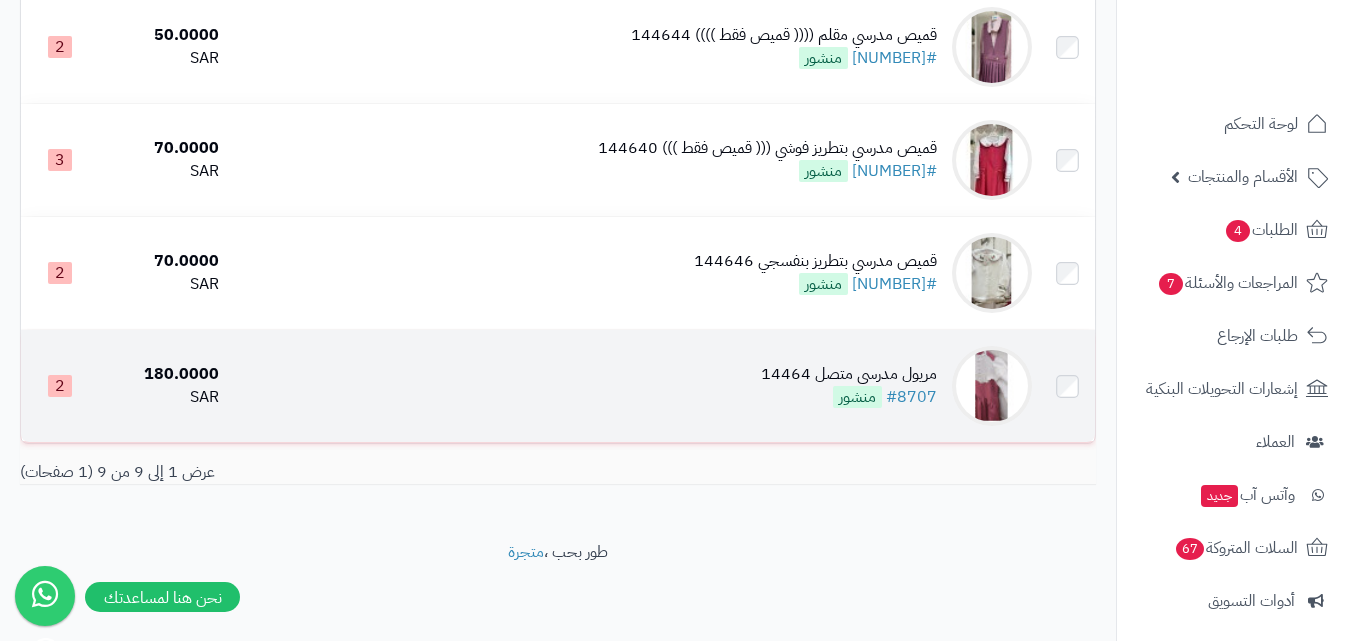 click at bounding box center [992, 386] 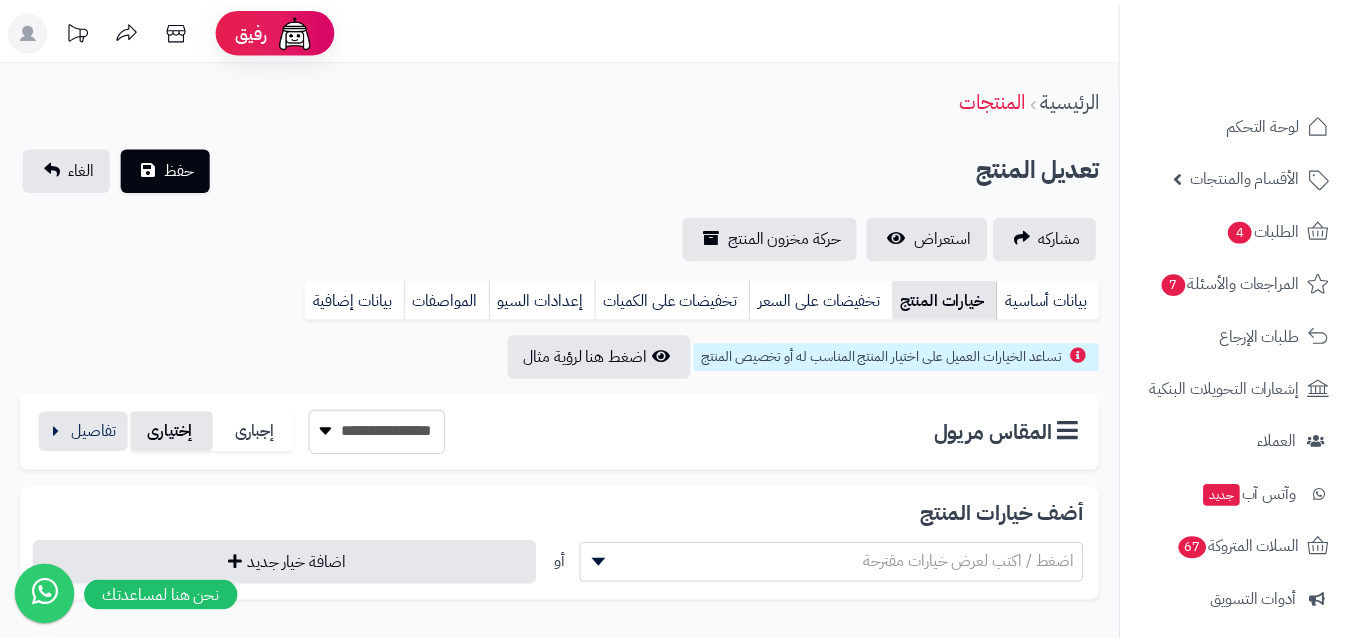 scroll, scrollTop: 0, scrollLeft: 0, axis: both 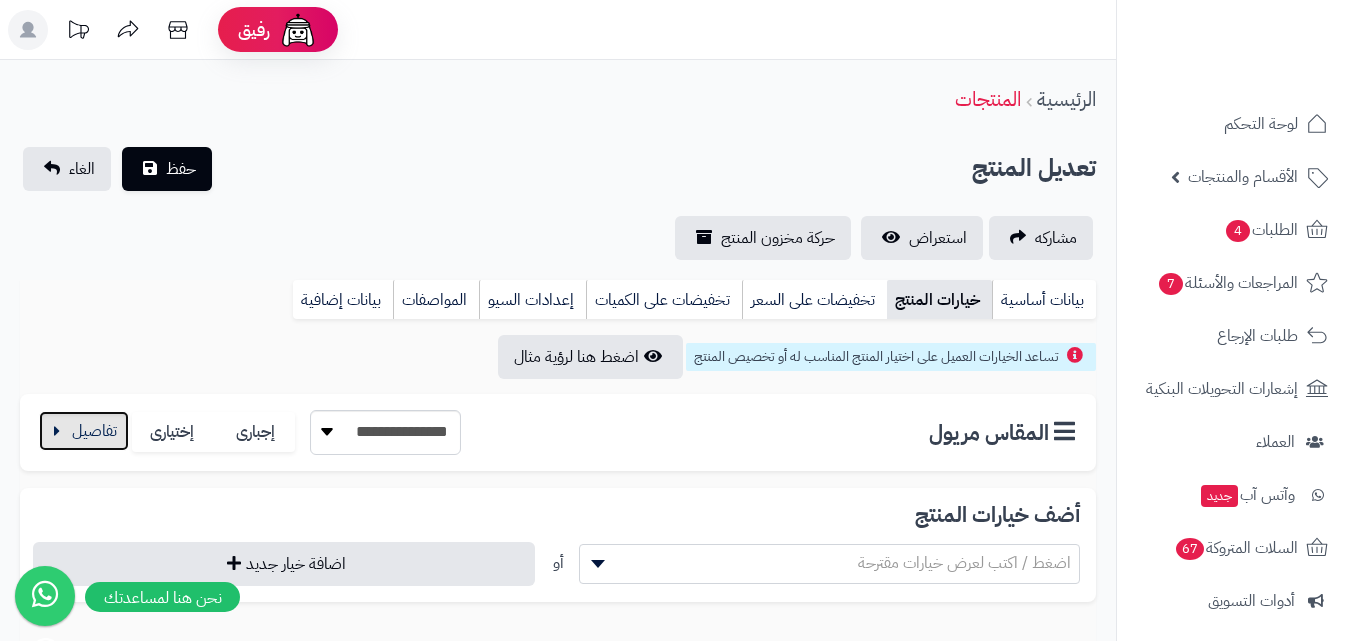 click at bounding box center (84, 431) 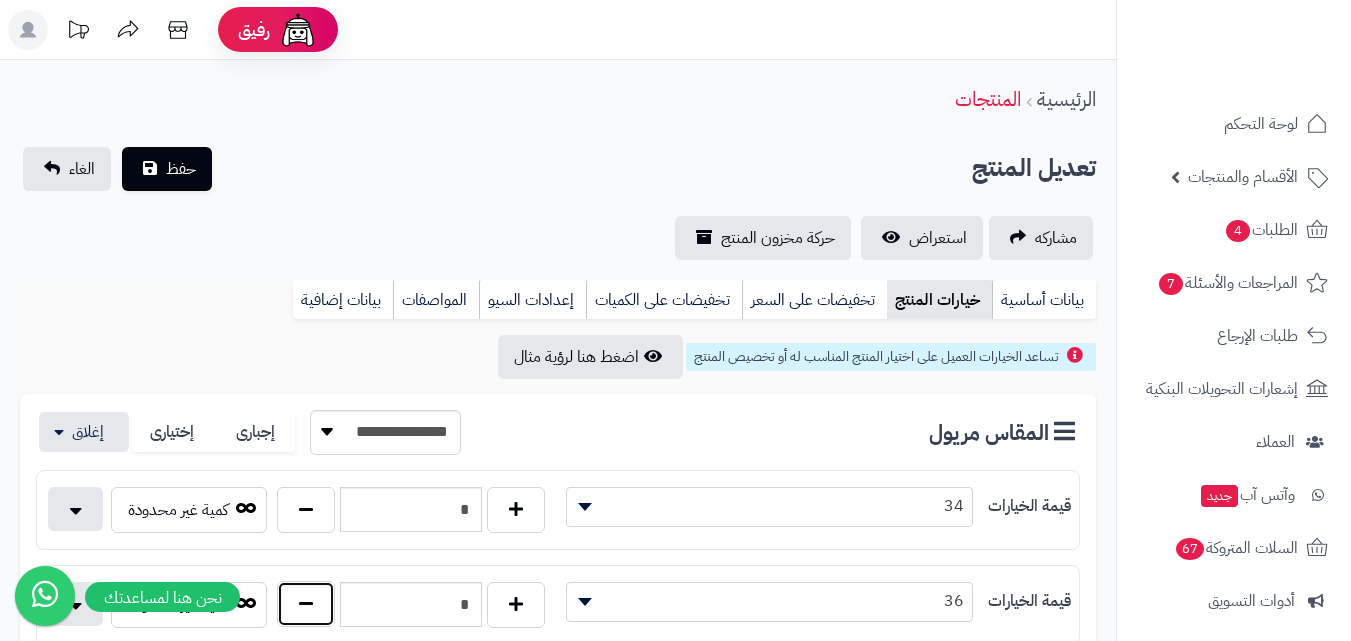 click at bounding box center (306, 604) 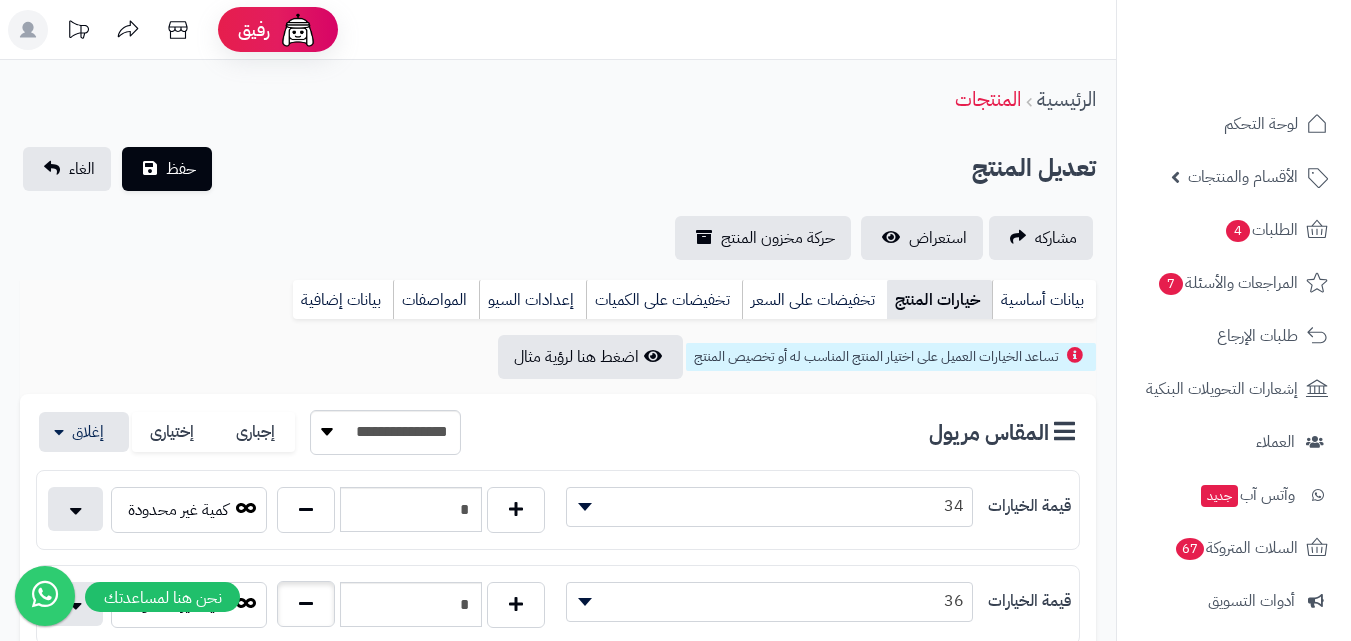 type on "*" 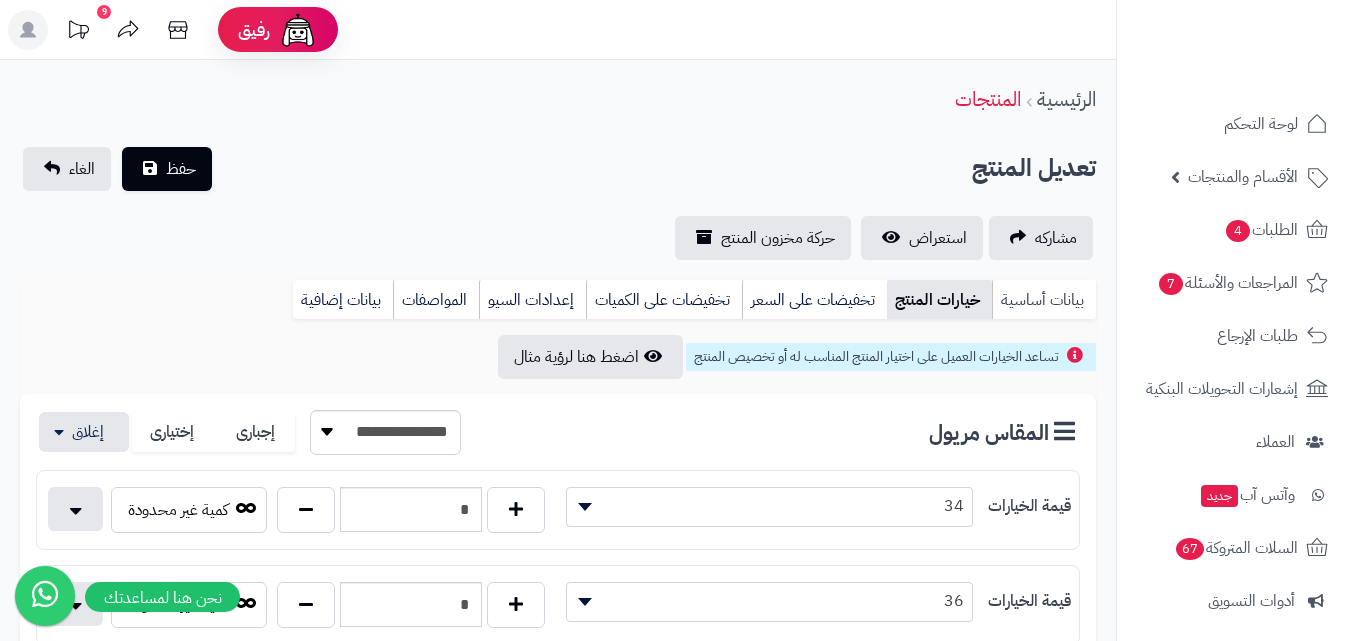 click on "بيانات أساسية" at bounding box center [1044, 300] 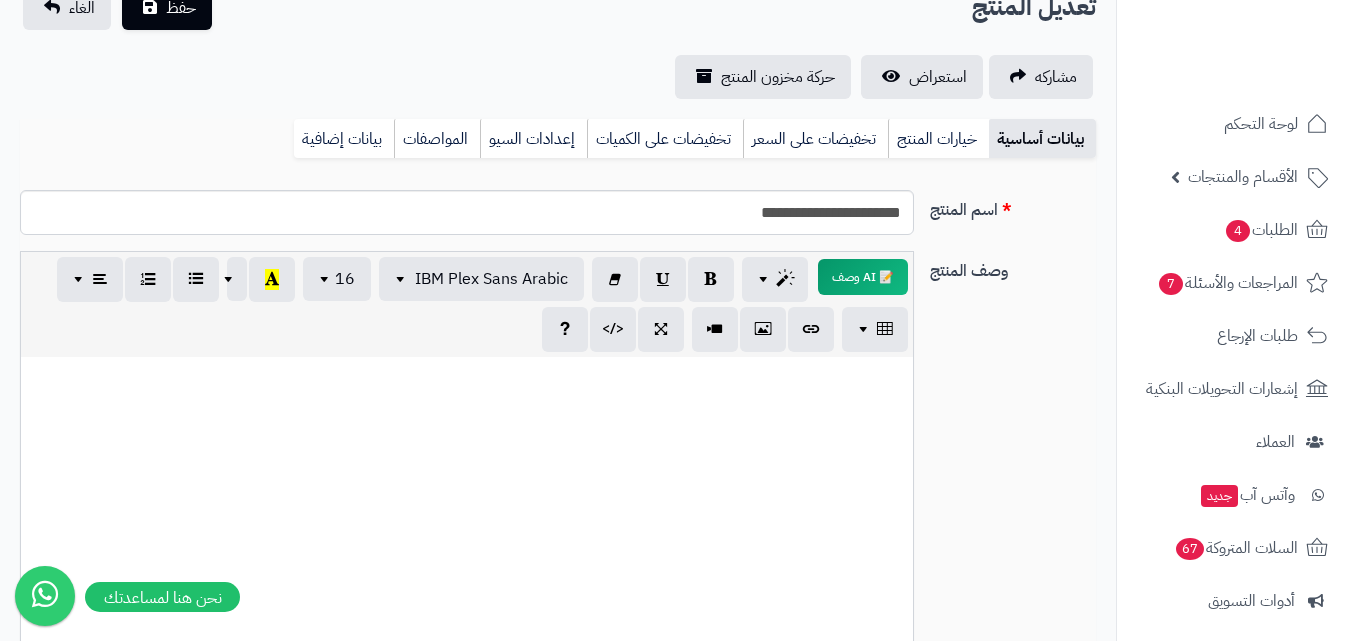 scroll, scrollTop: 700, scrollLeft: 0, axis: vertical 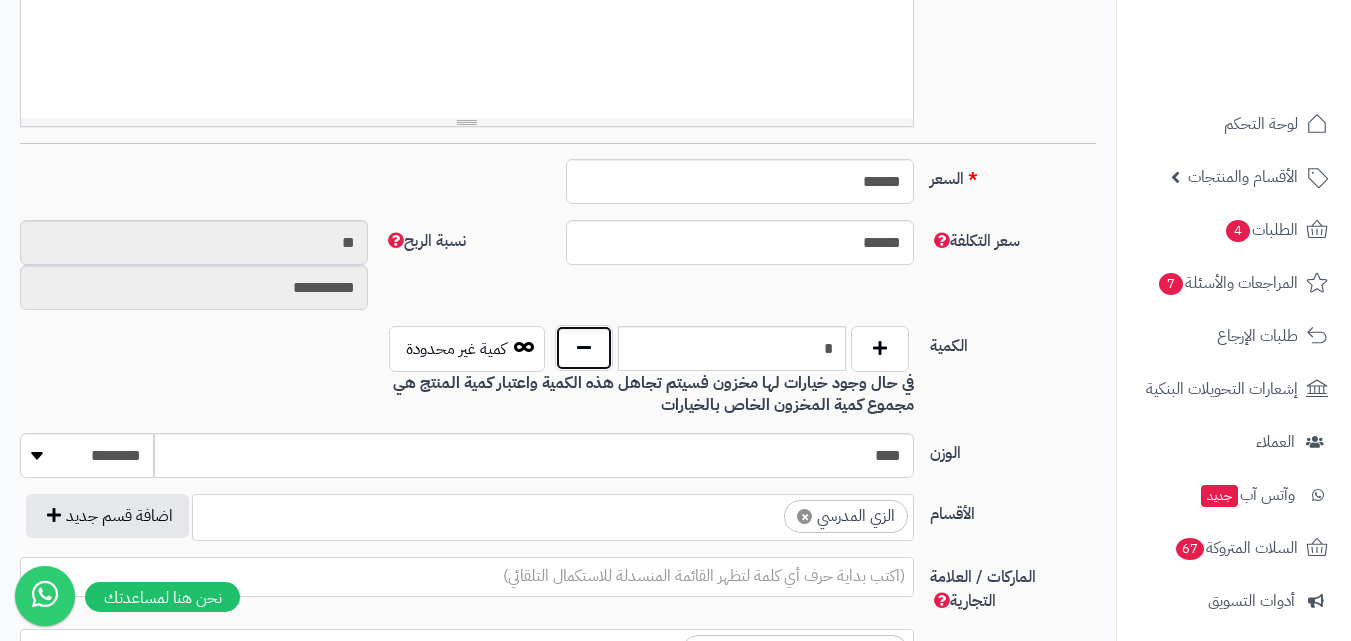 click at bounding box center (584, 348) 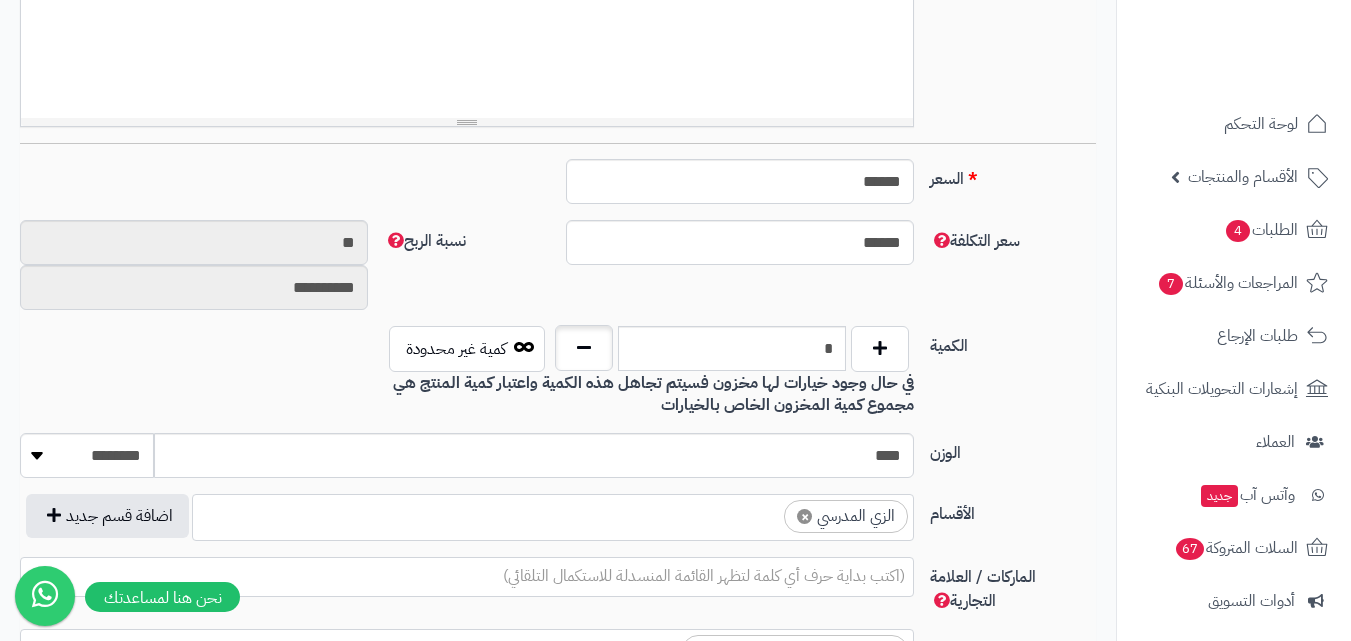 type on "*" 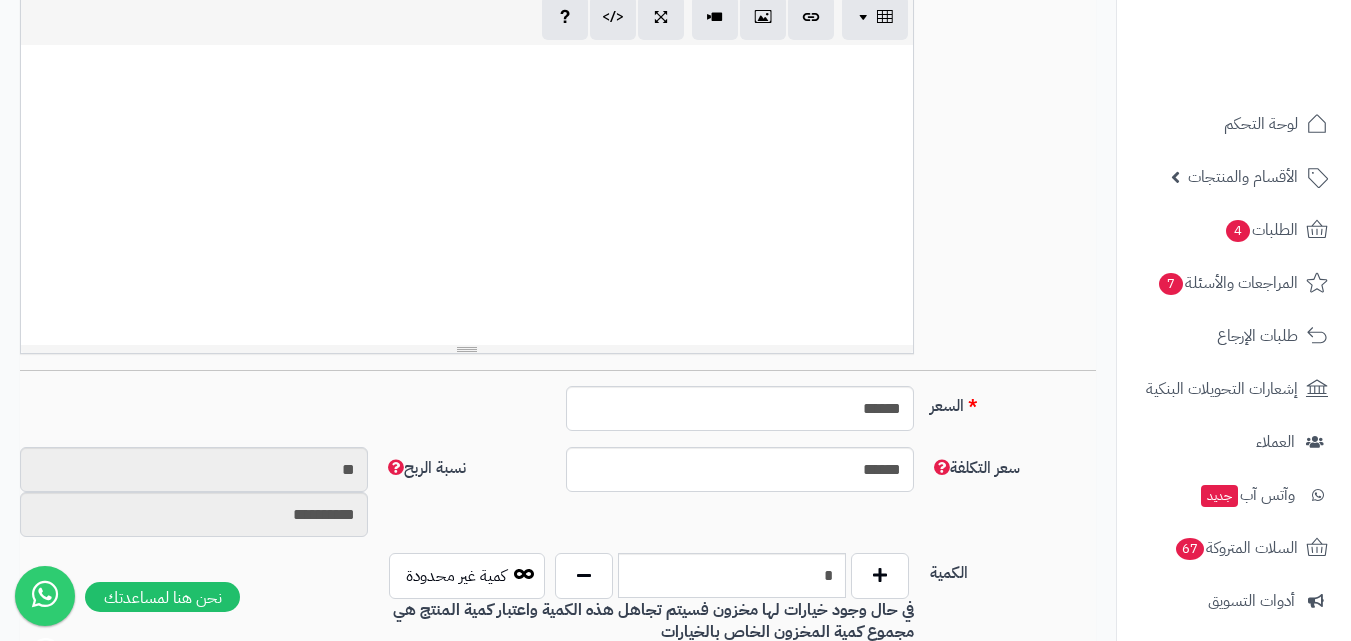 scroll, scrollTop: 100, scrollLeft: 0, axis: vertical 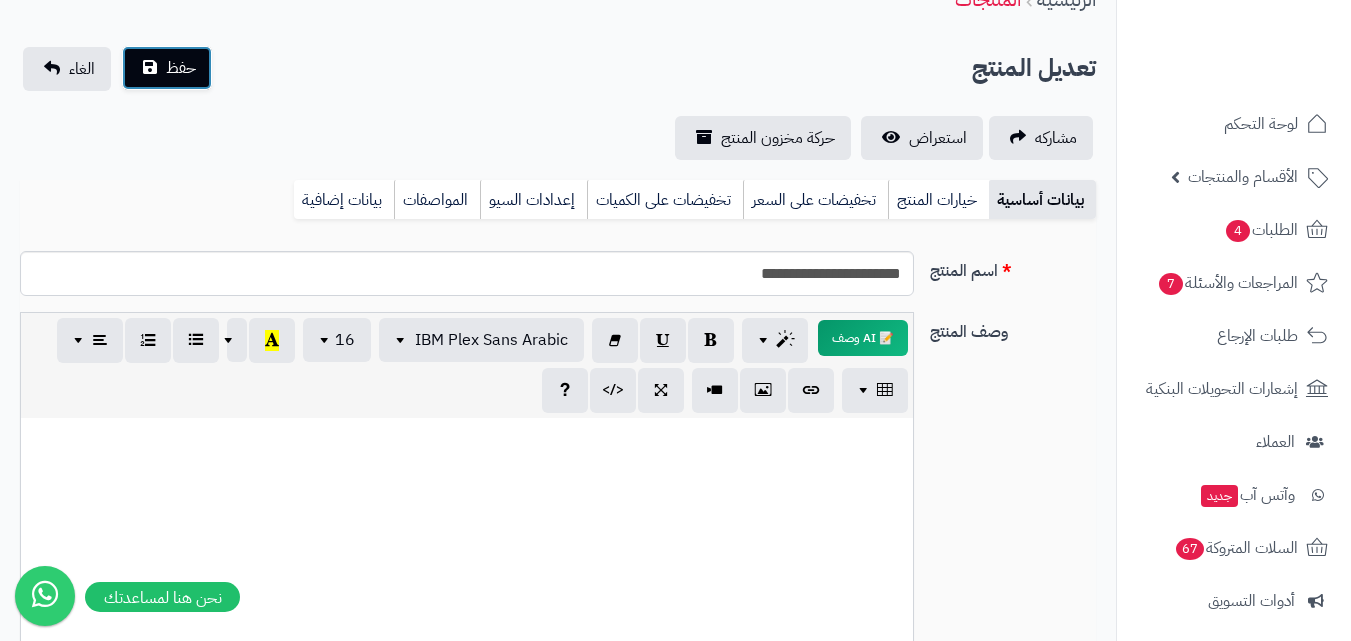 click on "حفظ" at bounding box center (167, 68) 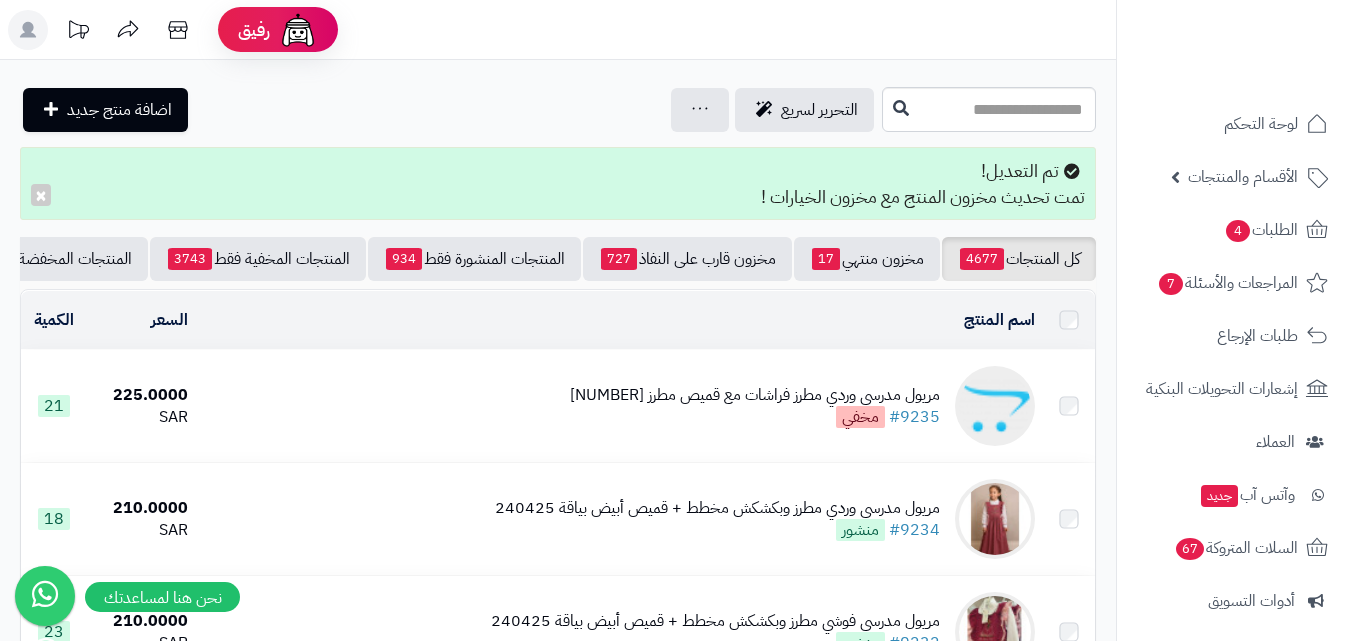scroll, scrollTop: 0, scrollLeft: 0, axis: both 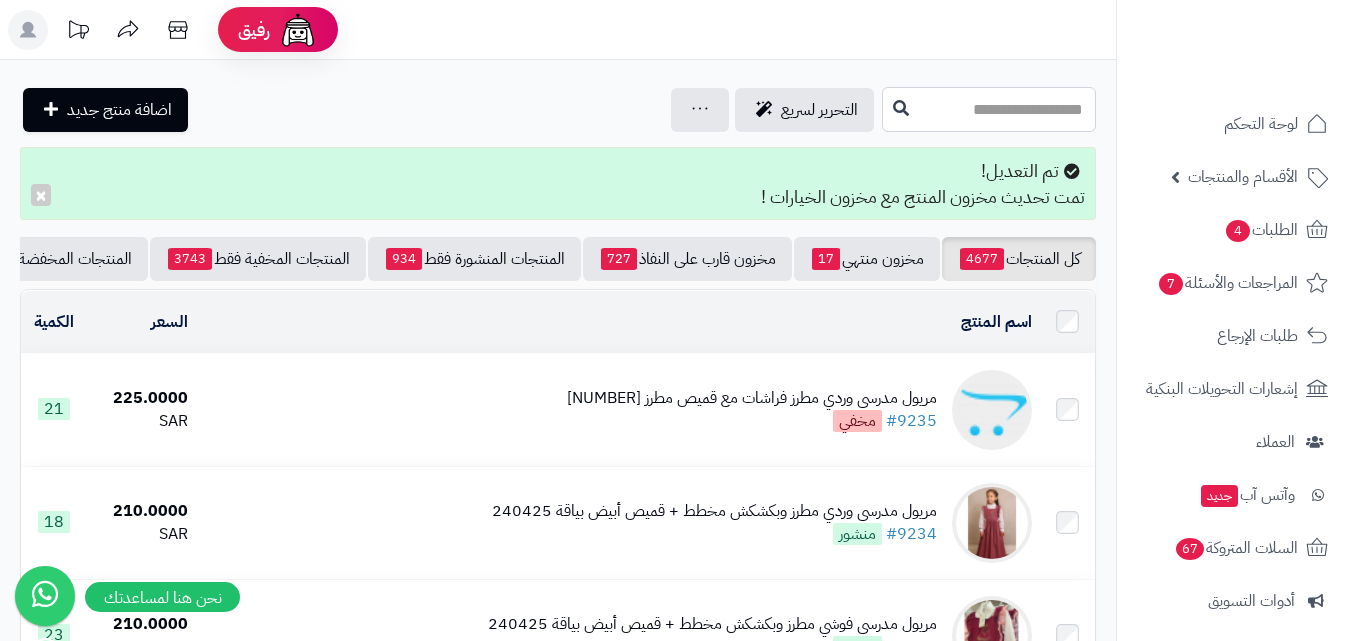 click at bounding box center (989, 109) 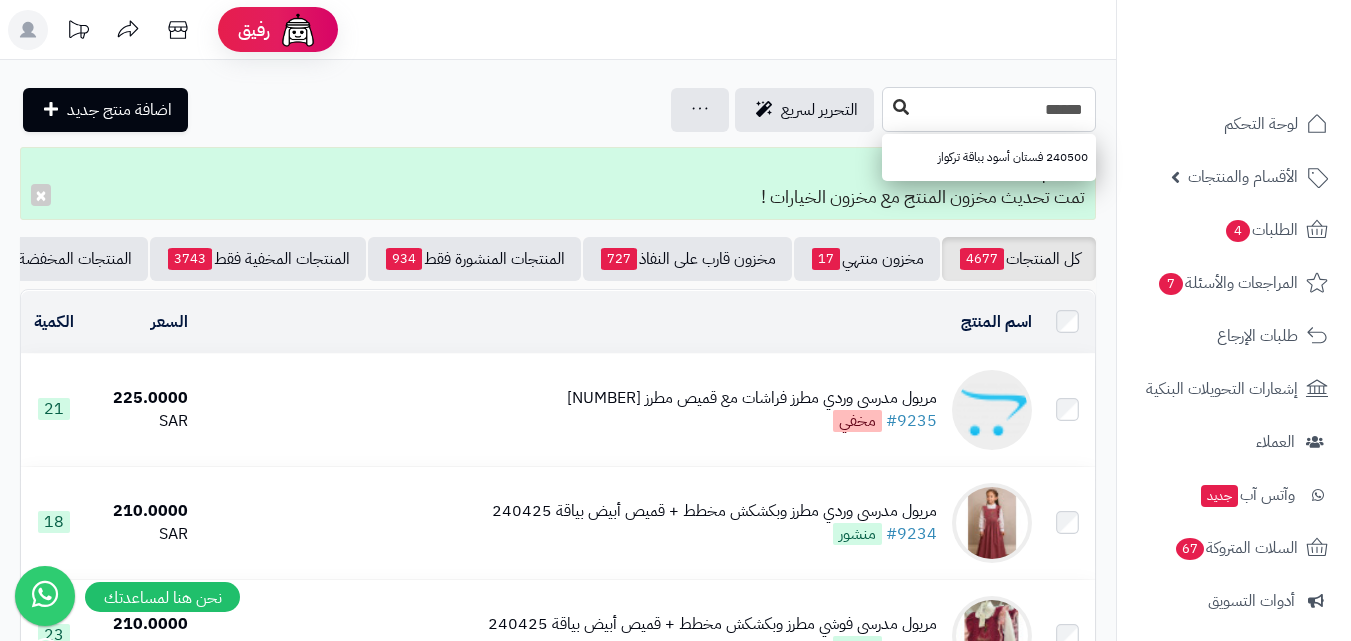type on "******" 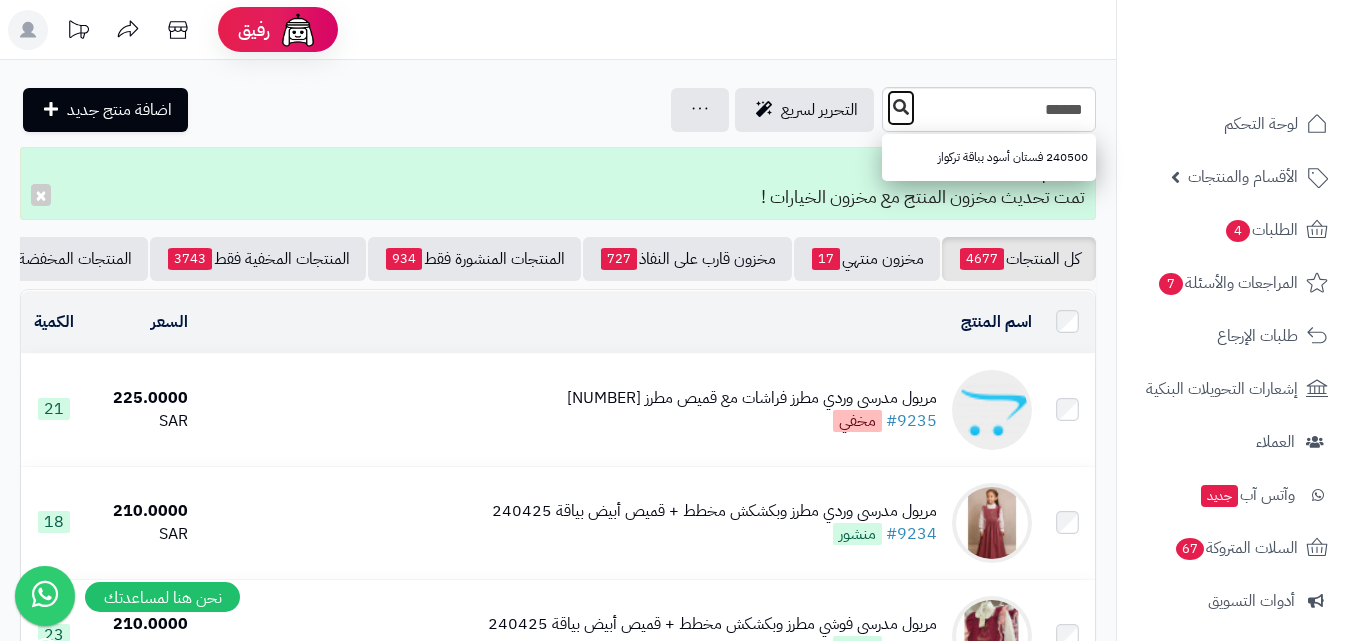click at bounding box center (901, 107) 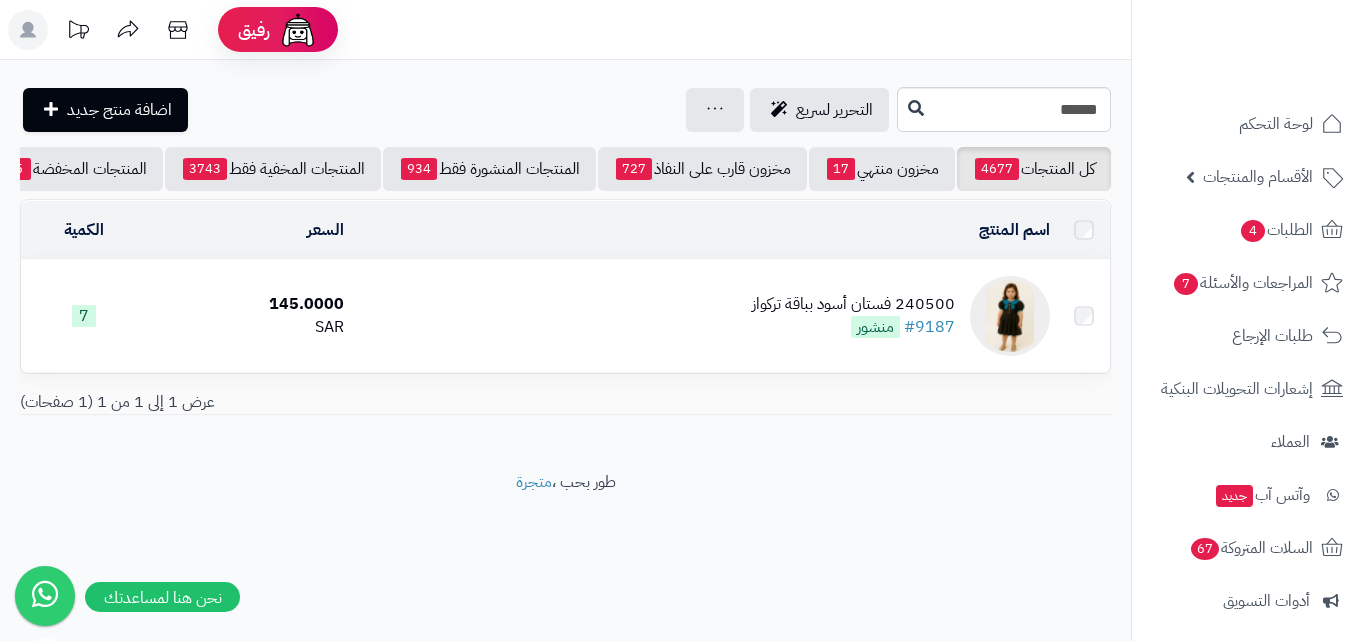 scroll, scrollTop: 0, scrollLeft: 0, axis: both 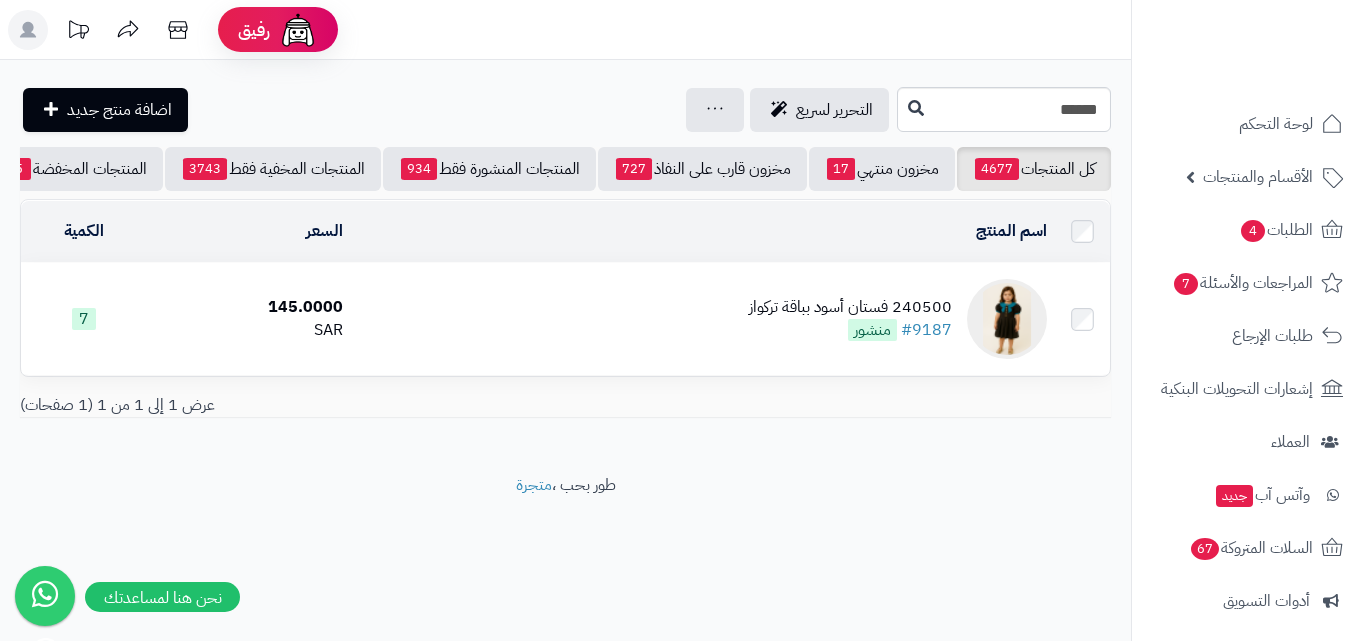 click at bounding box center (1007, 319) 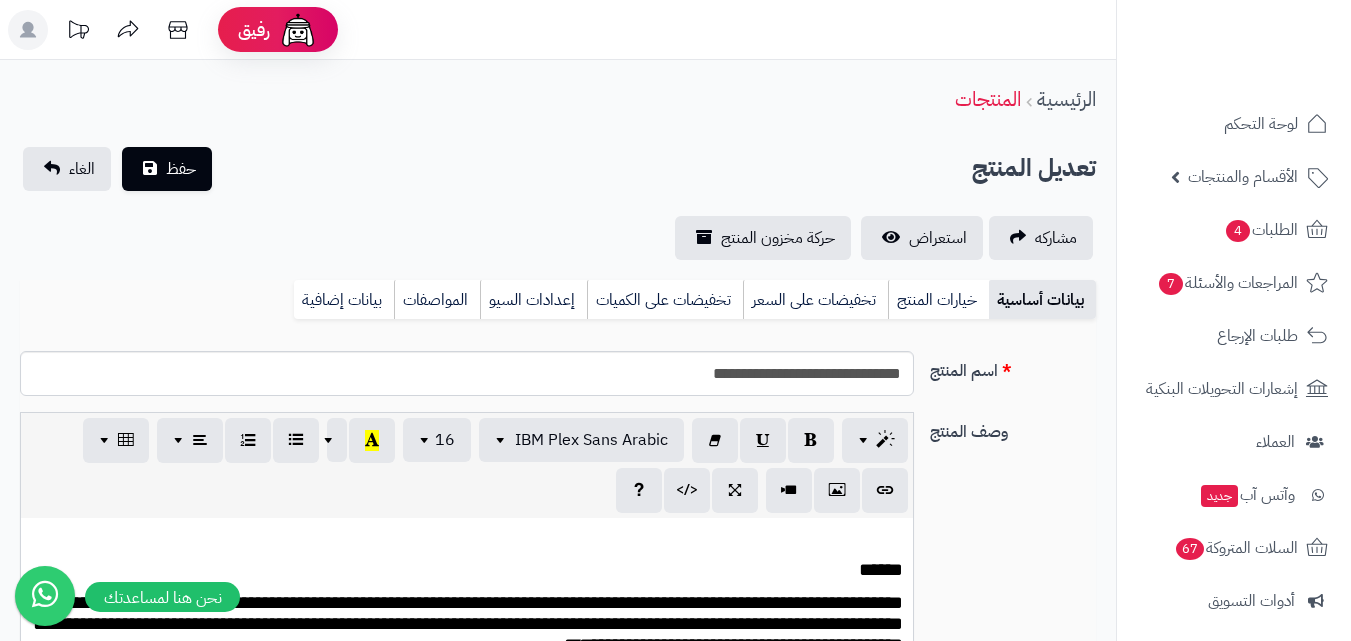 scroll, scrollTop: 500, scrollLeft: 0, axis: vertical 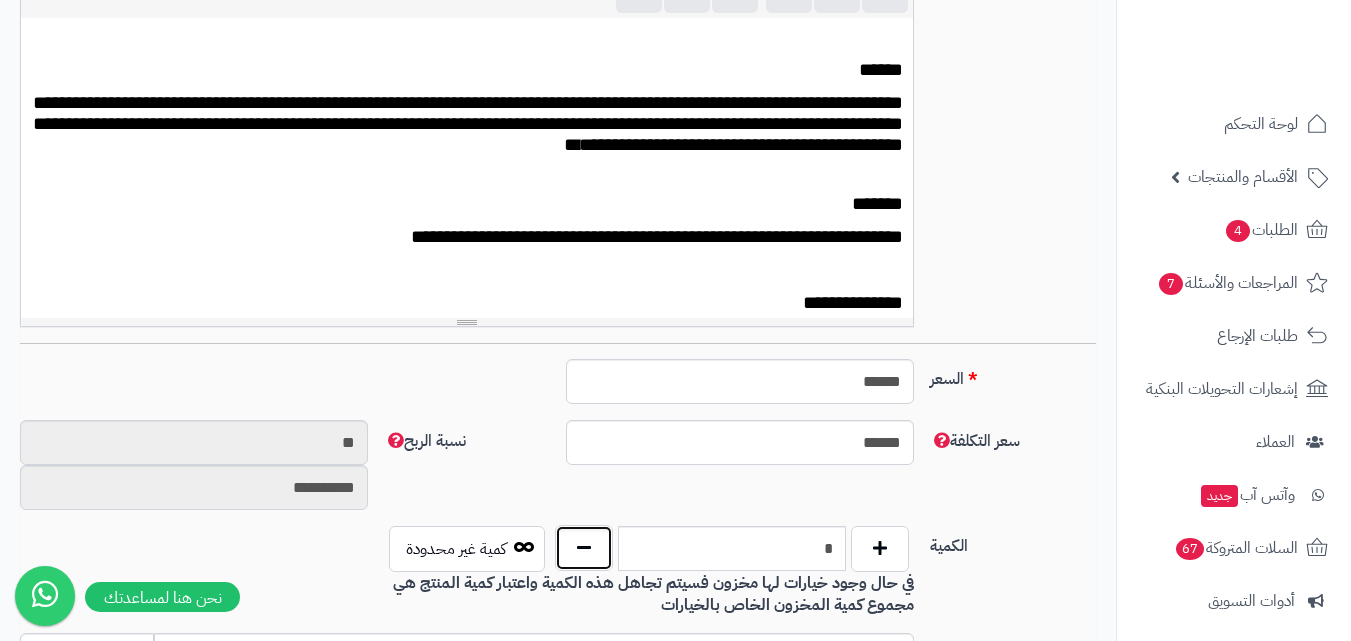 click at bounding box center (584, 548) 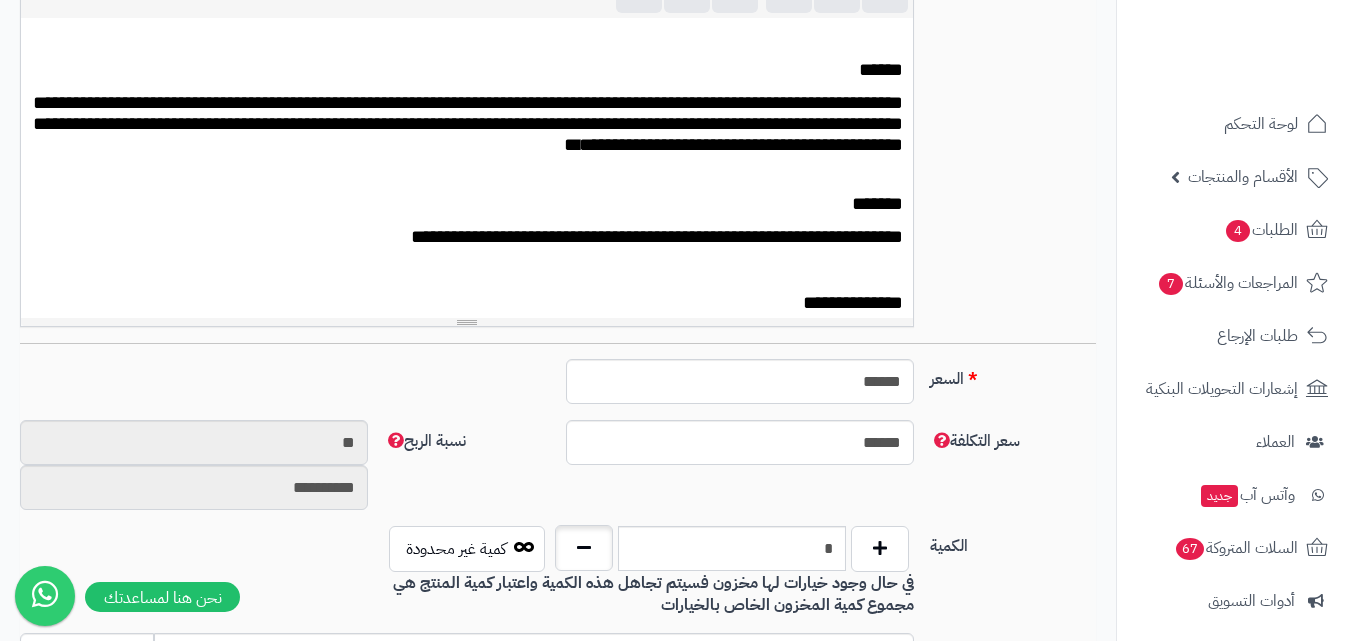 type on "*" 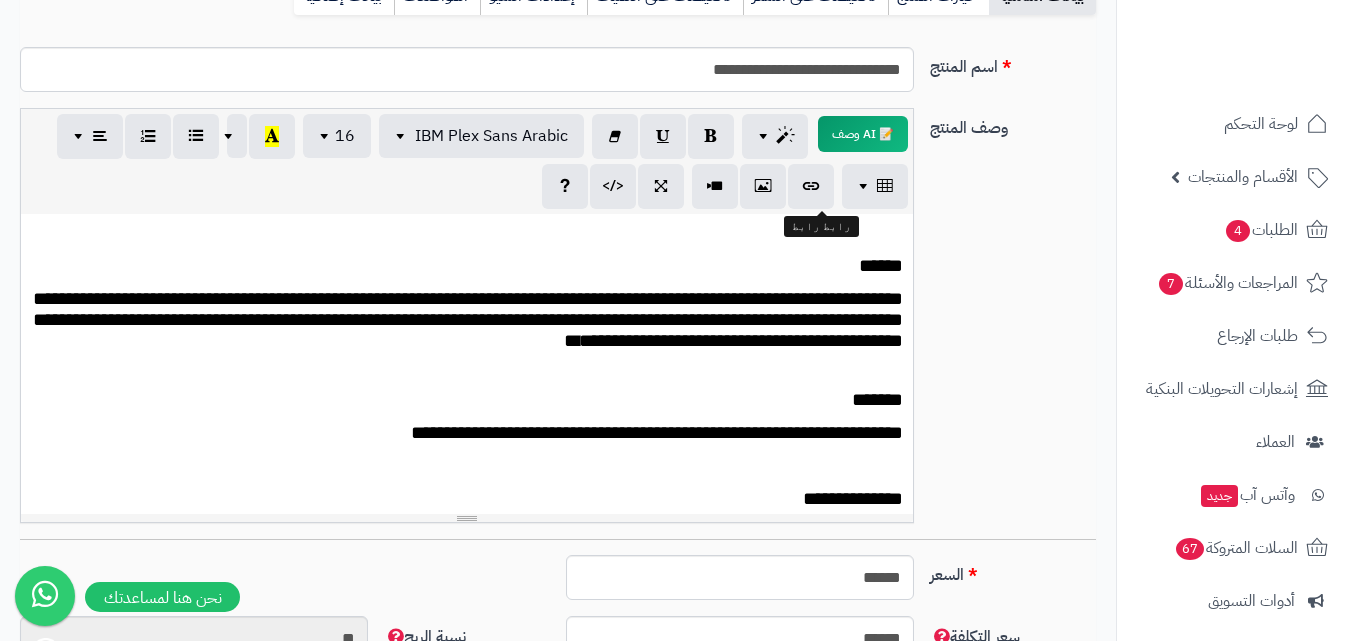scroll, scrollTop: 100, scrollLeft: 0, axis: vertical 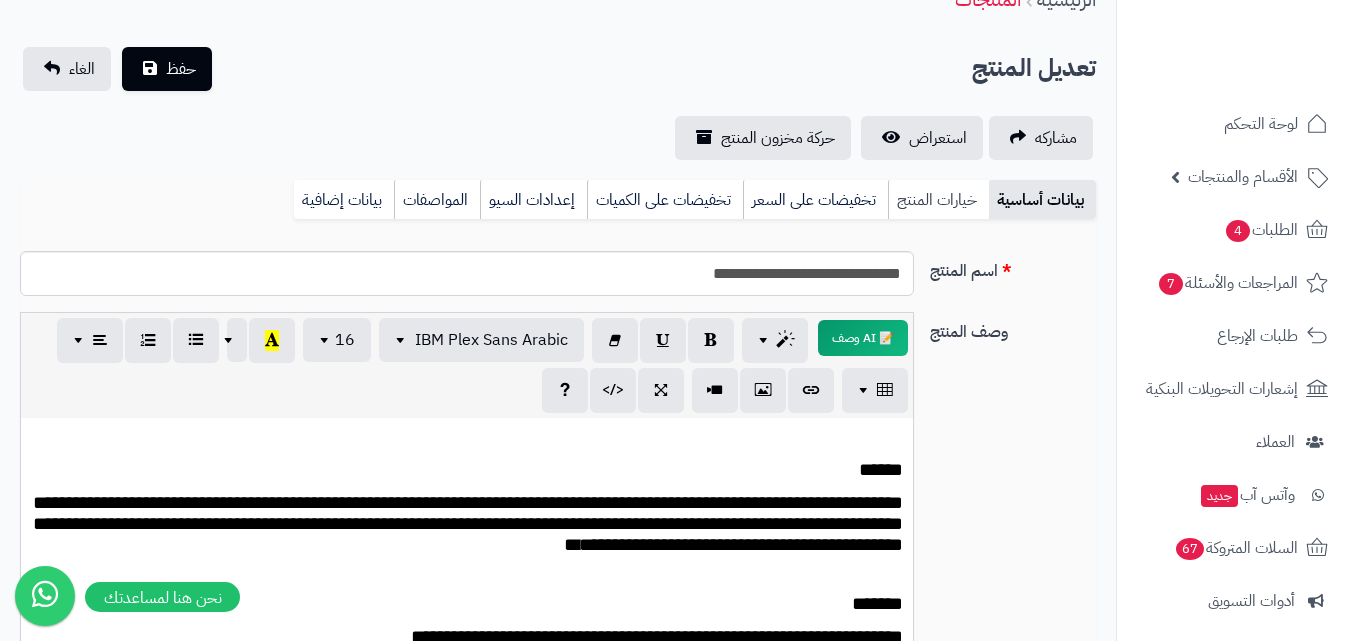 click on "خيارات المنتج" at bounding box center [938, 200] 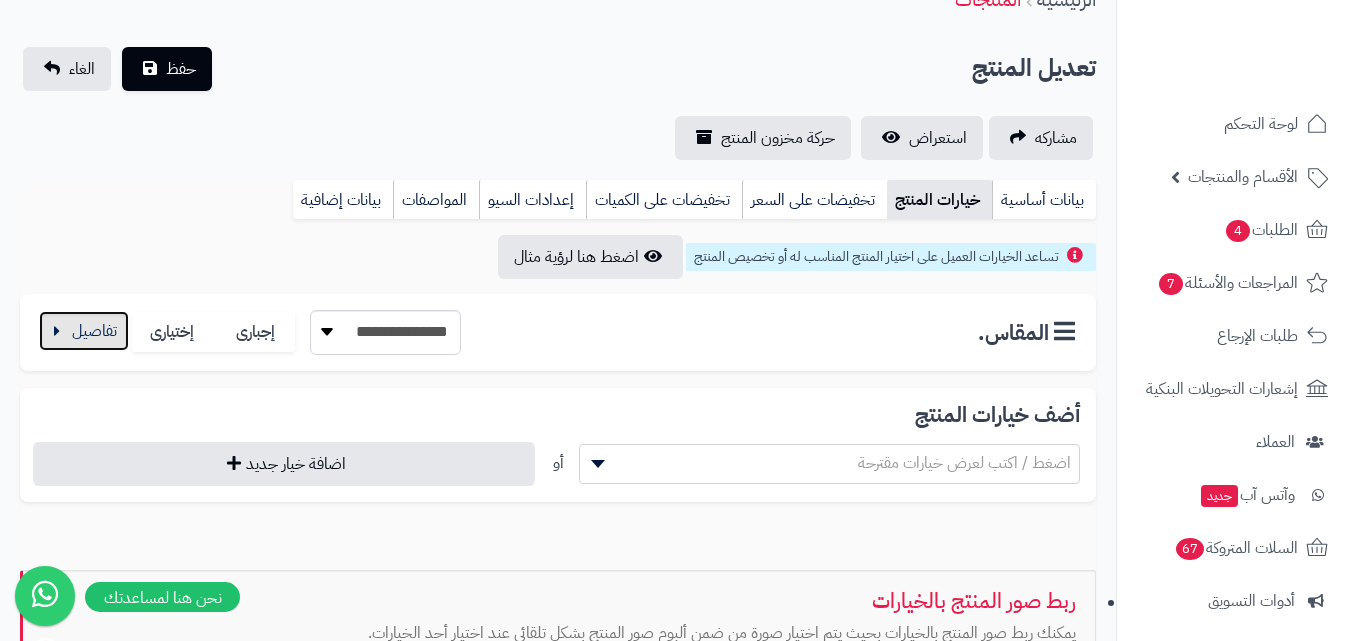 click at bounding box center (84, 331) 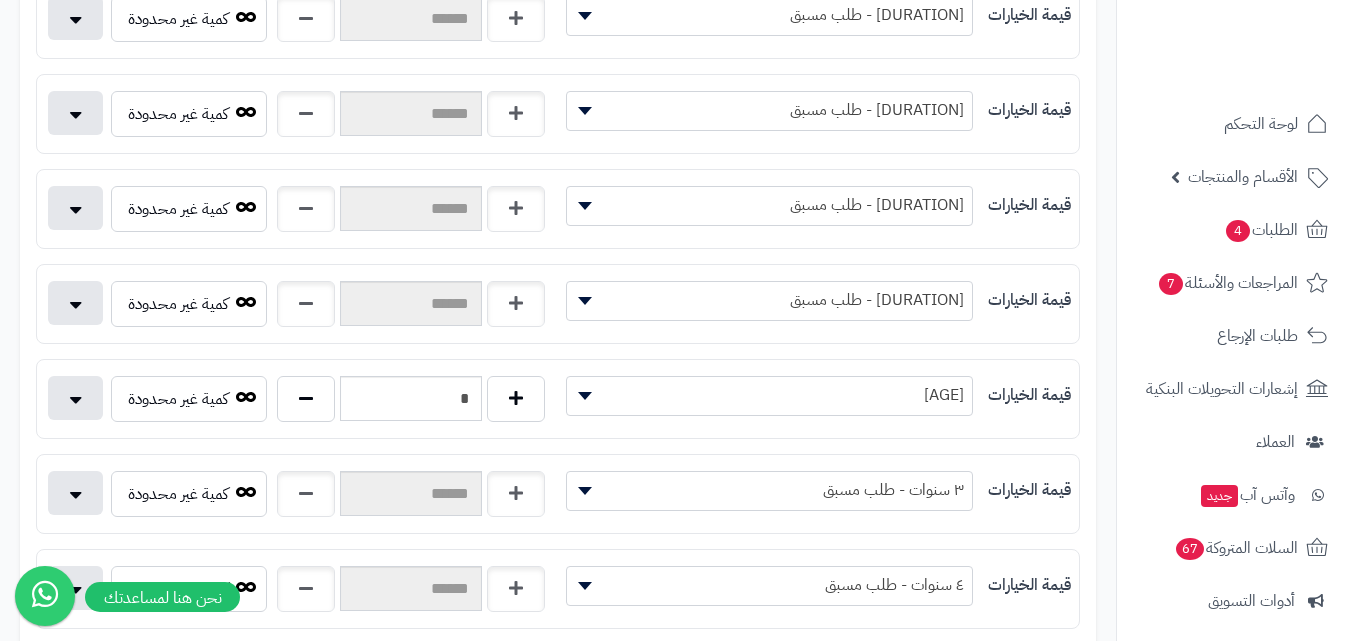 scroll, scrollTop: 500, scrollLeft: 0, axis: vertical 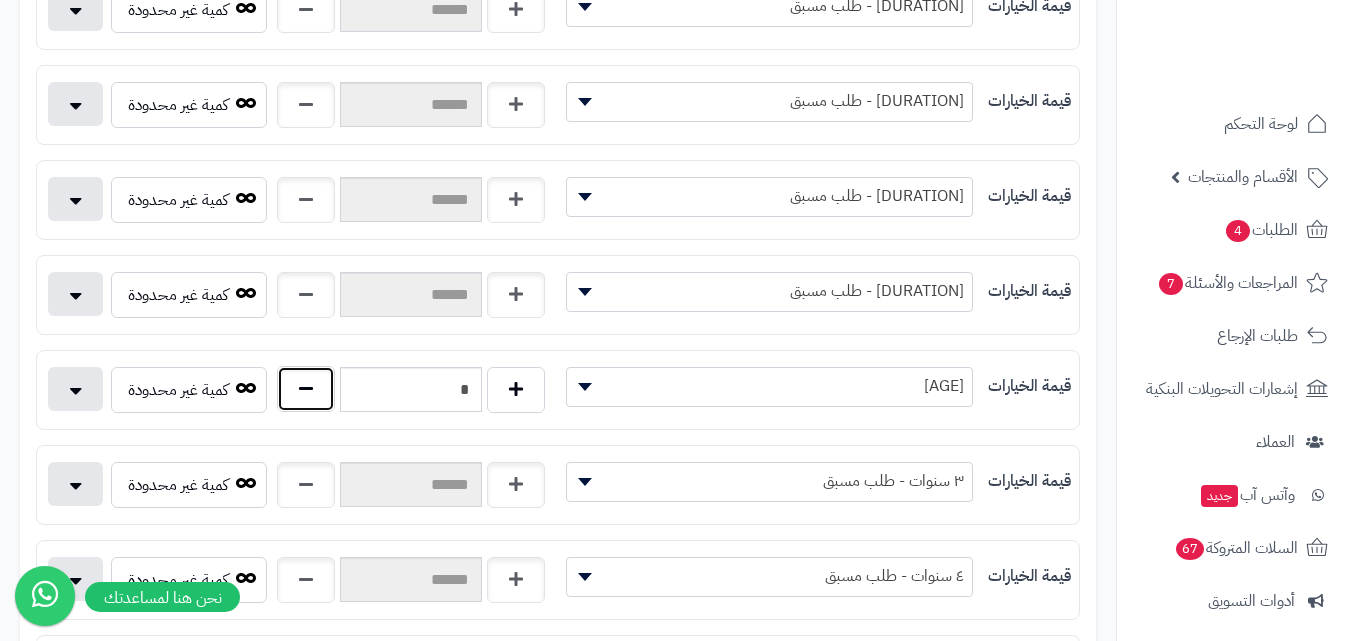 click at bounding box center [306, 389] 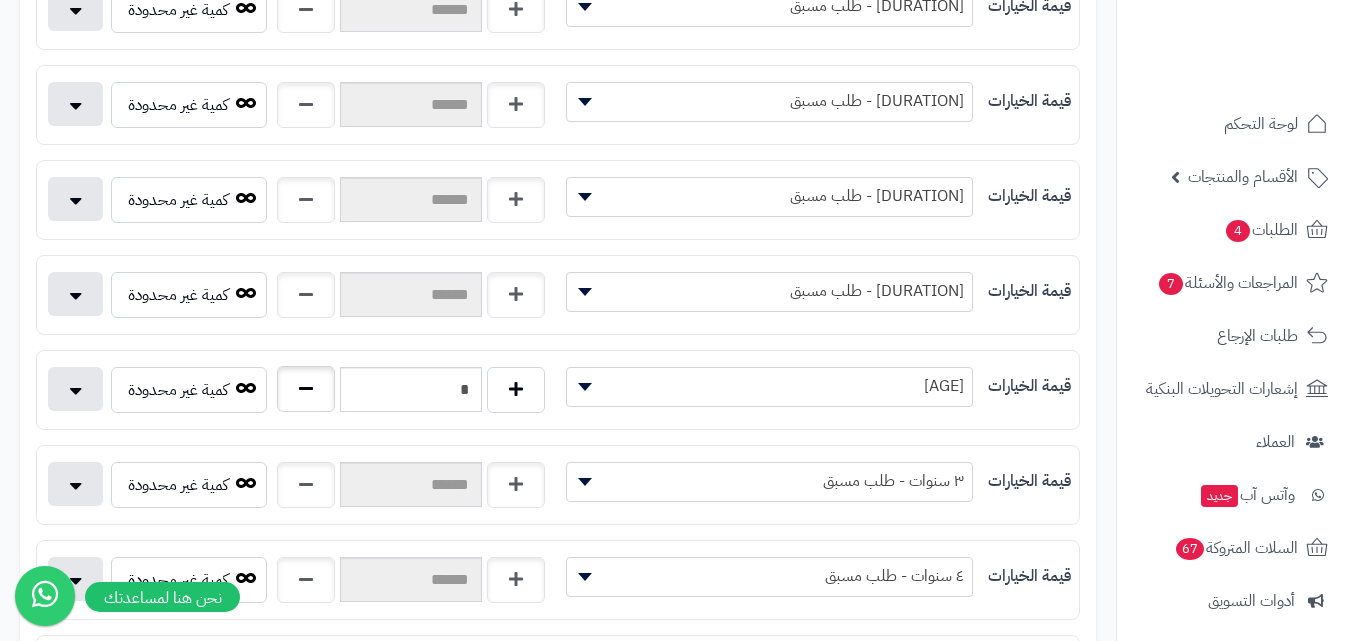type on "*" 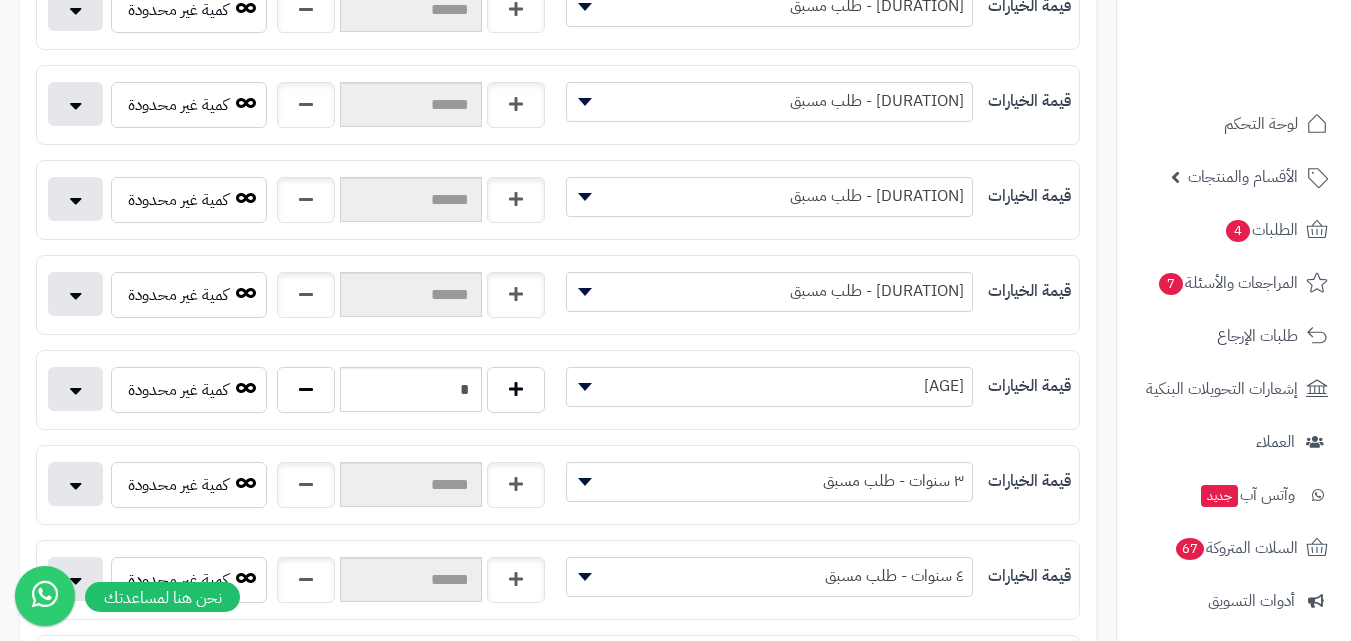scroll, scrollTop: 0, scrollLeft: 0, axis: both 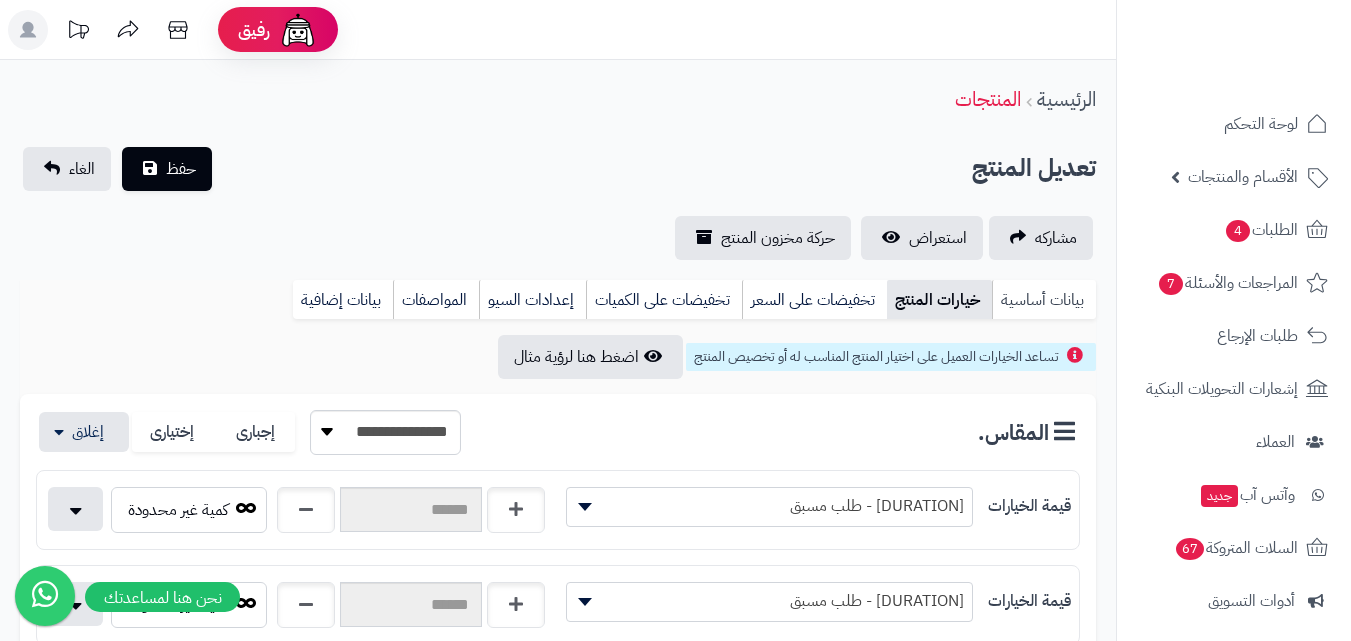 click on "بيانات أساسية" at bounding box center (1044, 300) 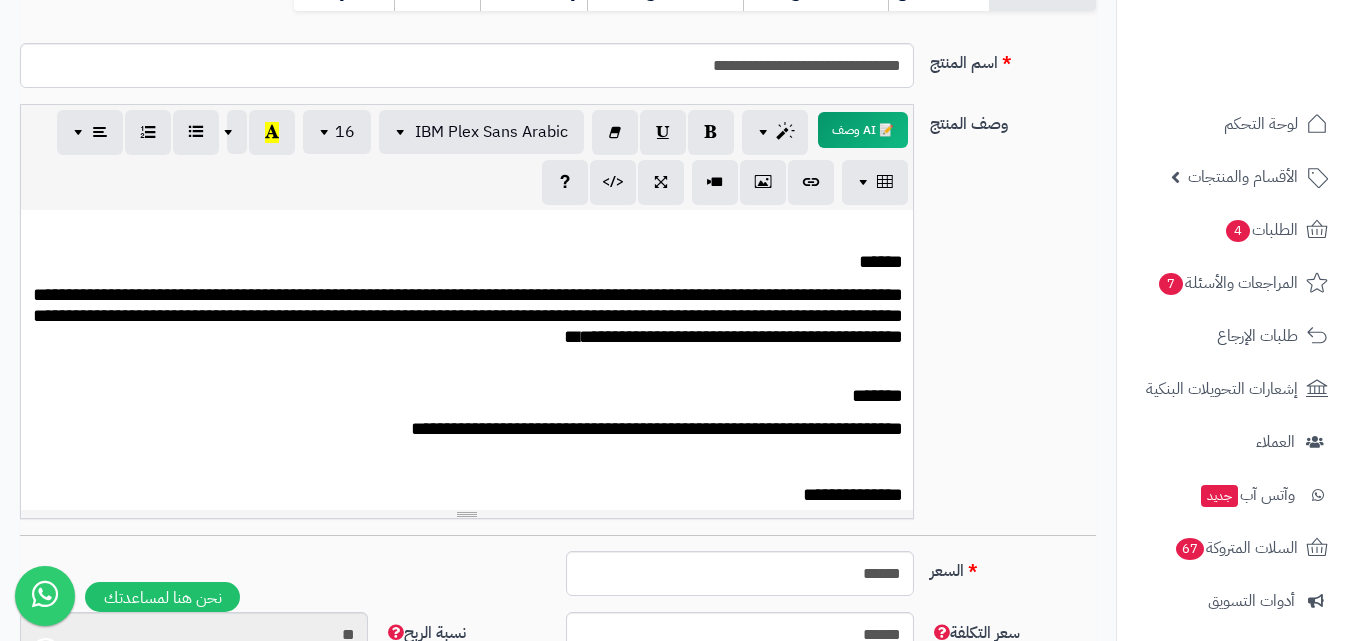 scroll, scrollTop: 0, scrollLeft: 0, axis: both 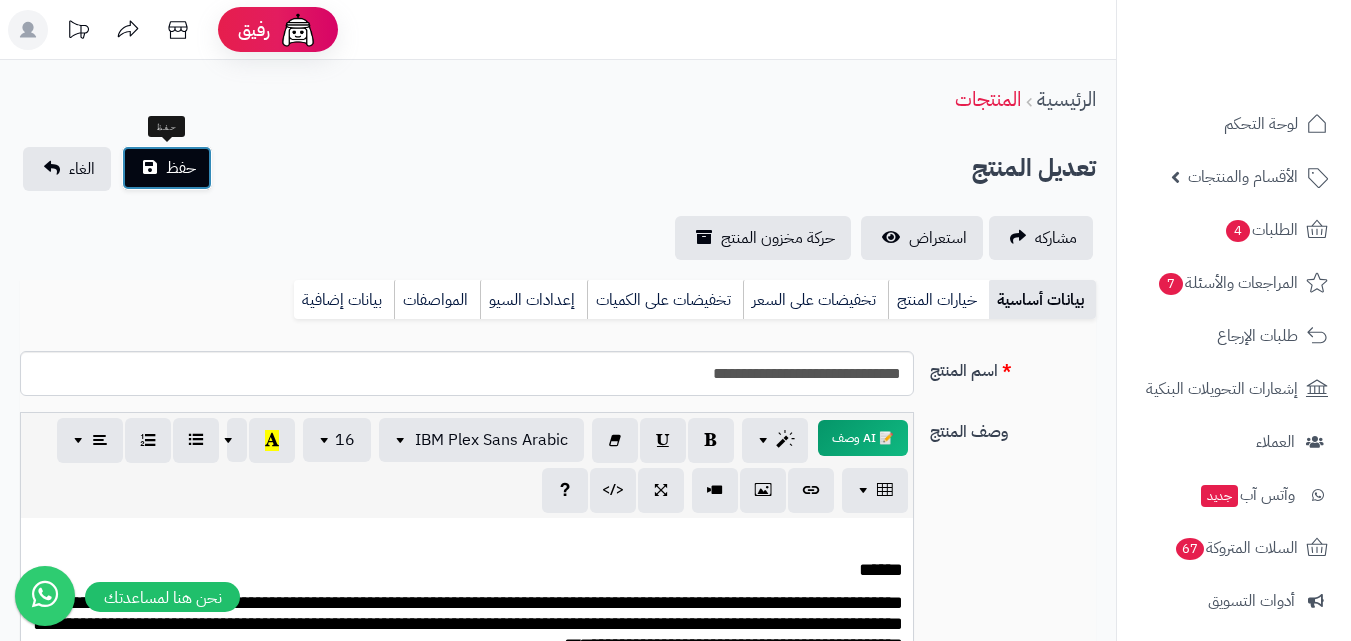click on "حفظ" at bounding box center (167, 168) 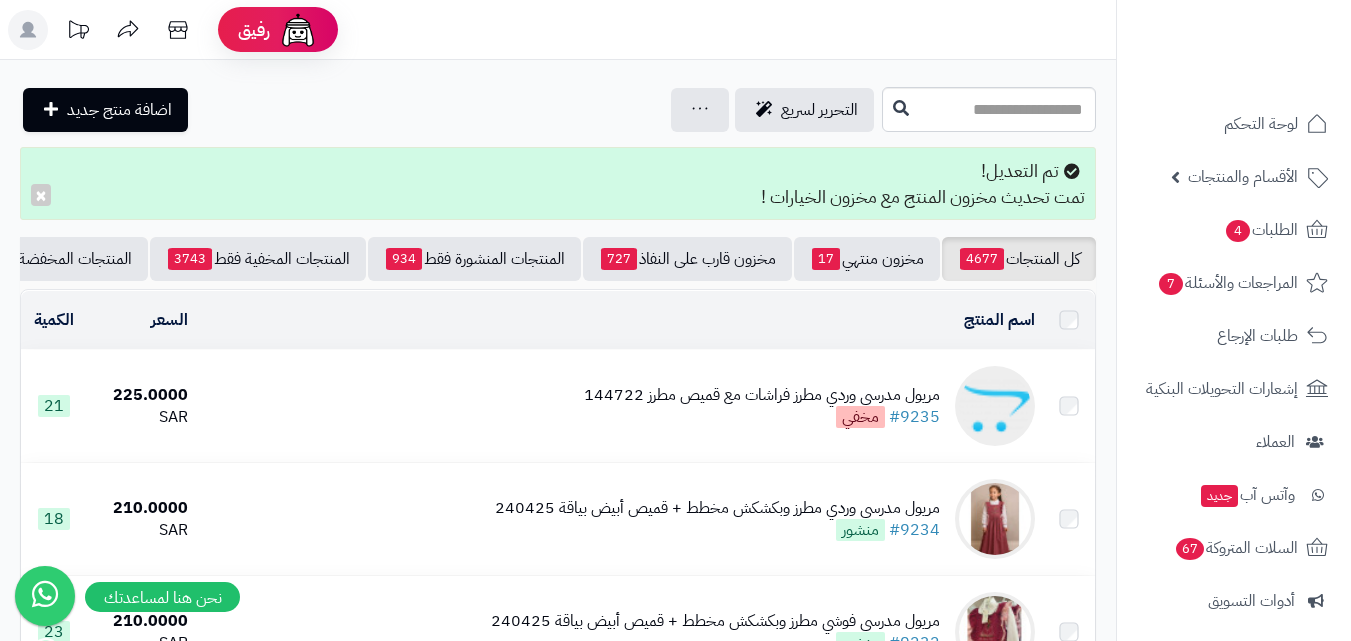 scroll, scrollTop: 0, scrollLeft: 0, axis: both 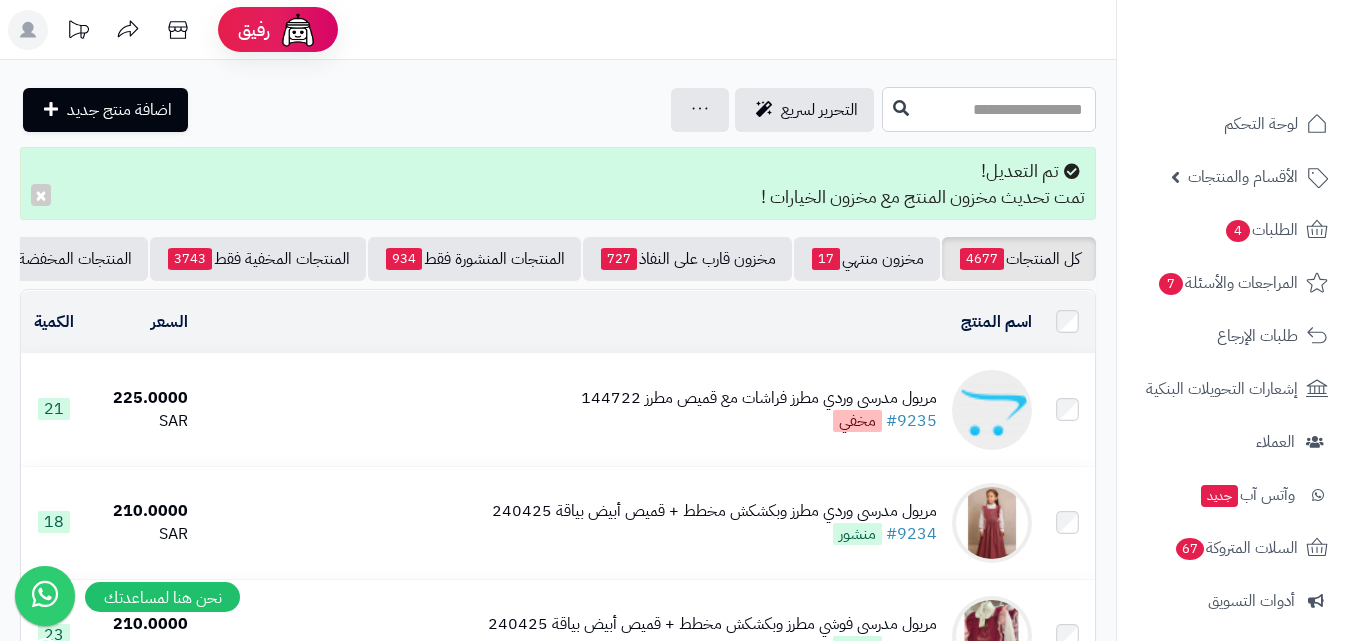 click at bounding box center [989, 109] 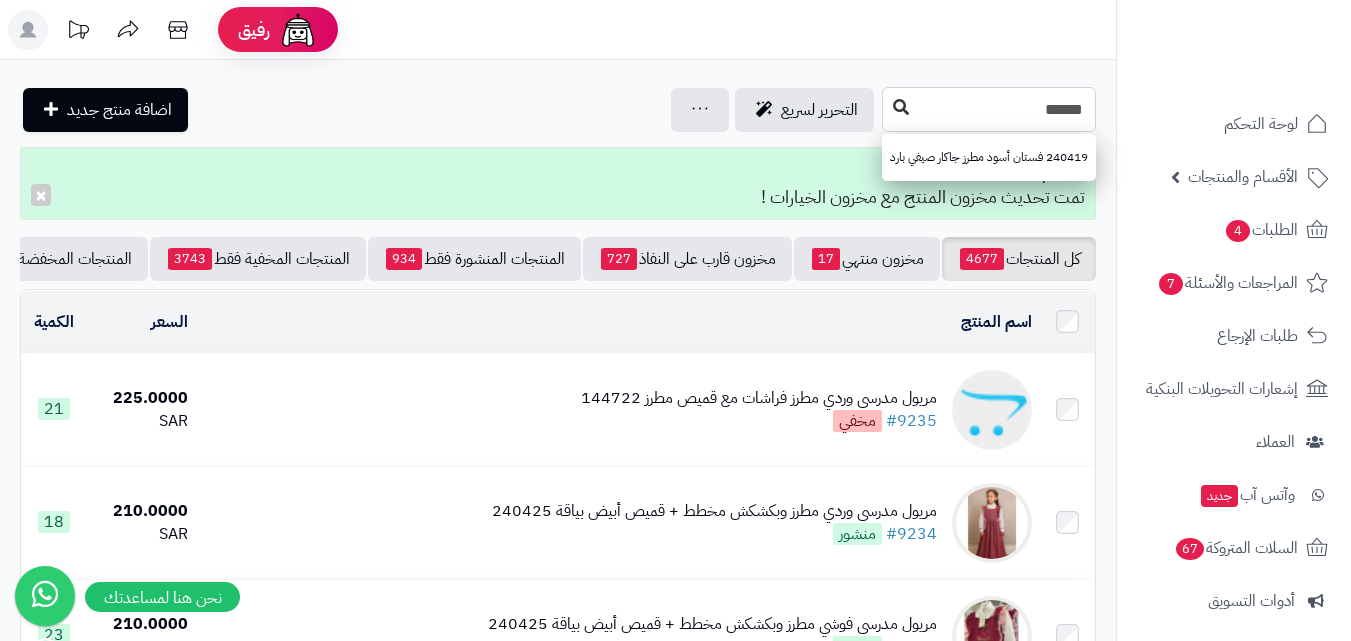 type on "******" 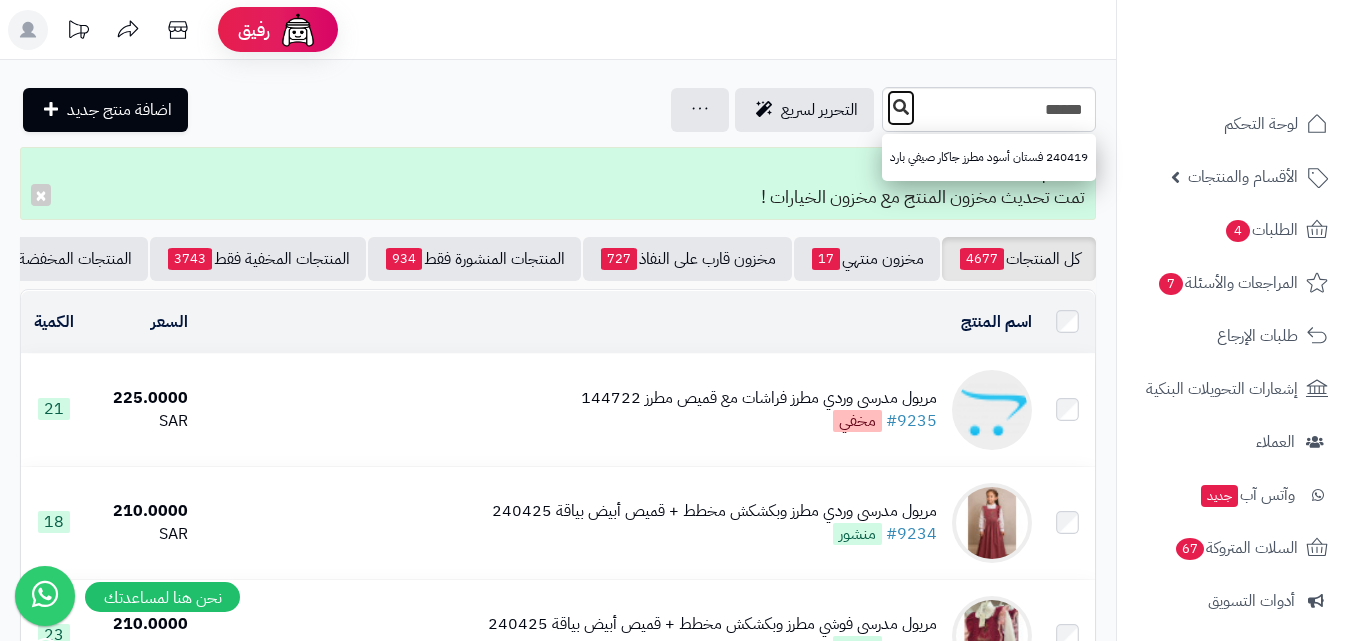 click at bounding box center [901, 108] 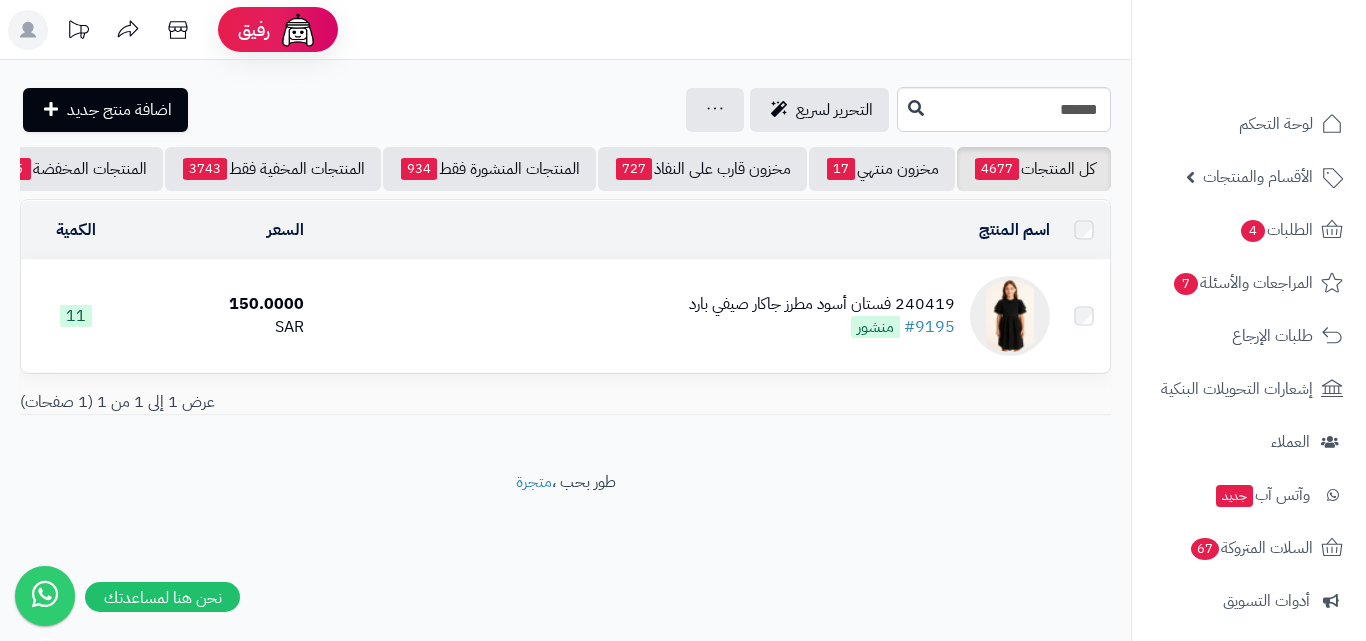 scroll, scrollTop: 0, scrollLeft: 0, axis: both 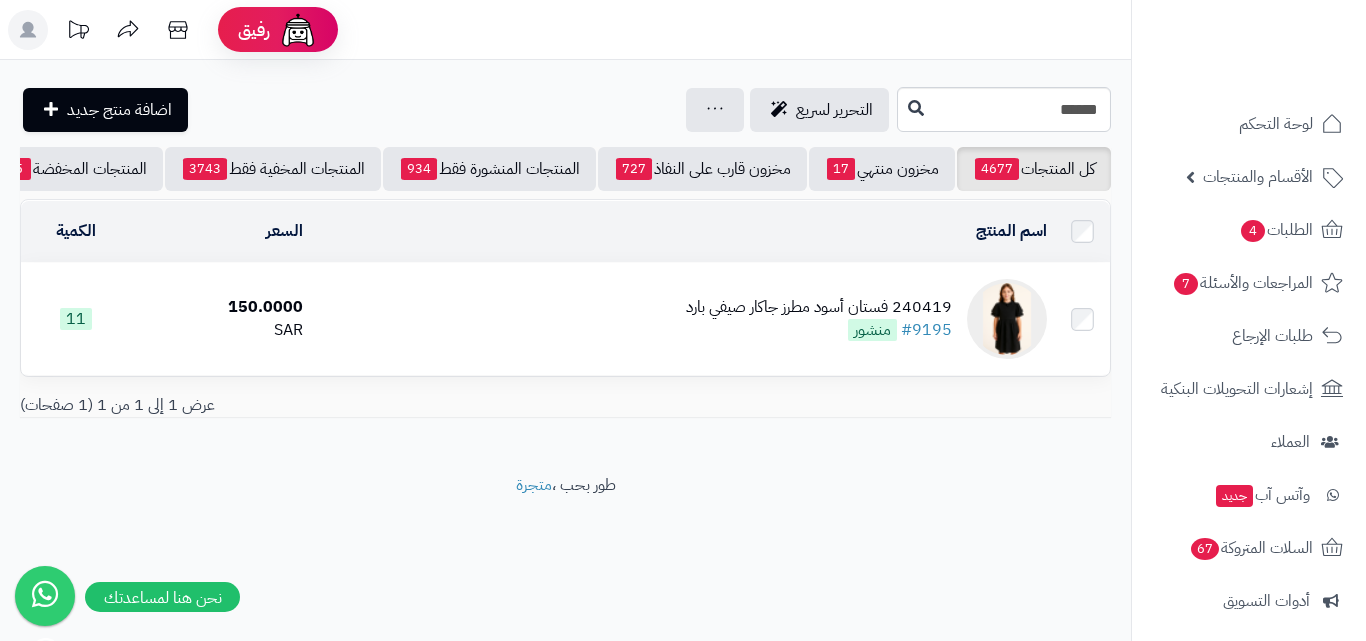 click at bounding box center [1007, 319] 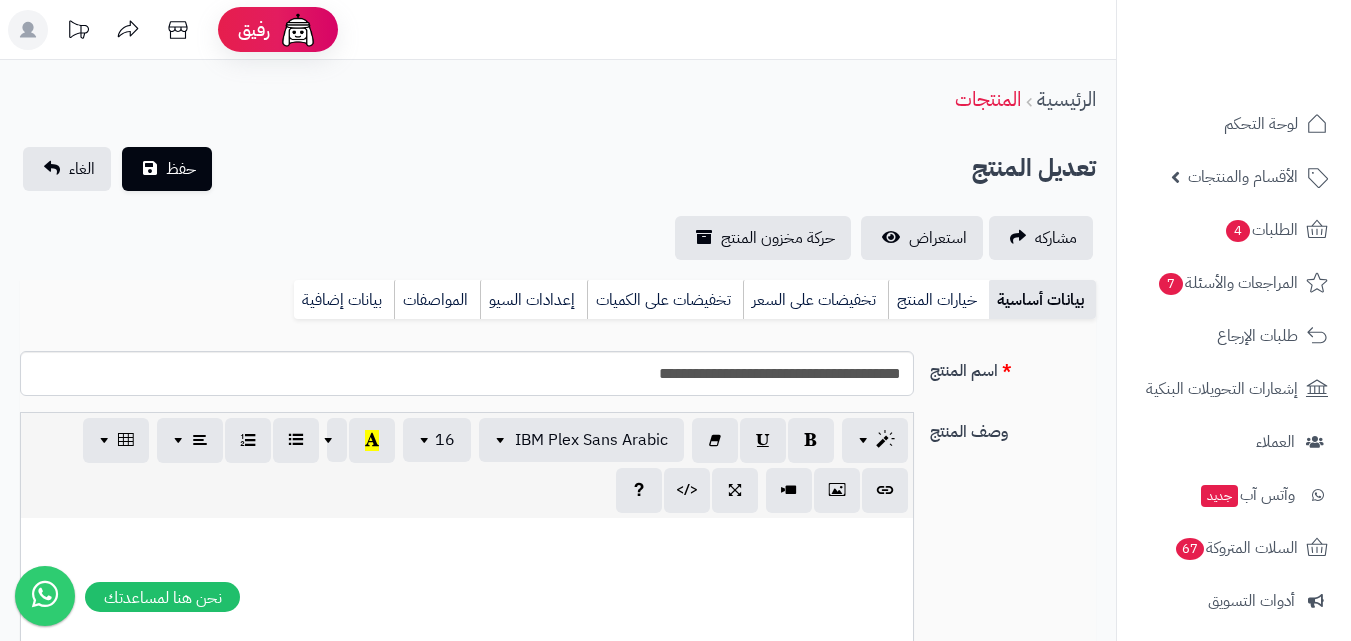 scroll, scrollTop: 0, scrollLeft: 0, axis: both 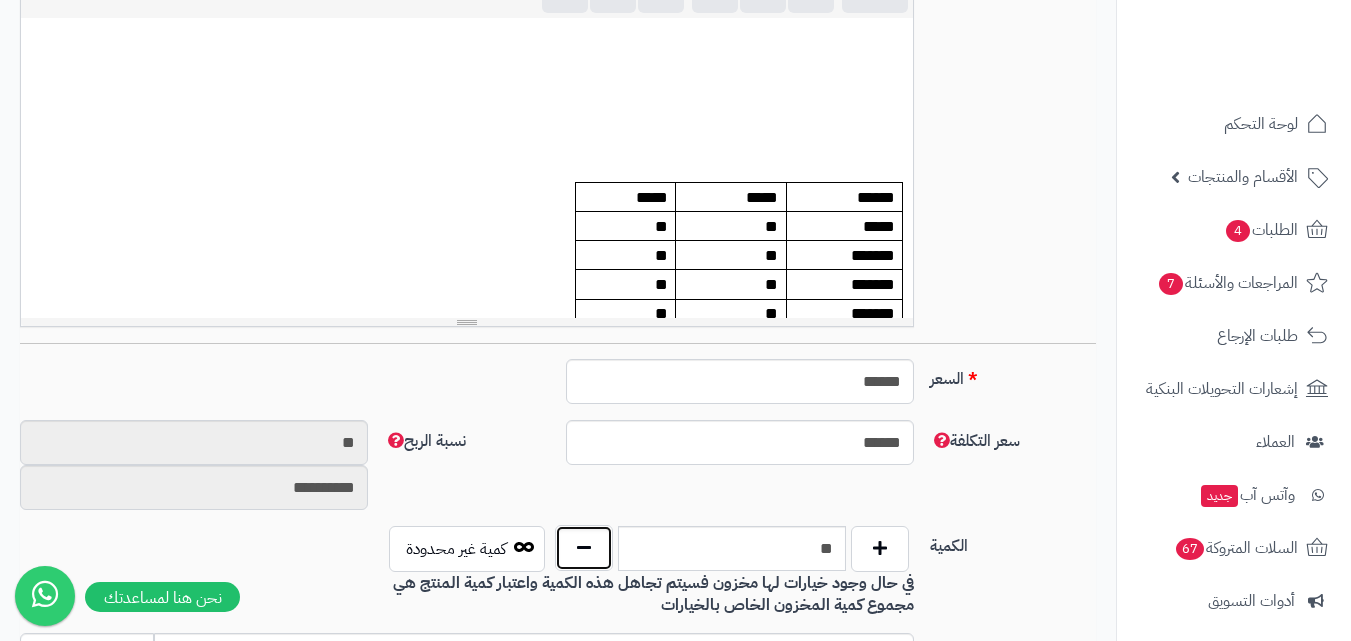click at bounding box center (584, 548) 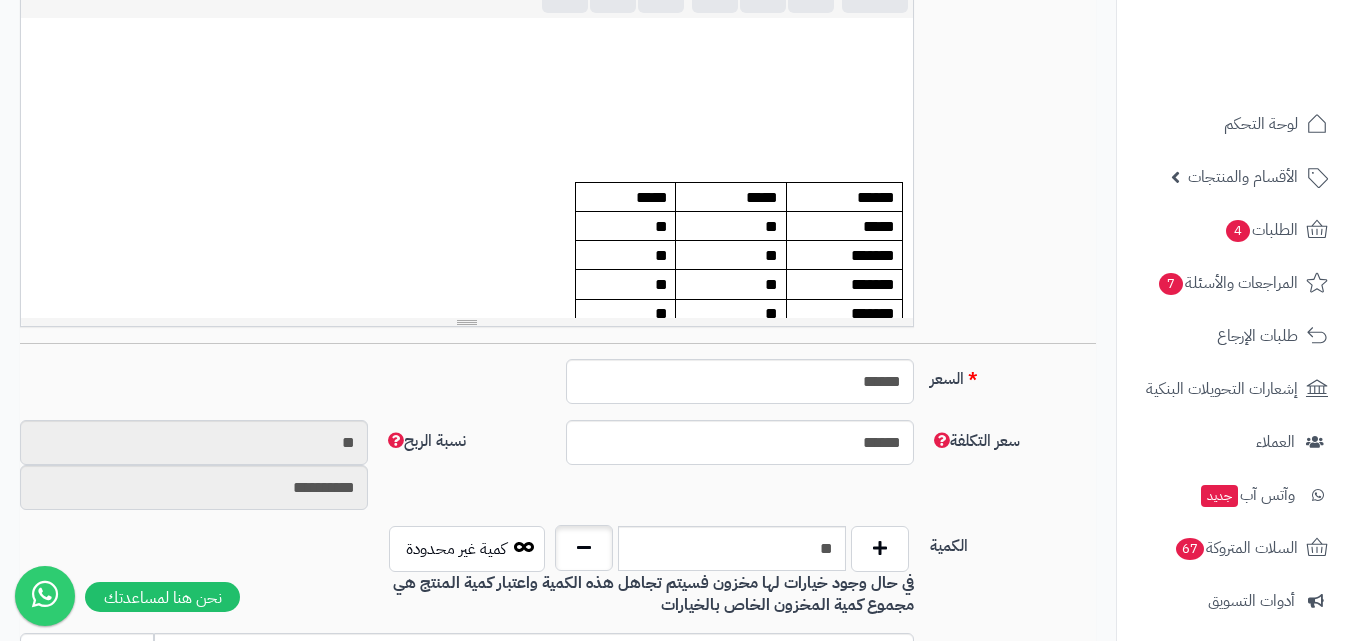 type on "**" 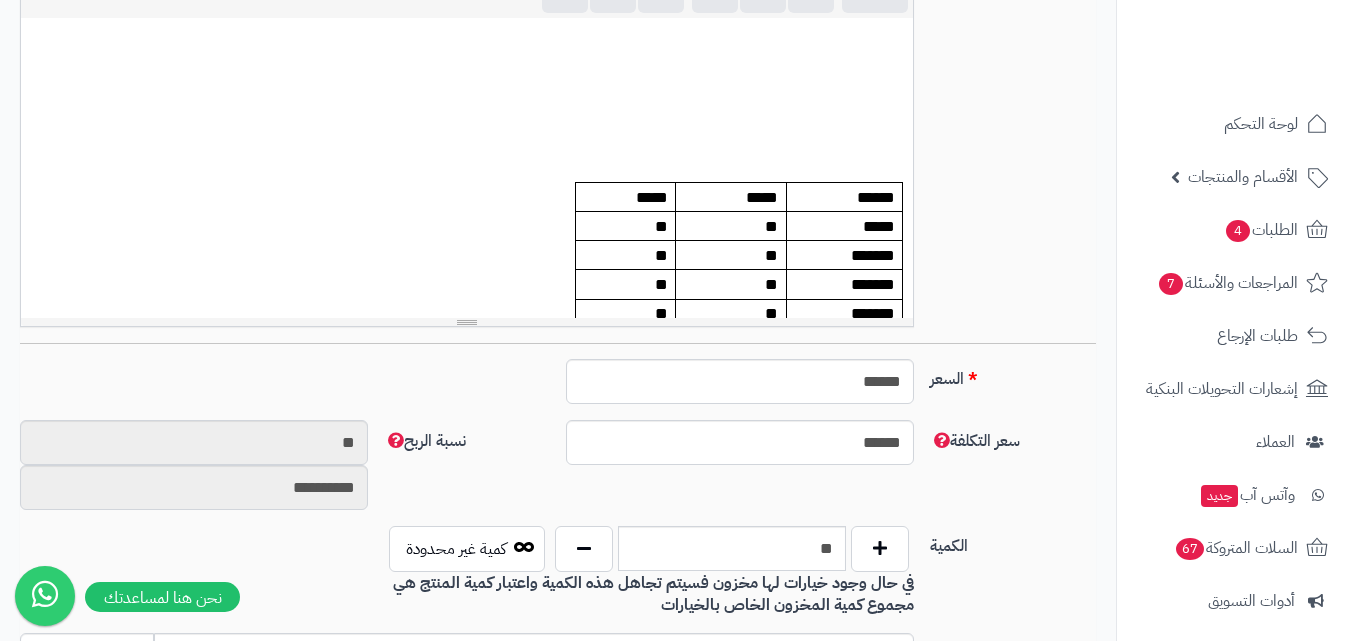 scroll, scrollTop: 0, scrollLeft: 0, axis: both 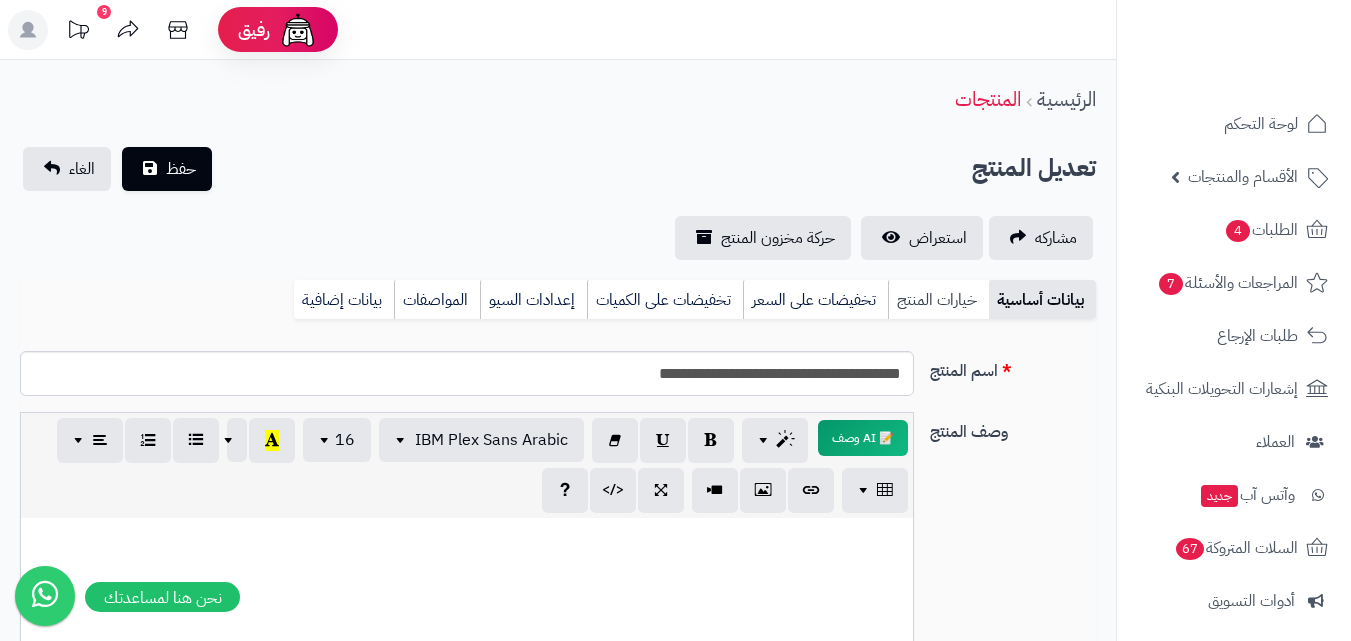 click on "خيارات المنتج" at bounding box center [938, 300] 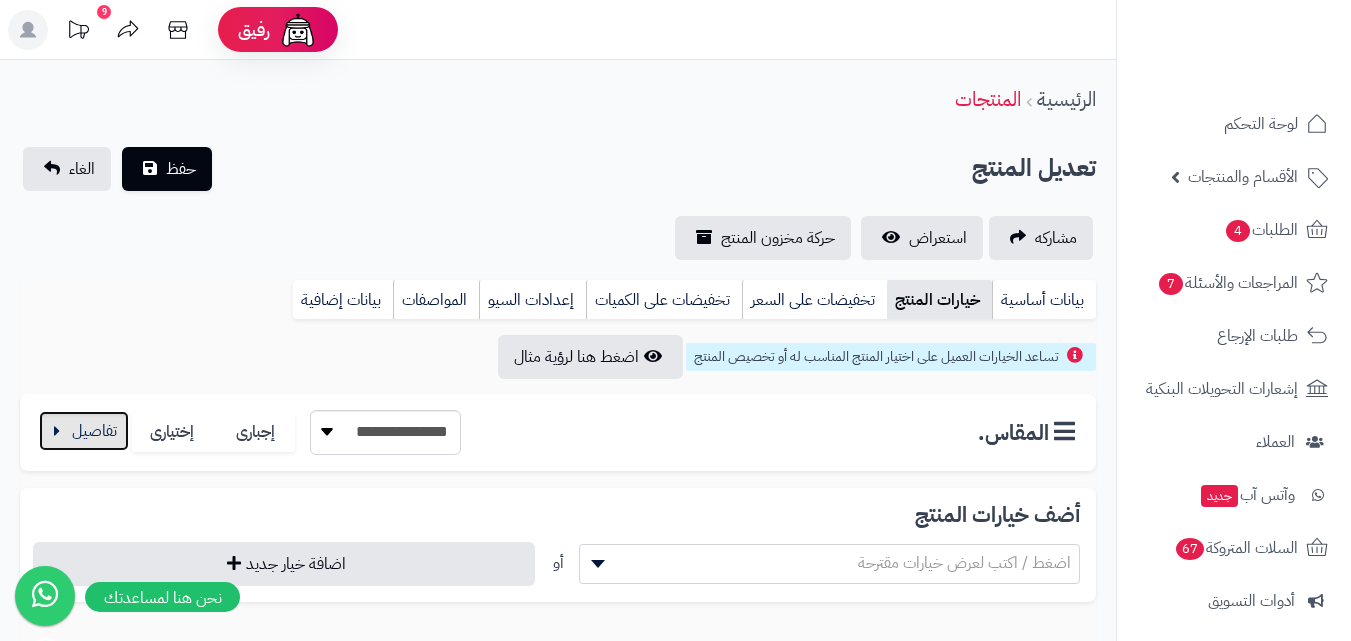 click at bounding box center [84, 431] 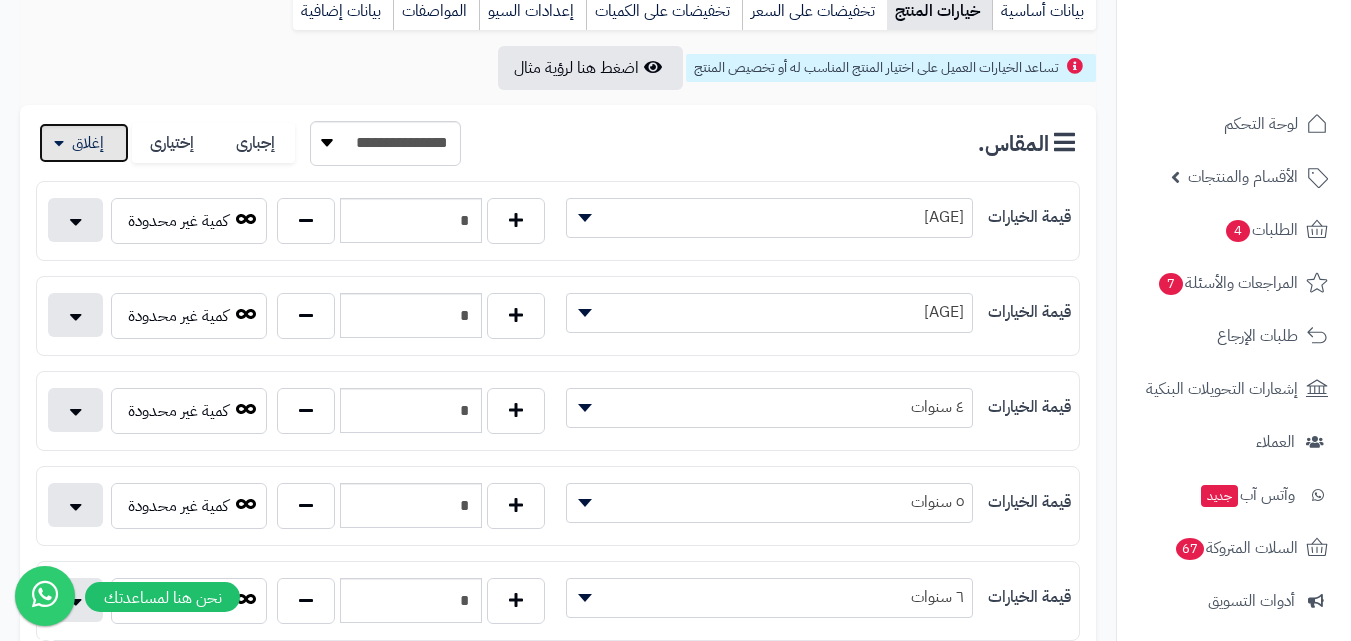 scroll, scrollTop: 300, scrollLeft: 0, axis: vertical 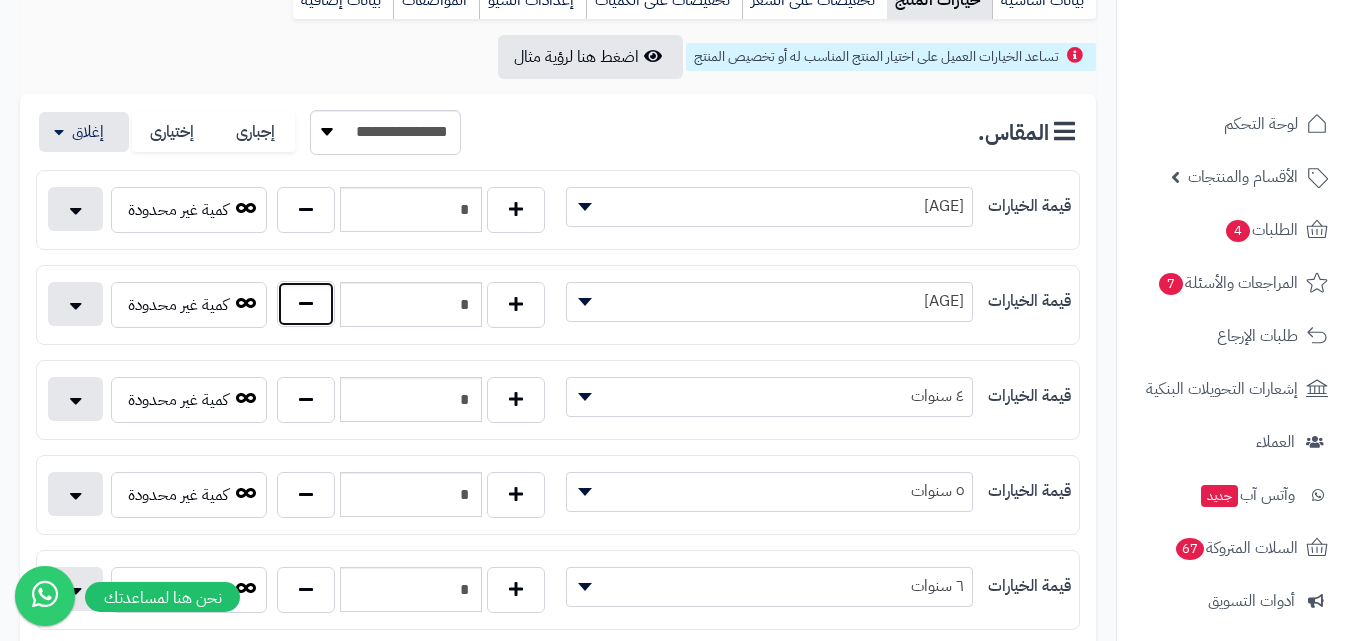 click at bounding box center [306, 304] 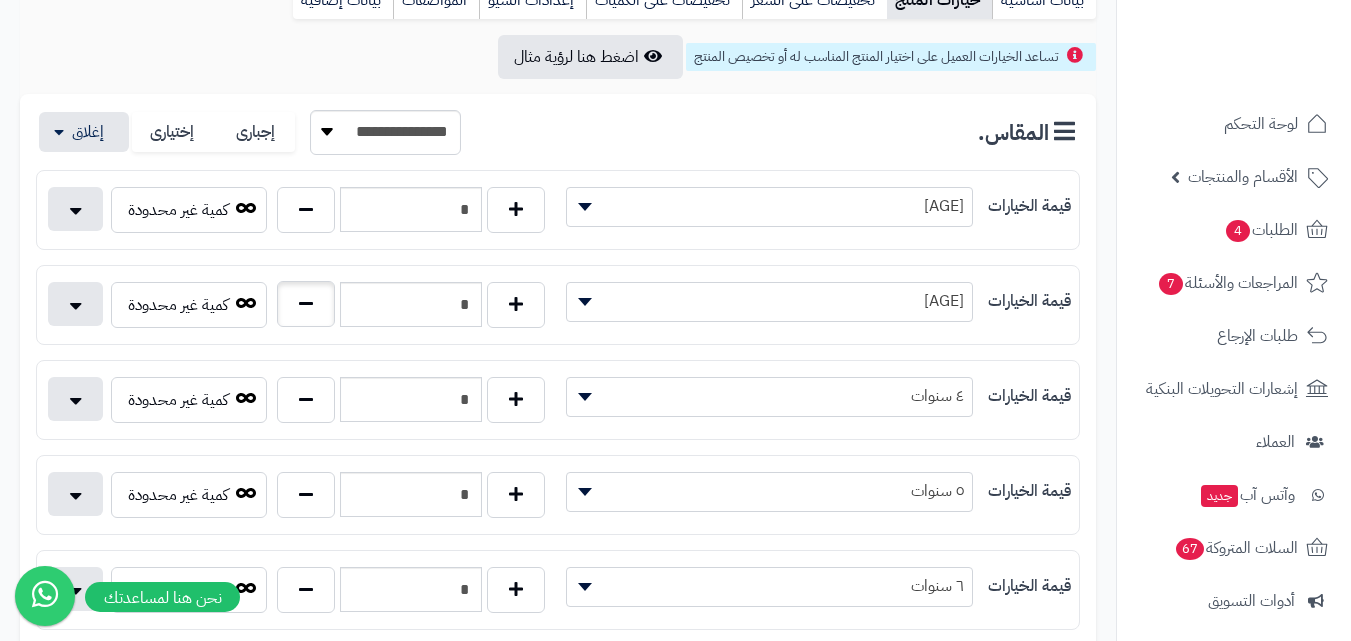type on "*" 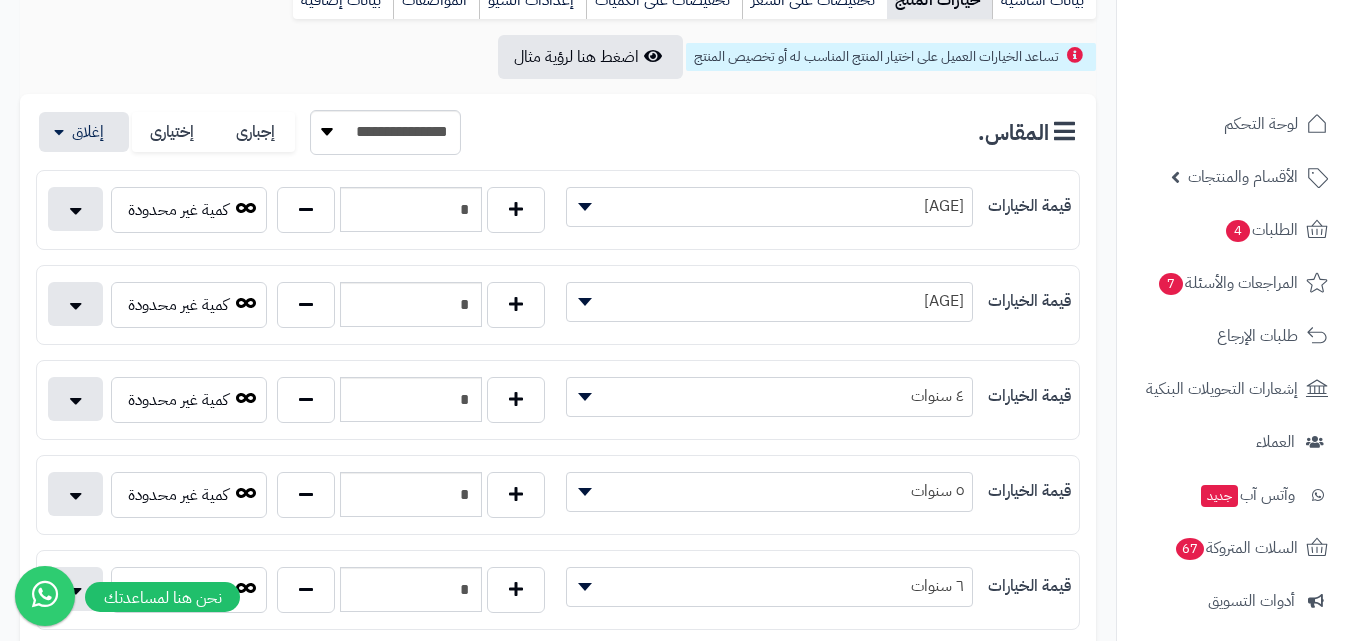scroll, scrollTop: 0, scrollLeft: 0, axis: both 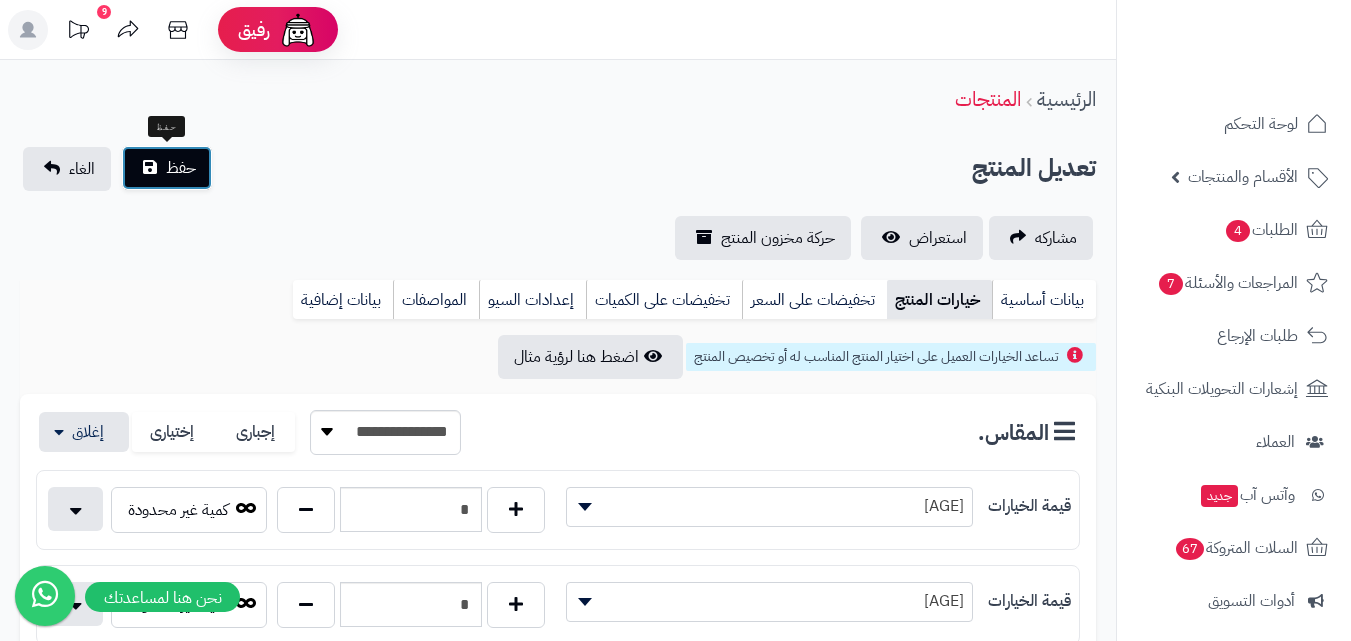 click on "حفظ" at bounding box center (181, 168) 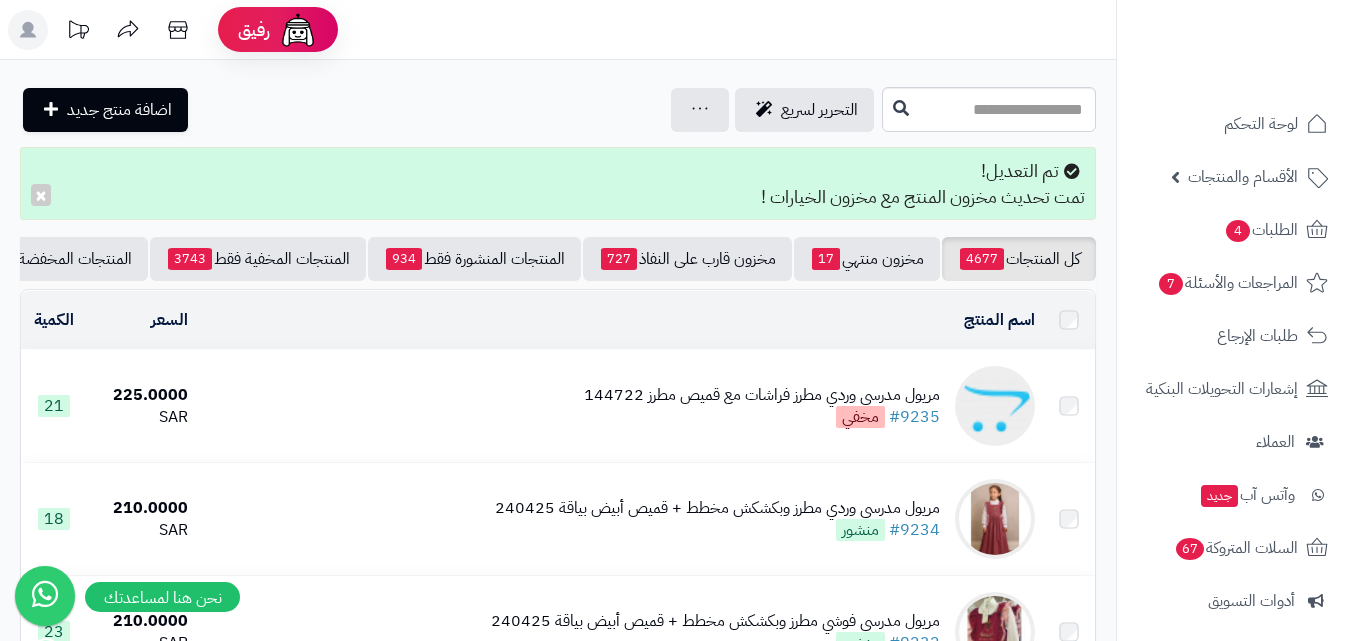 scroll, scrollTop: 0, scrollLeft: 0, axis: both 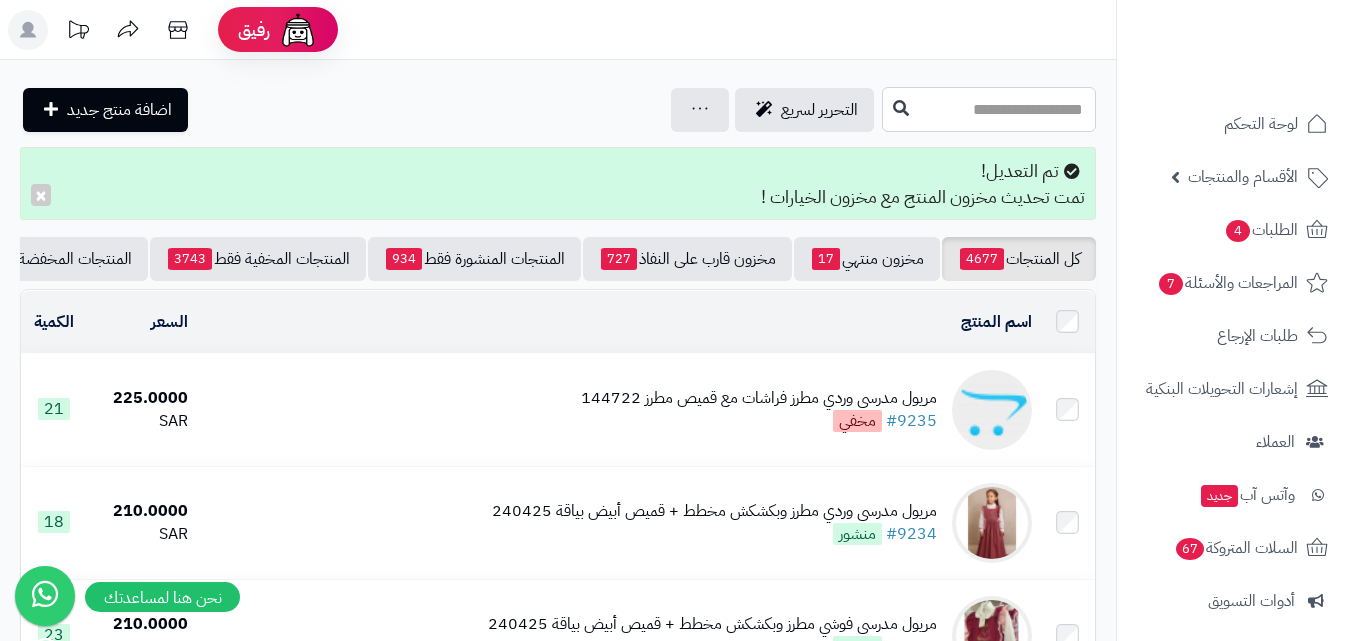 click at bounding box center (989, 109) 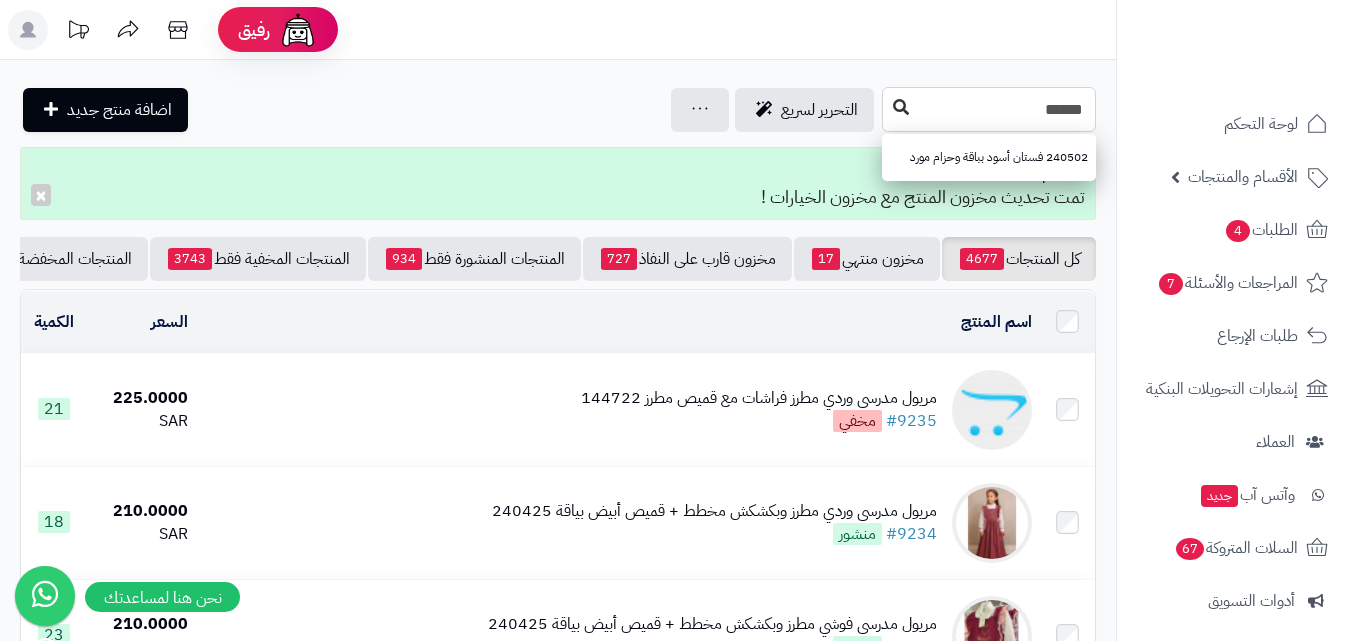 type on "******" 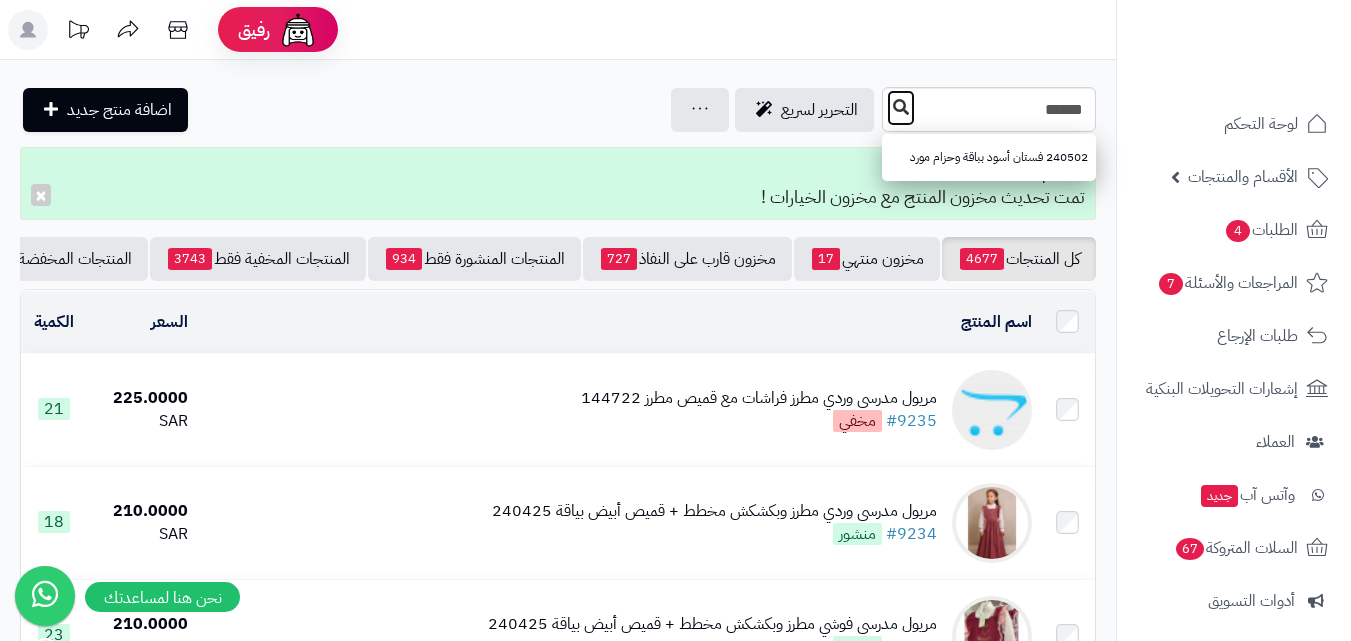click at bounding box center [901, 107] 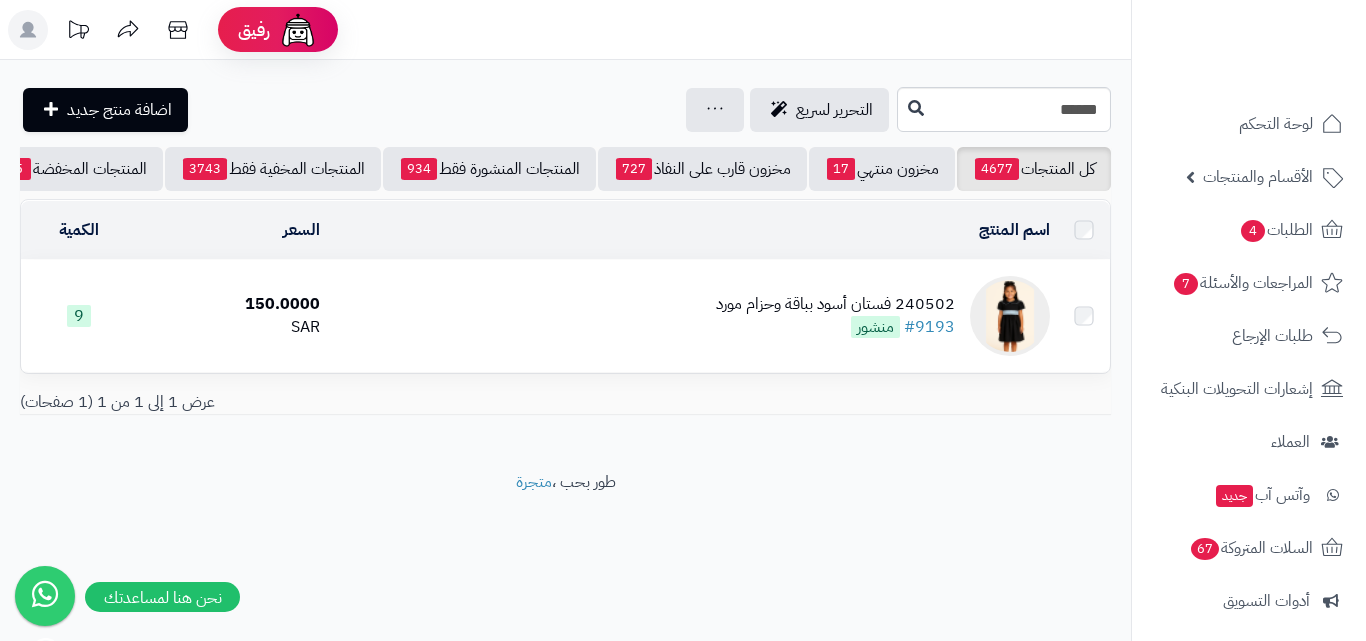 scroll, scrollTop: 0, scrollLeft: 0, axis: both 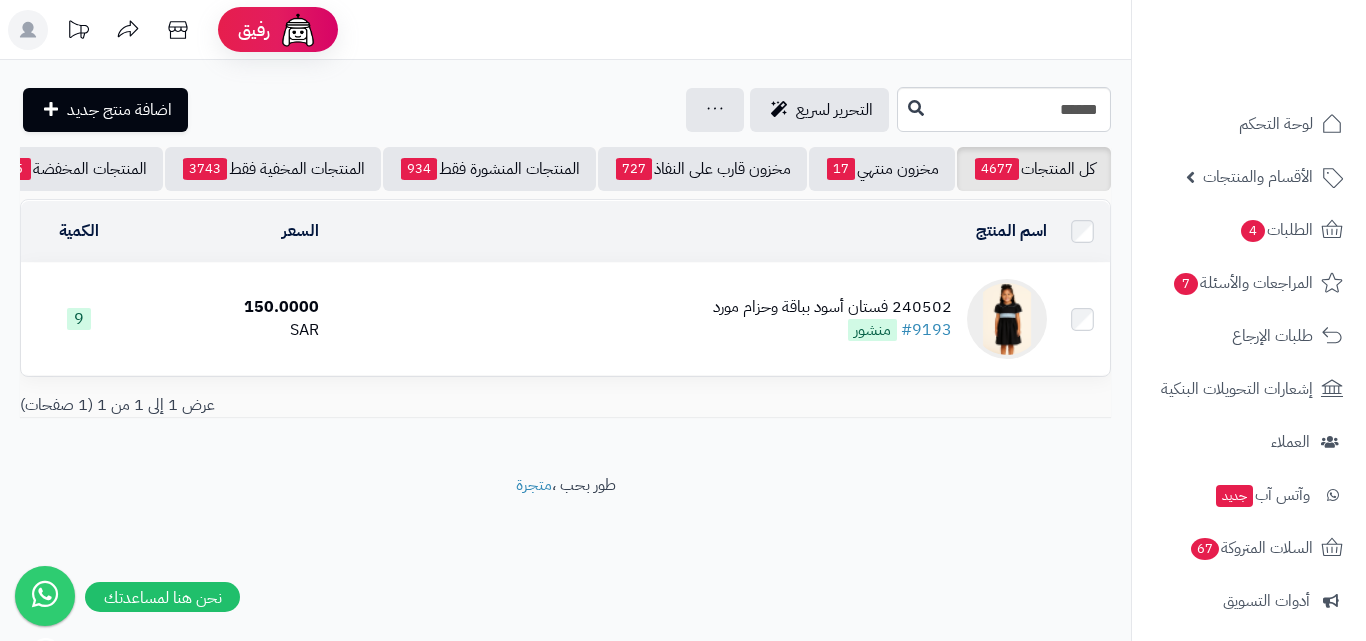 click at bounding box center (1007, 319) 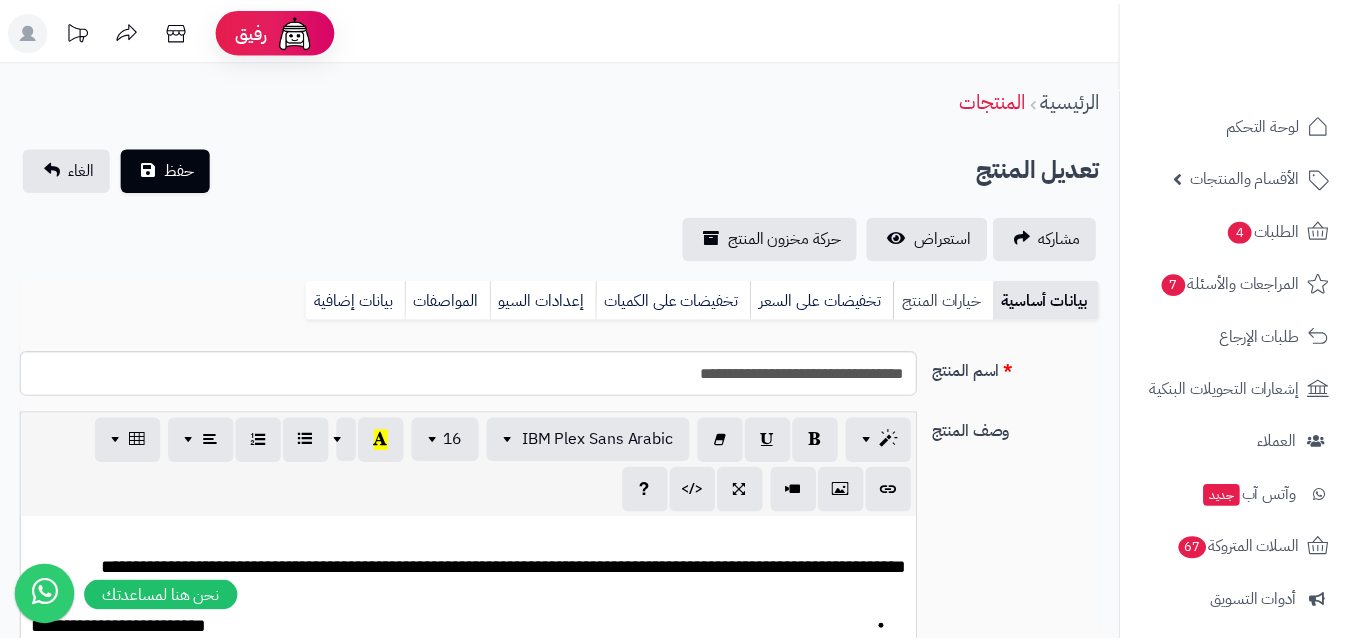 scroll, scrollTop: 0, scrollLeft: 0, axis: both 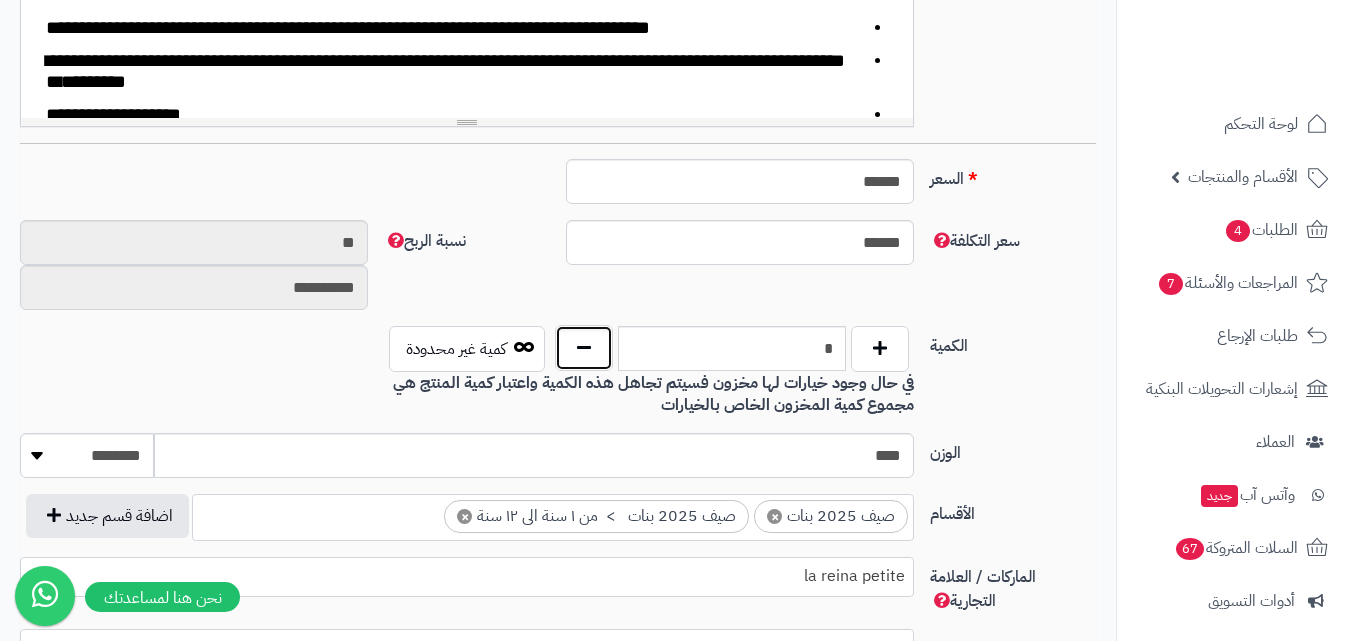 click at bounding box center [584, 348] 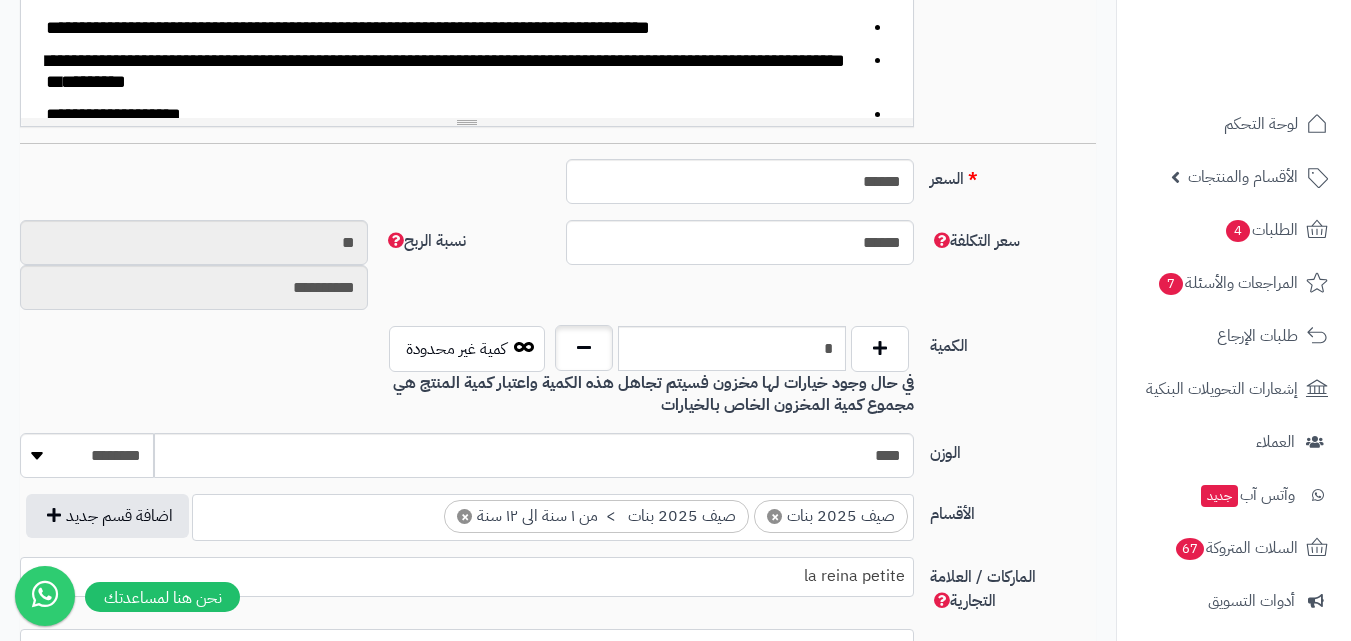type on "*" 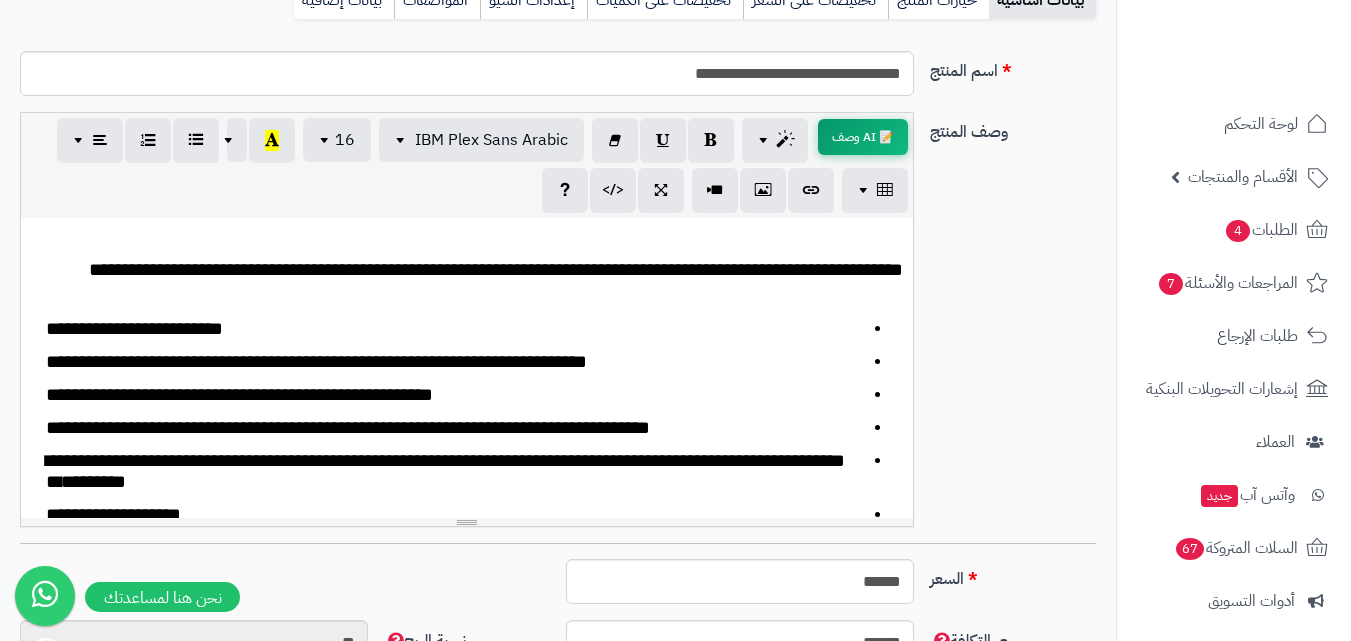 scroll, scrollTop: 0, scrollLeft: 0, axis: both 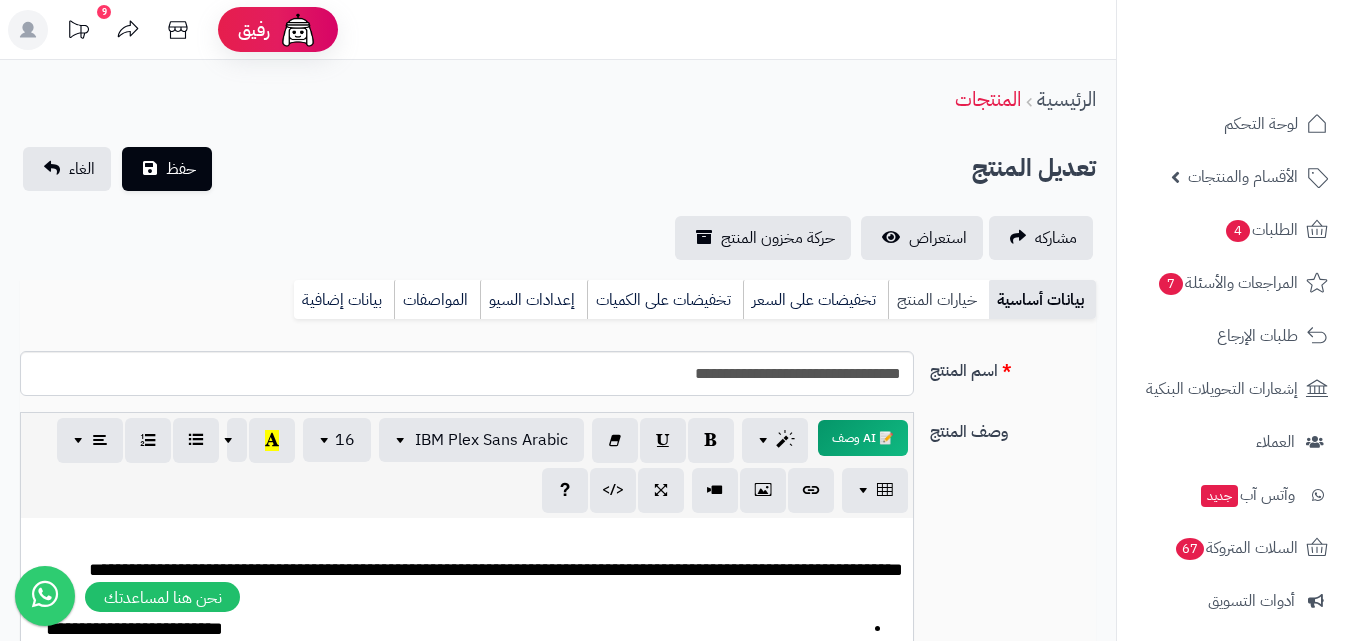 click on "خيارات المنتج" at bounding box center (938, 300) 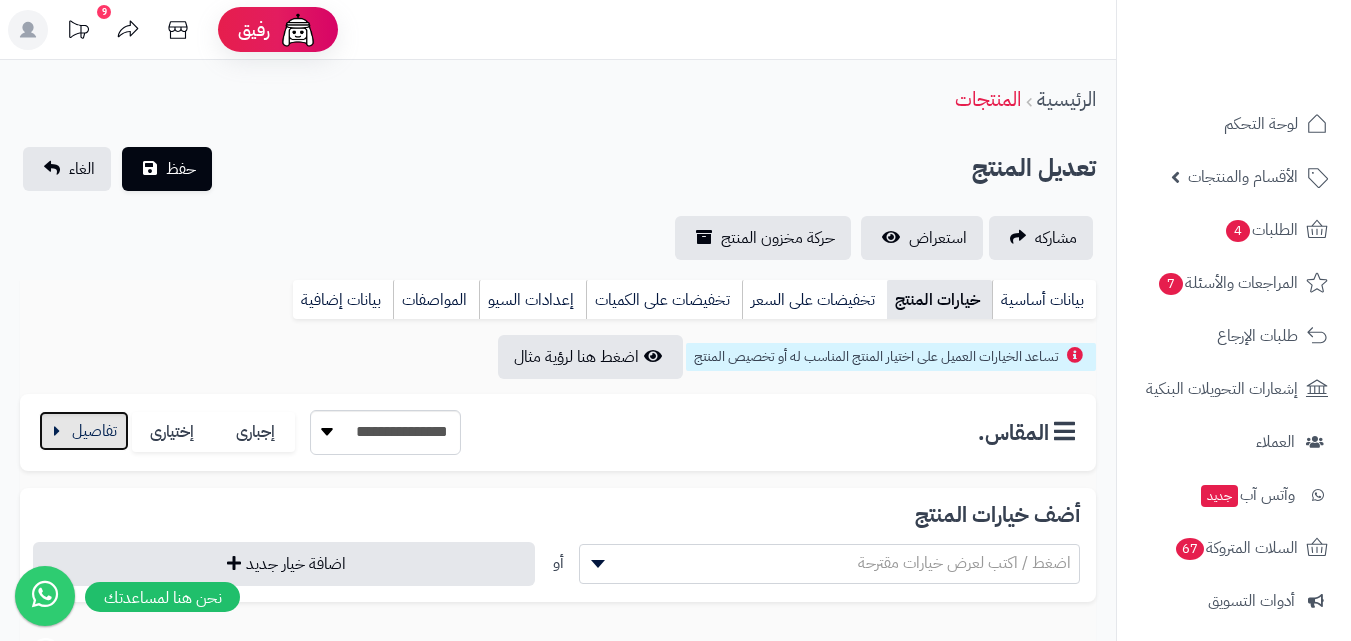 click at bounding box center [84, 431] 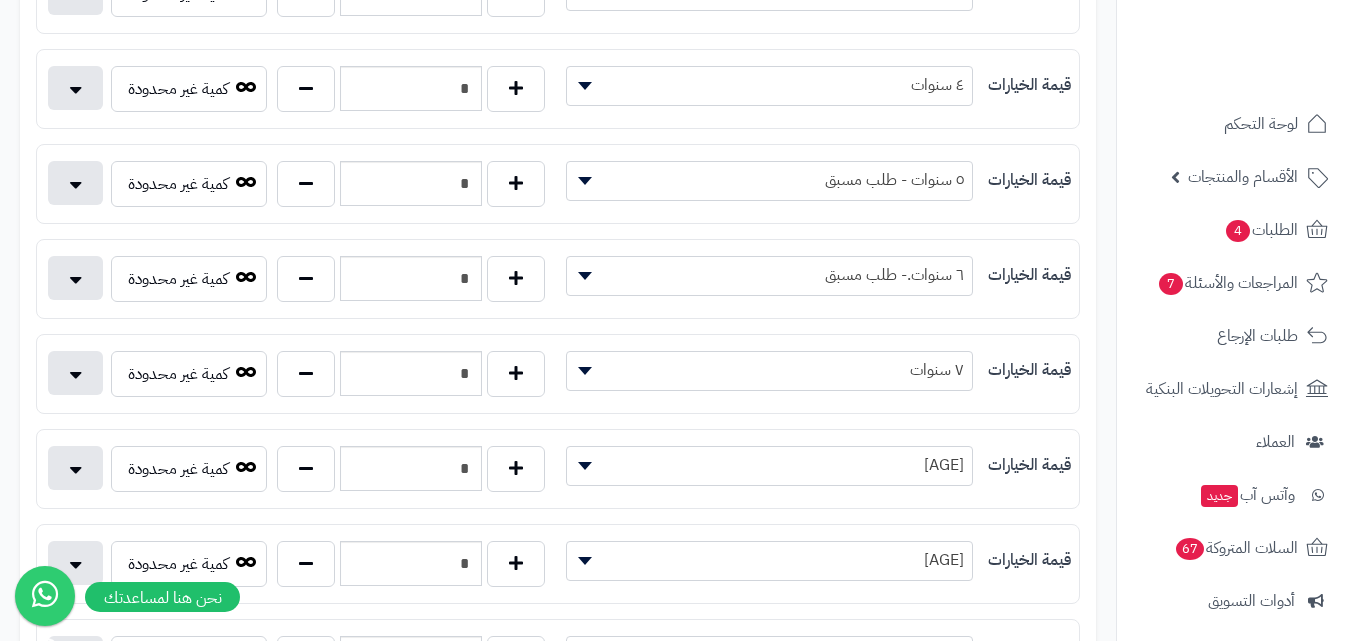 scroll, scrollTop: 1100, scrollLeft: 0, axis: vertical 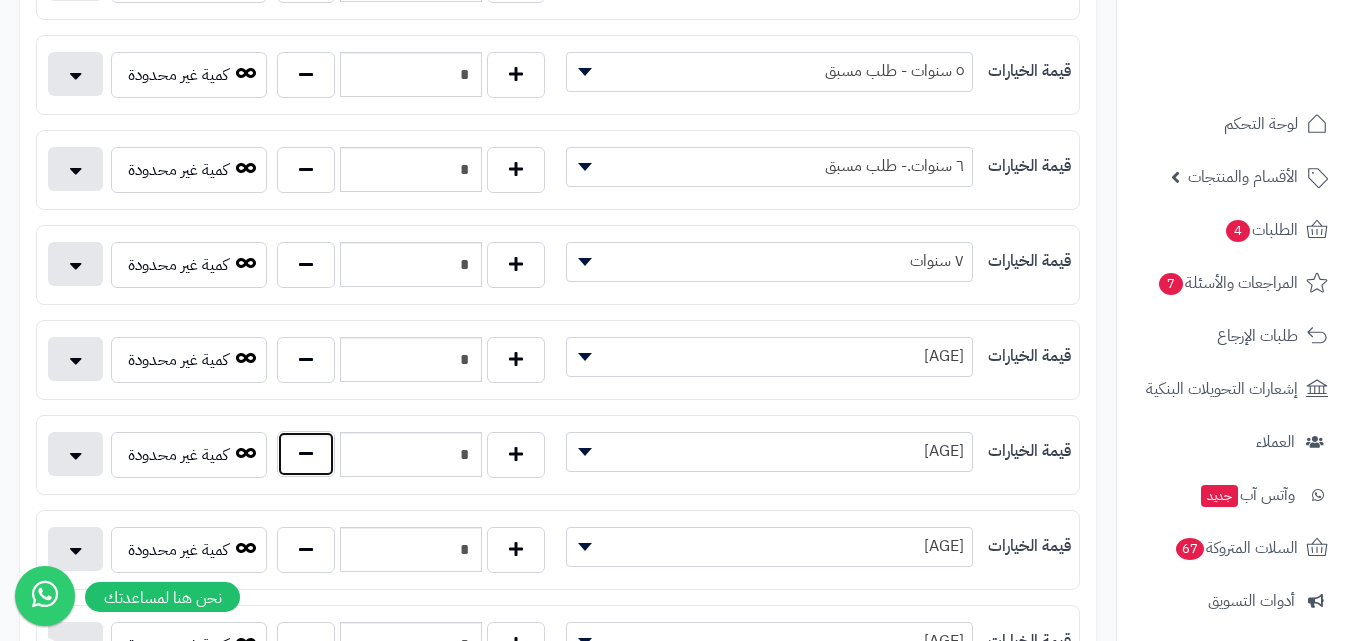 click at bounding box center (306, 454) 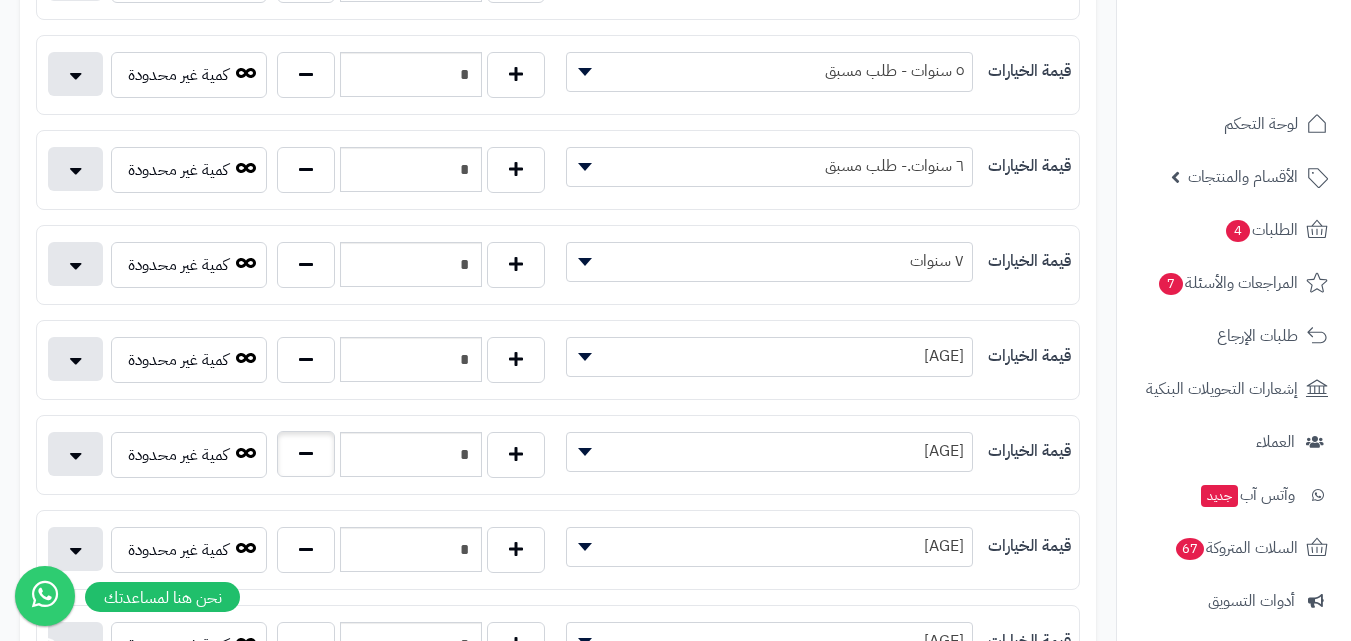 type on "*" 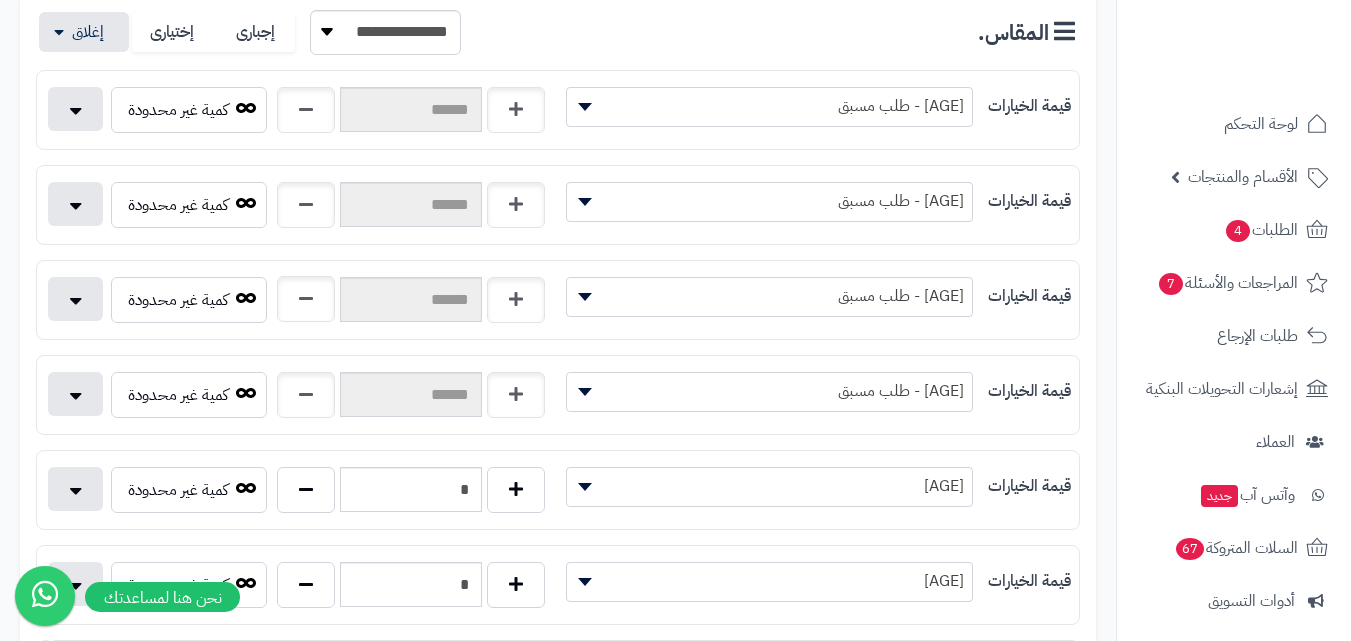 scroll, scrollTop: 0, scrollLeft: 0, axis: both 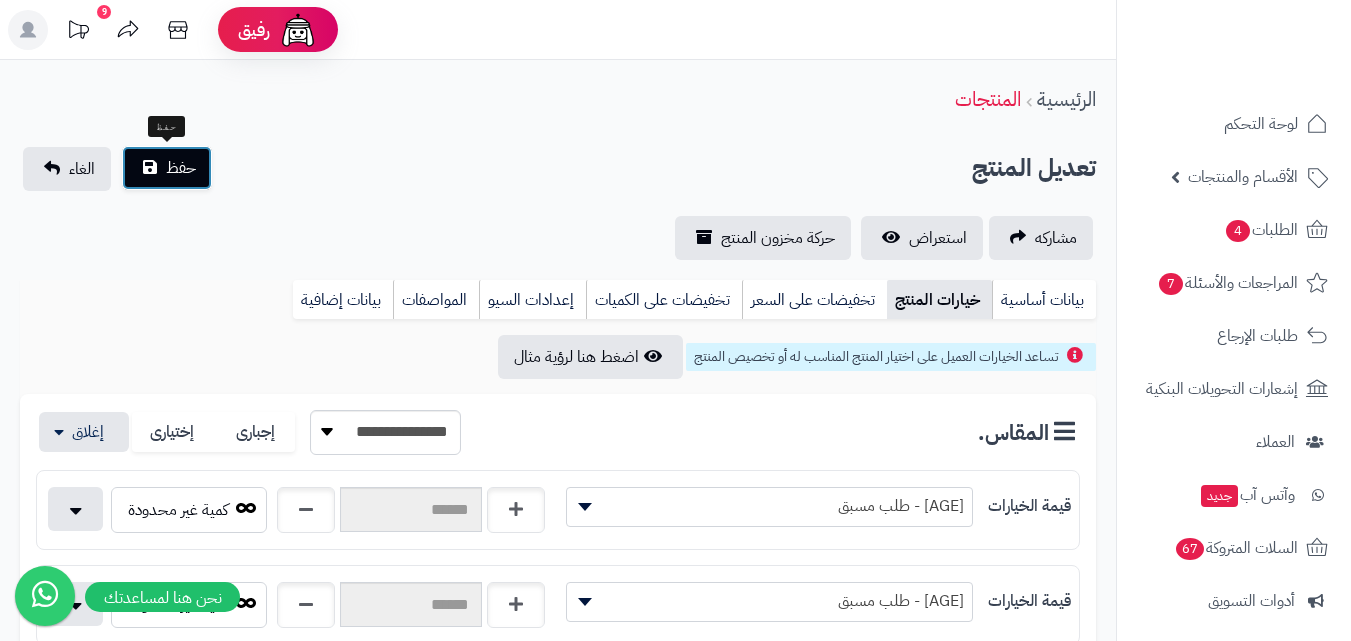 click on "حفظ" at bounding box center (181, 168) 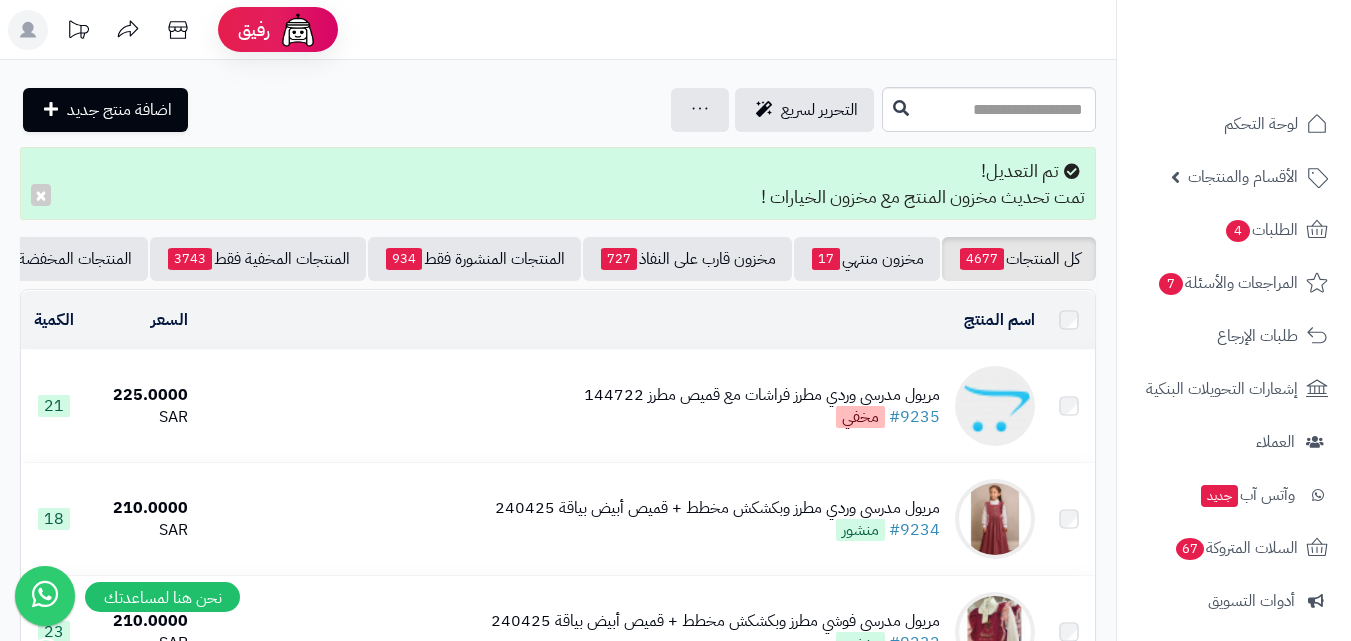 scroll, scrollTop: 0, scrollLeft: 0, axis: both 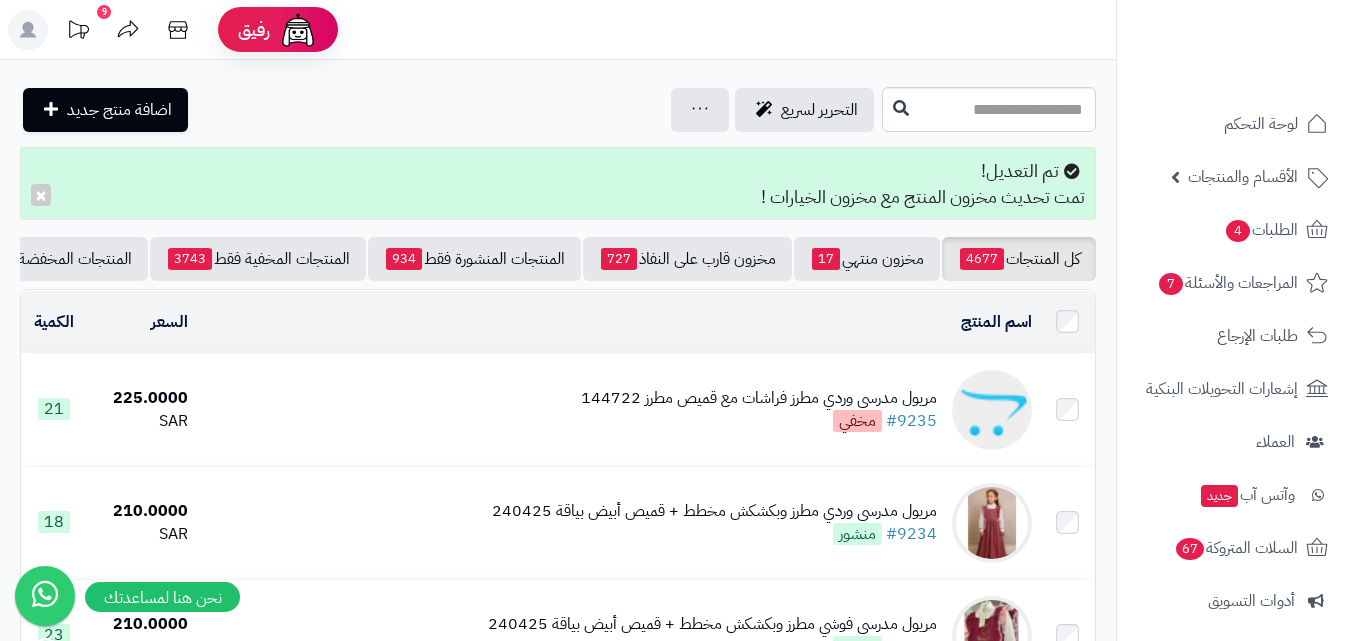 click at bounding box center (992, 410) 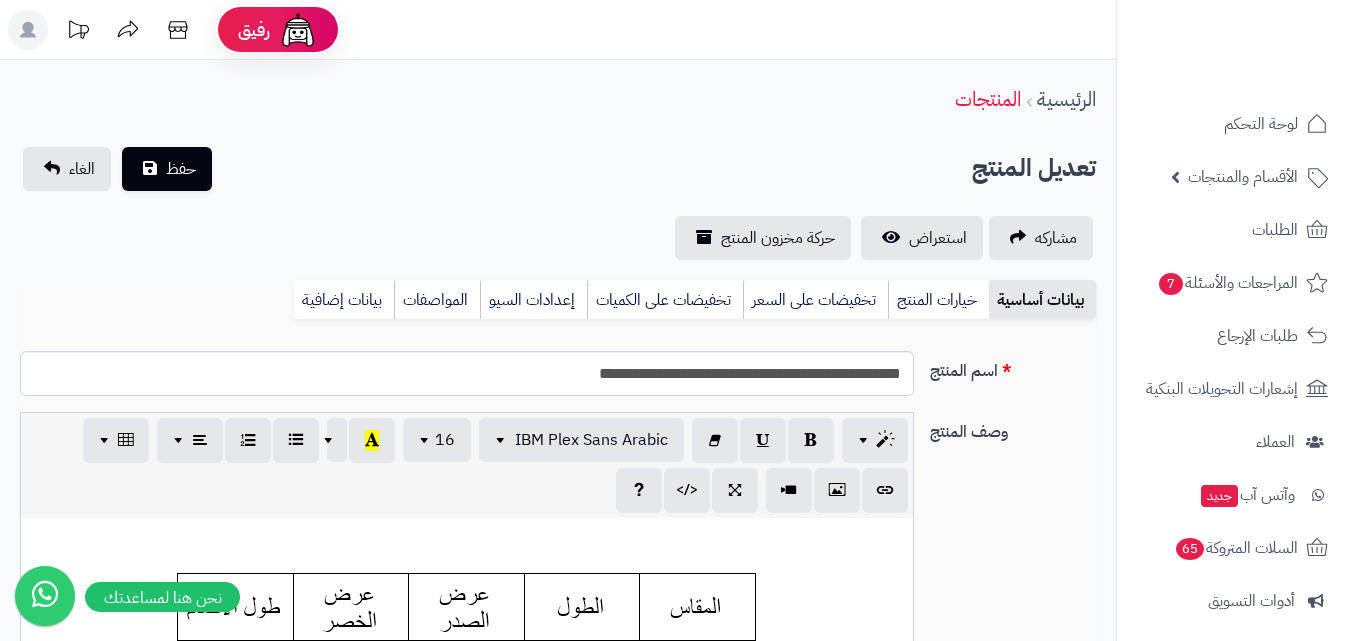 scroll, scrollTop: 0, scrollLeft: 0, axis: both 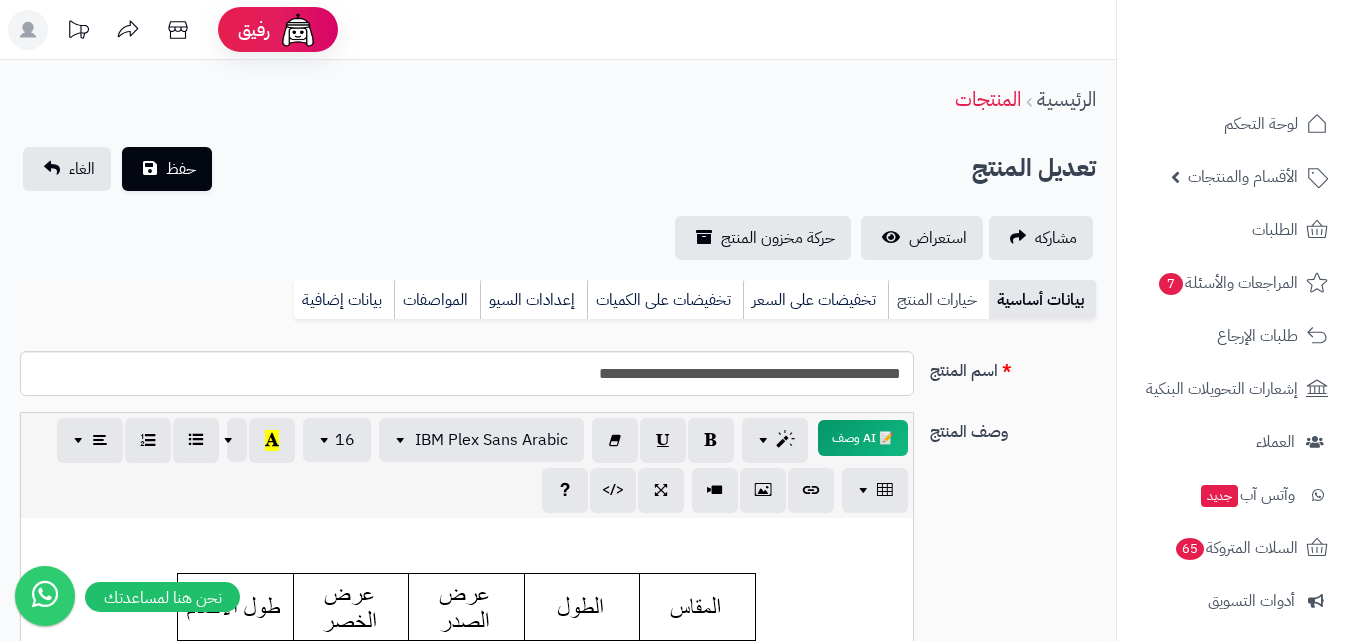 click on "خيارات المنتج" at bounding box center (938, 300) 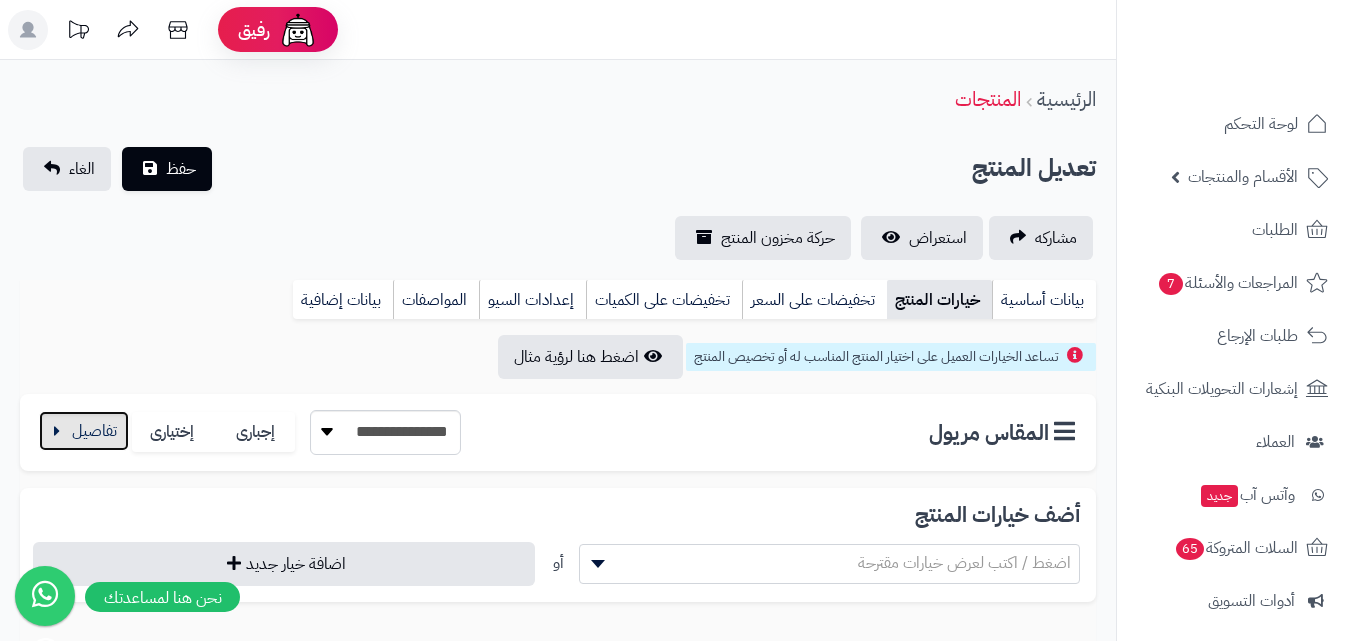 click at bounding box center (84, 431) 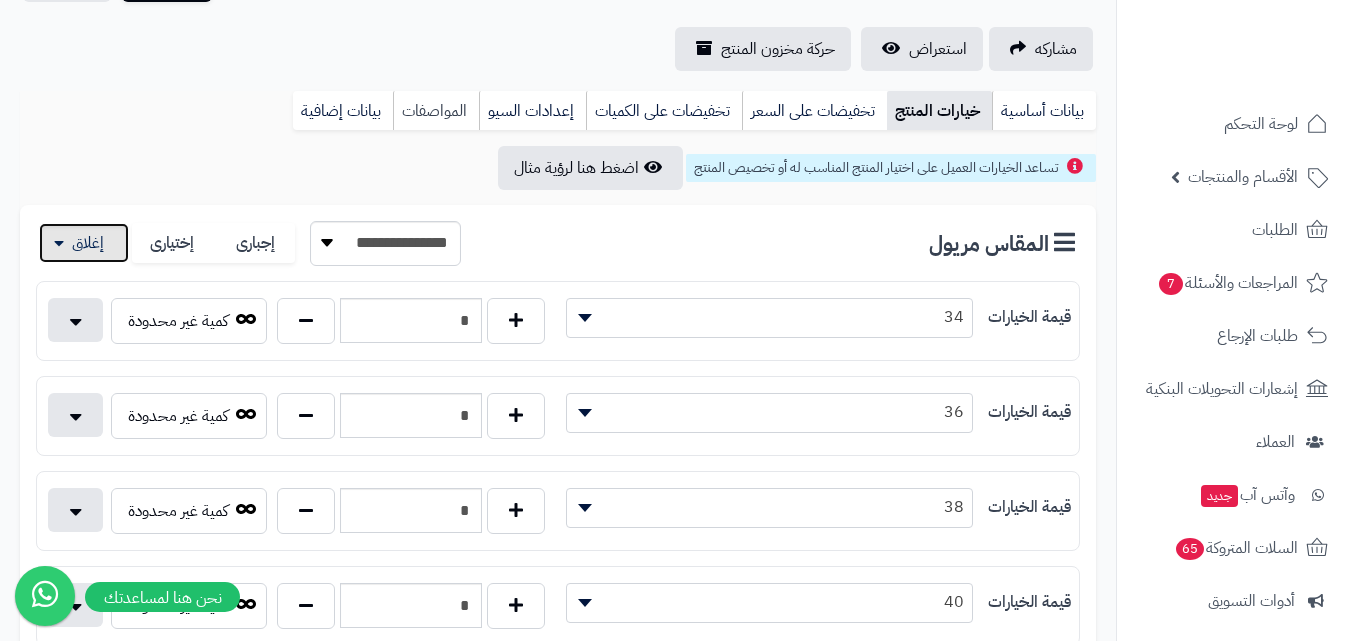 scroll, scrollTop: 200, scrollLeft: 0, axis: vertical 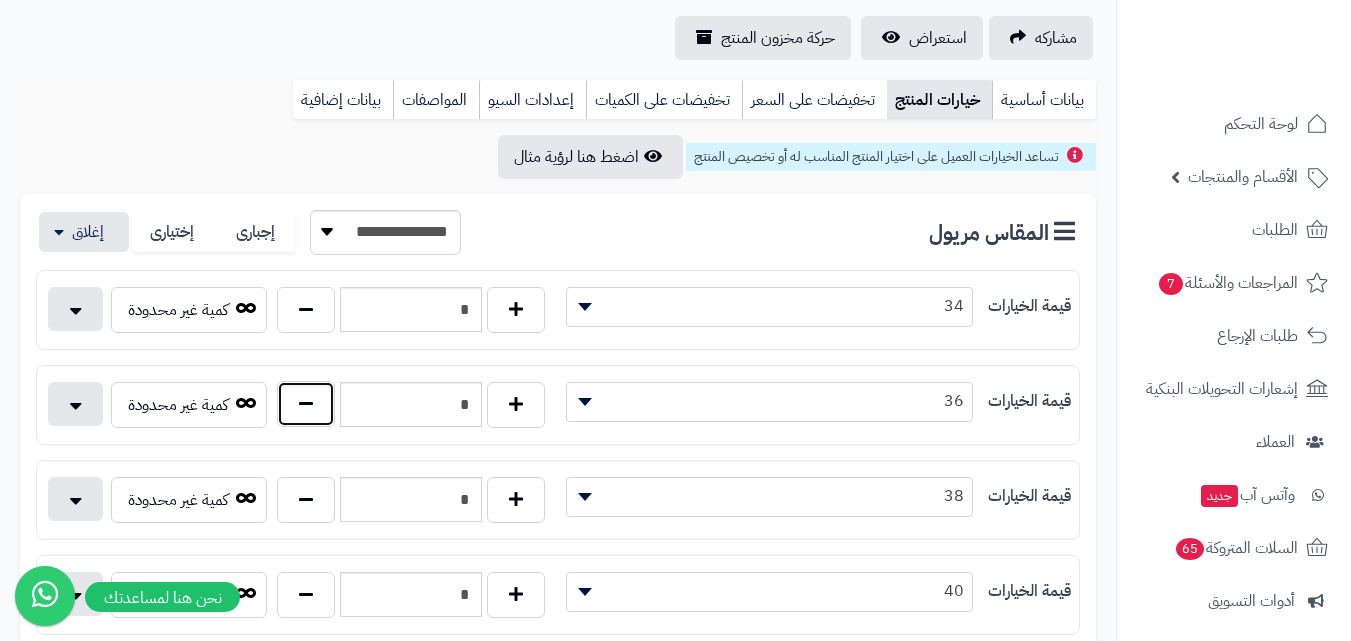 click at bounding box center [306, 404] 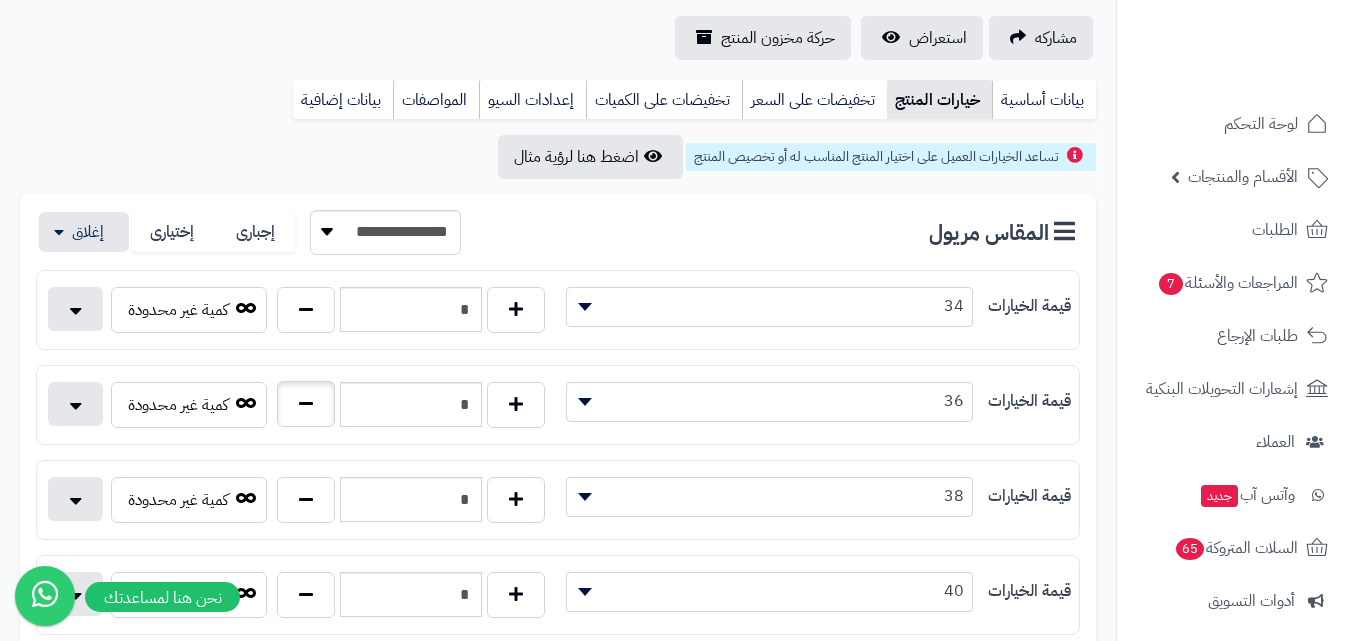type on "*" 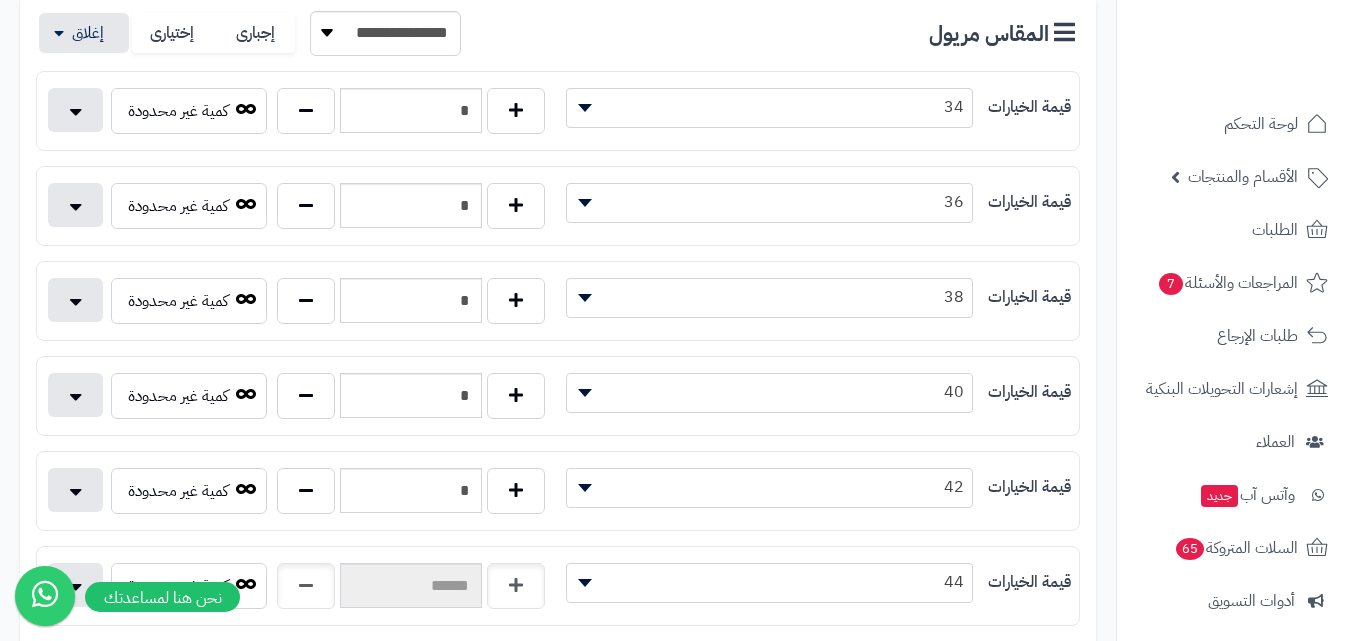 scroll, scrollTop: 400, scrollLeft: 0, axis: vertical 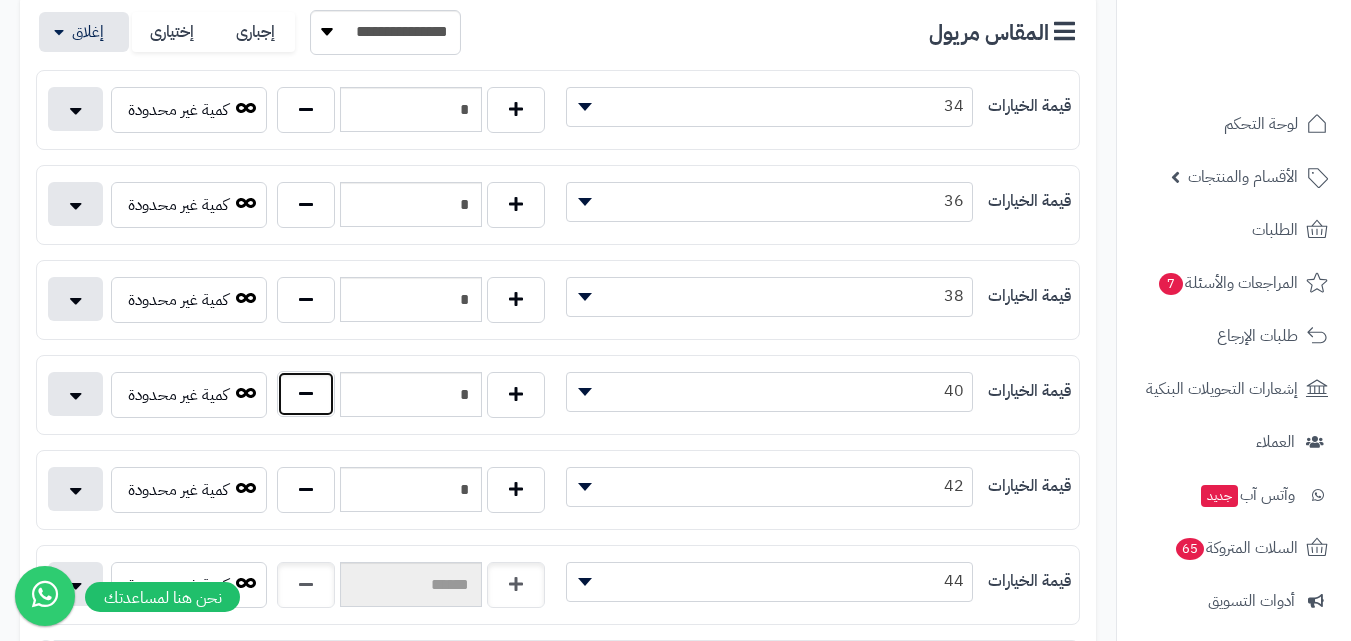 click at bounding box center (306, 394) 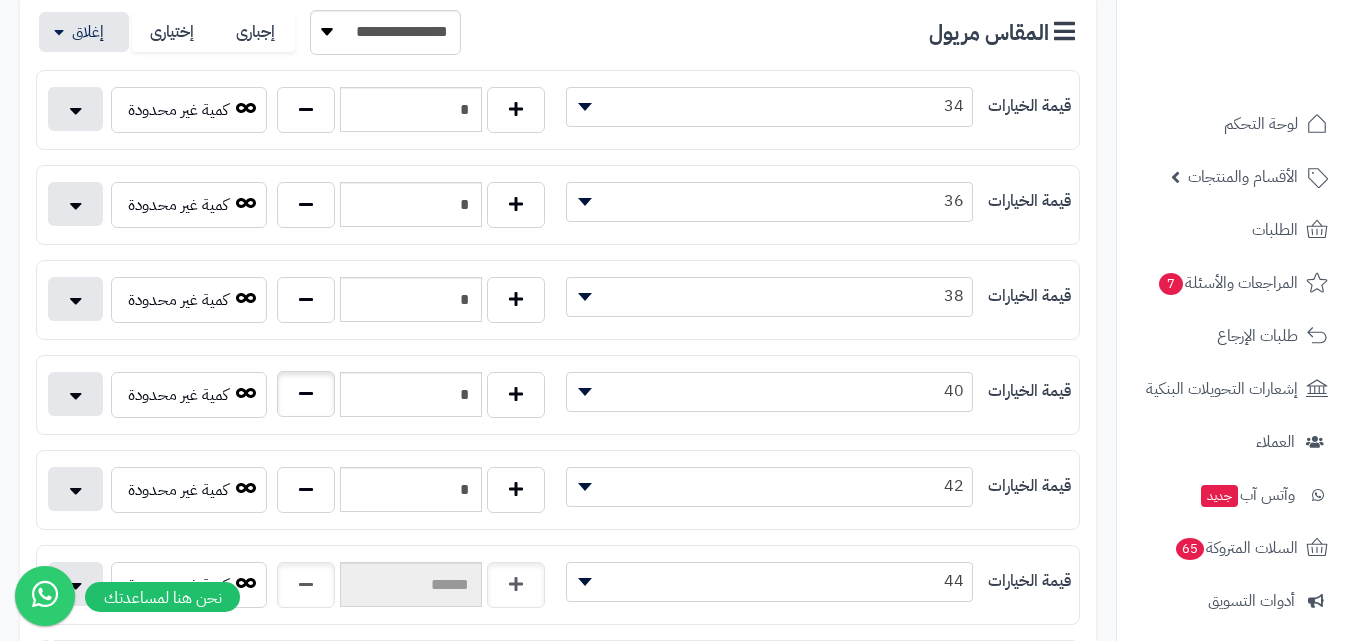 type on "*" 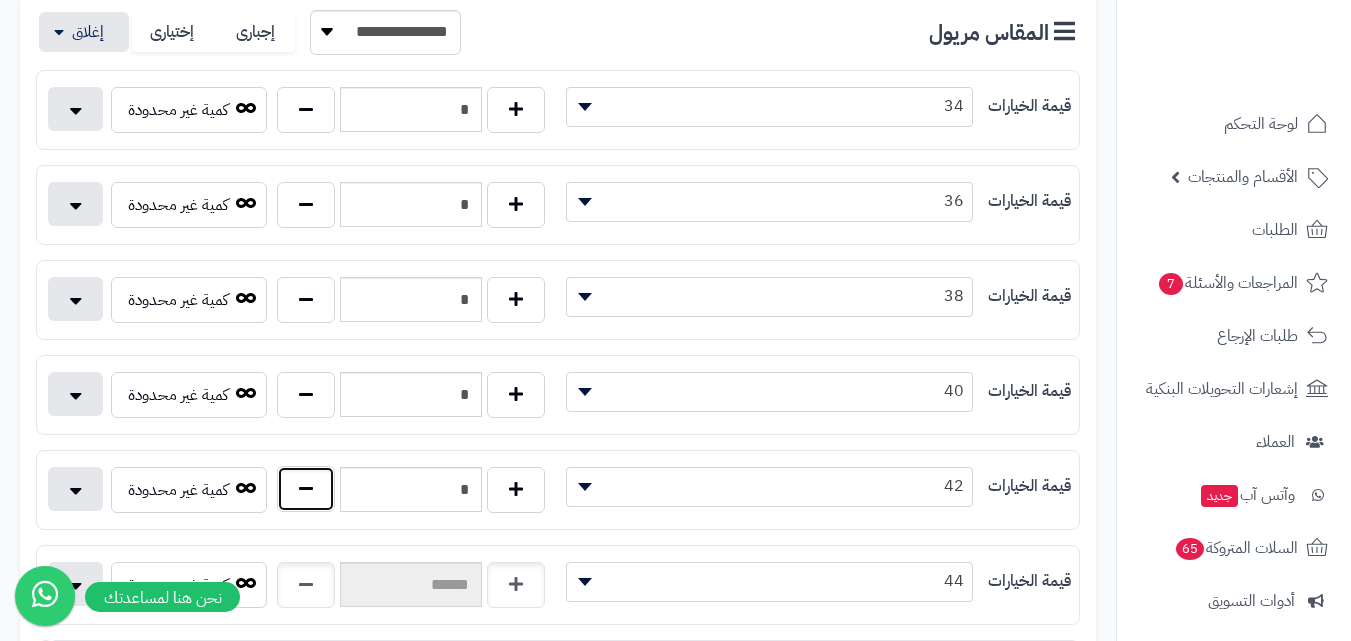 click at bounding box center [306, 489] 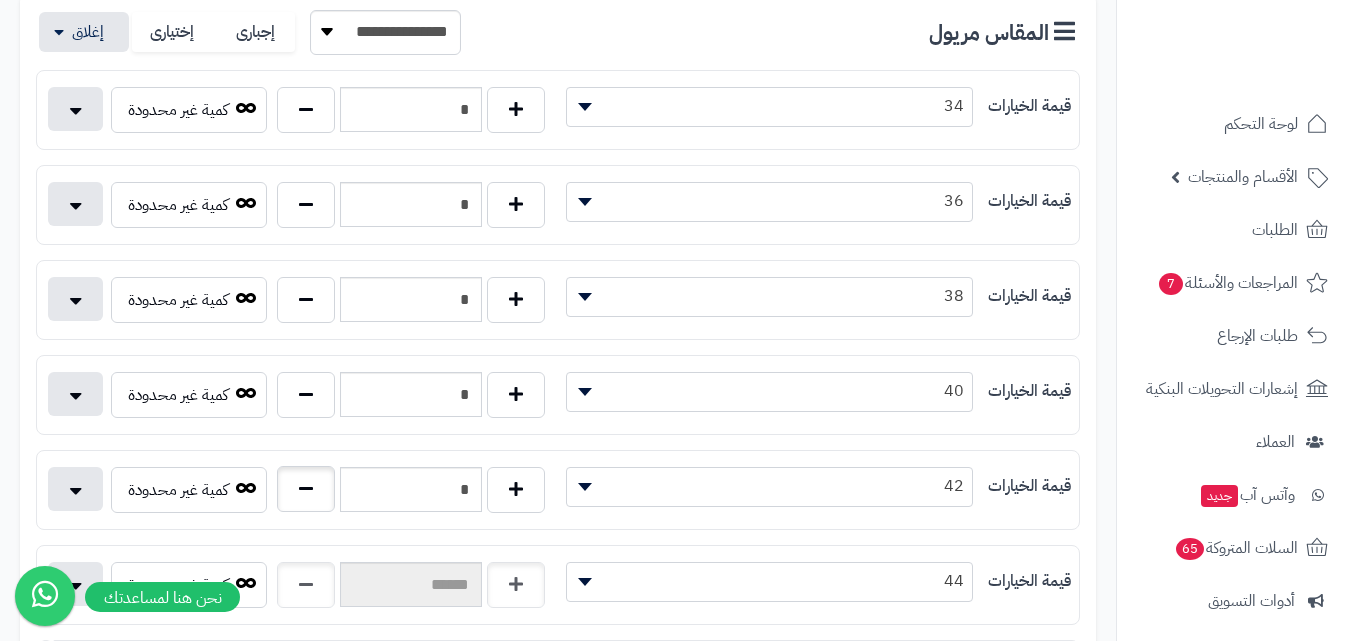 type on "*" 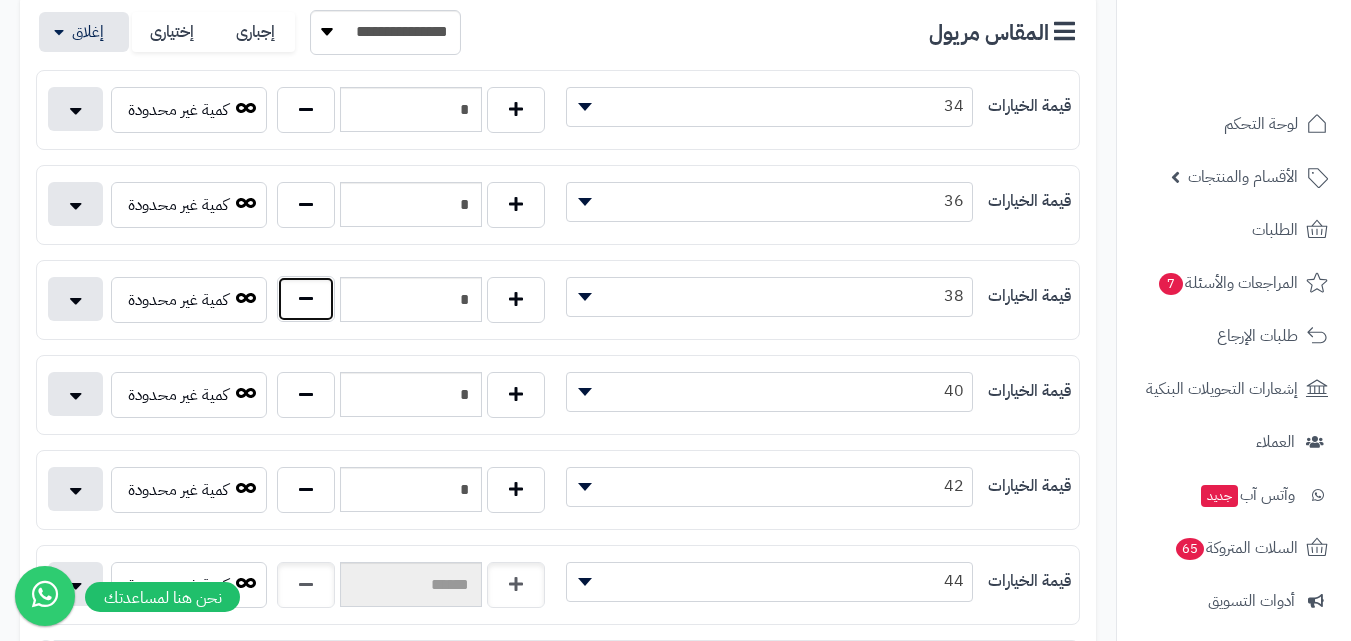 click at bounding box center (306, 299) 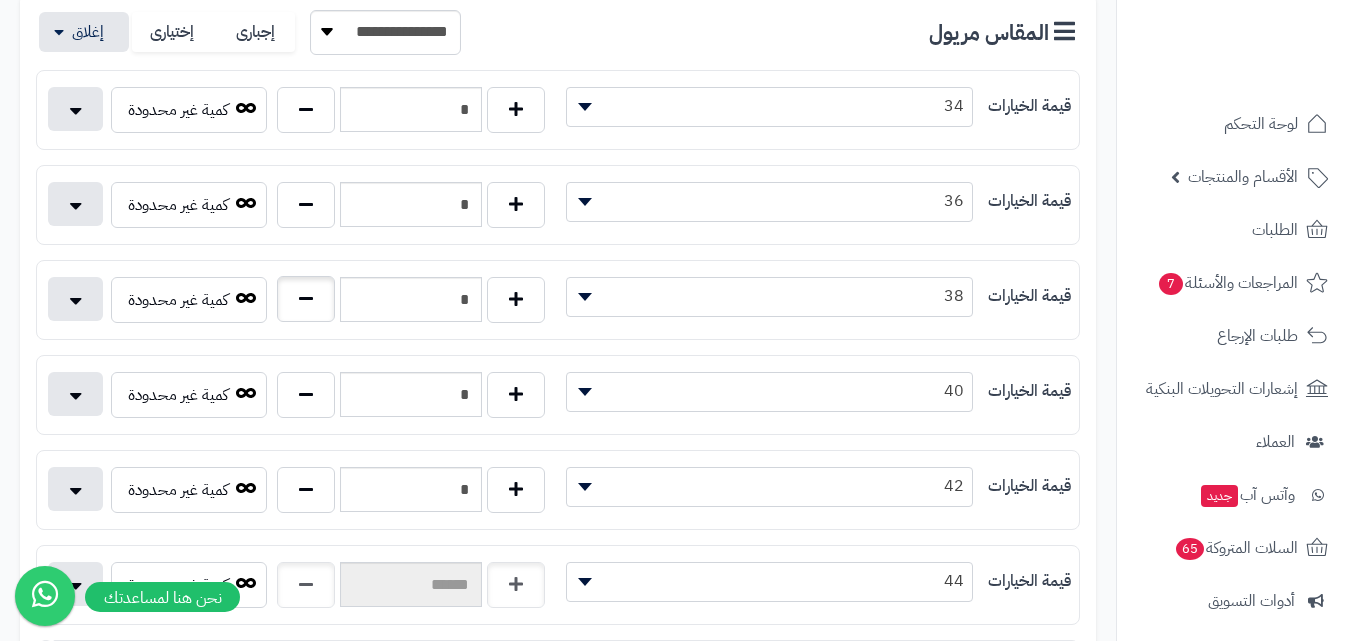 type on "*" 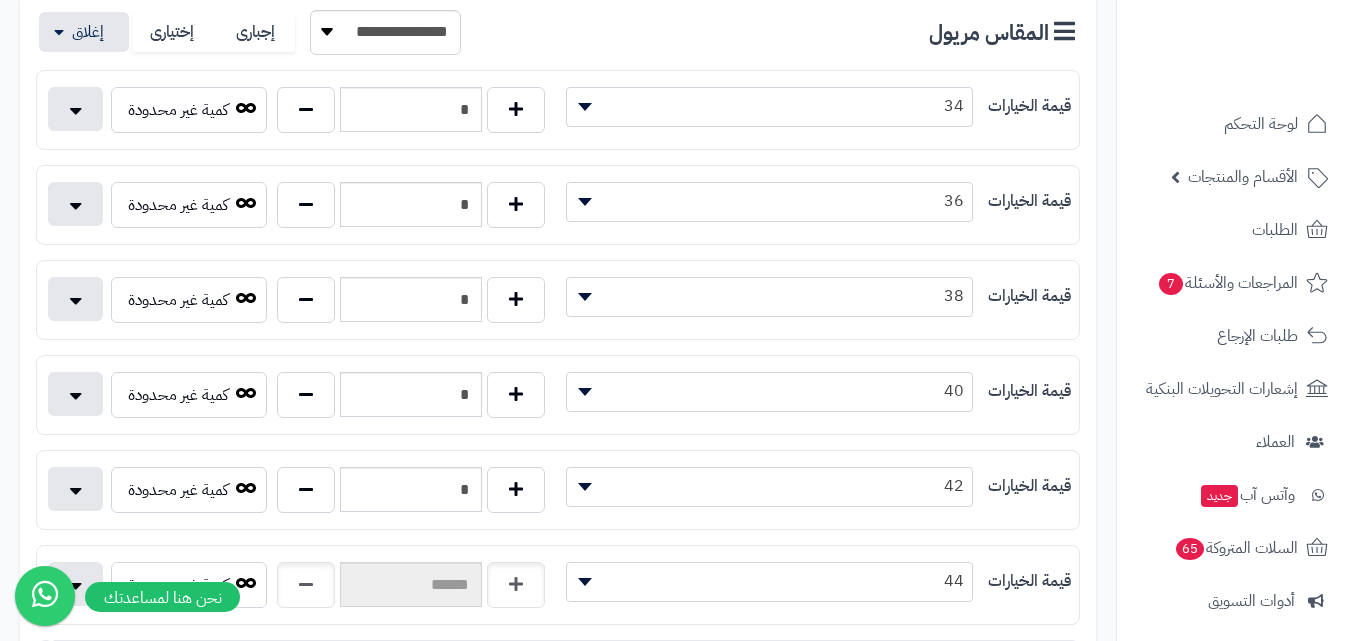 scroll, scrollTop: 200, scrollLeft: 0, axis: vertical 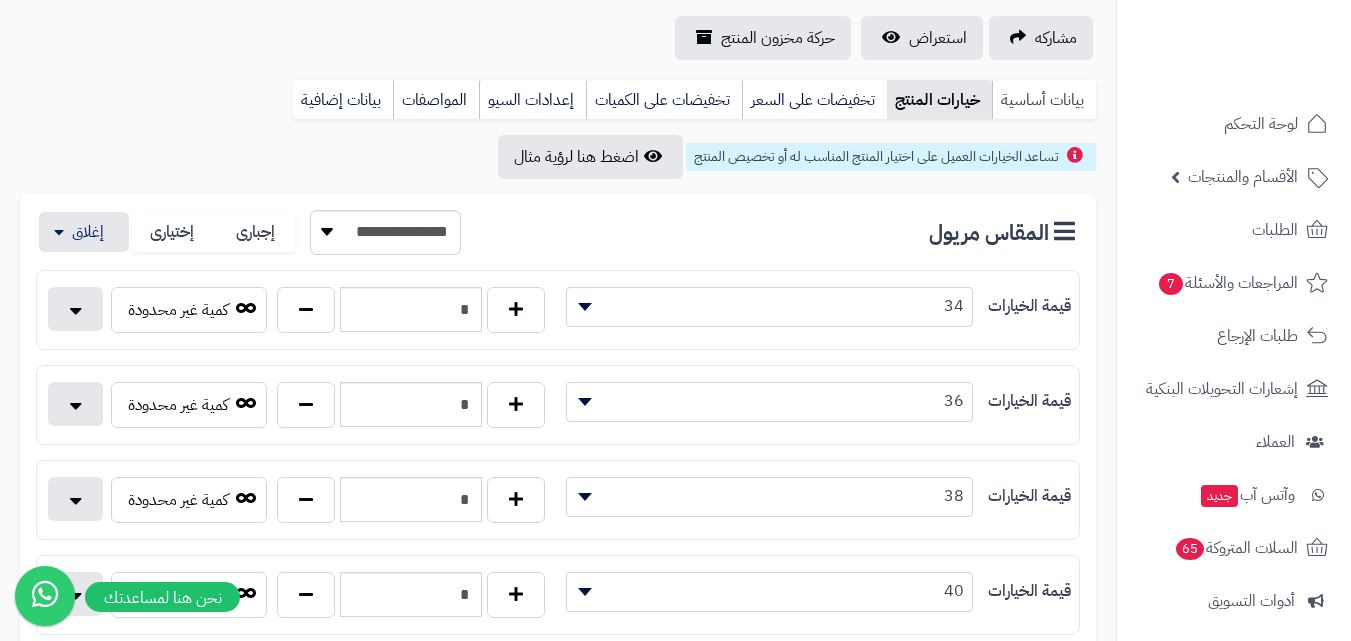 click on "بيانات أساسية" at bounding box center (1044, 100) 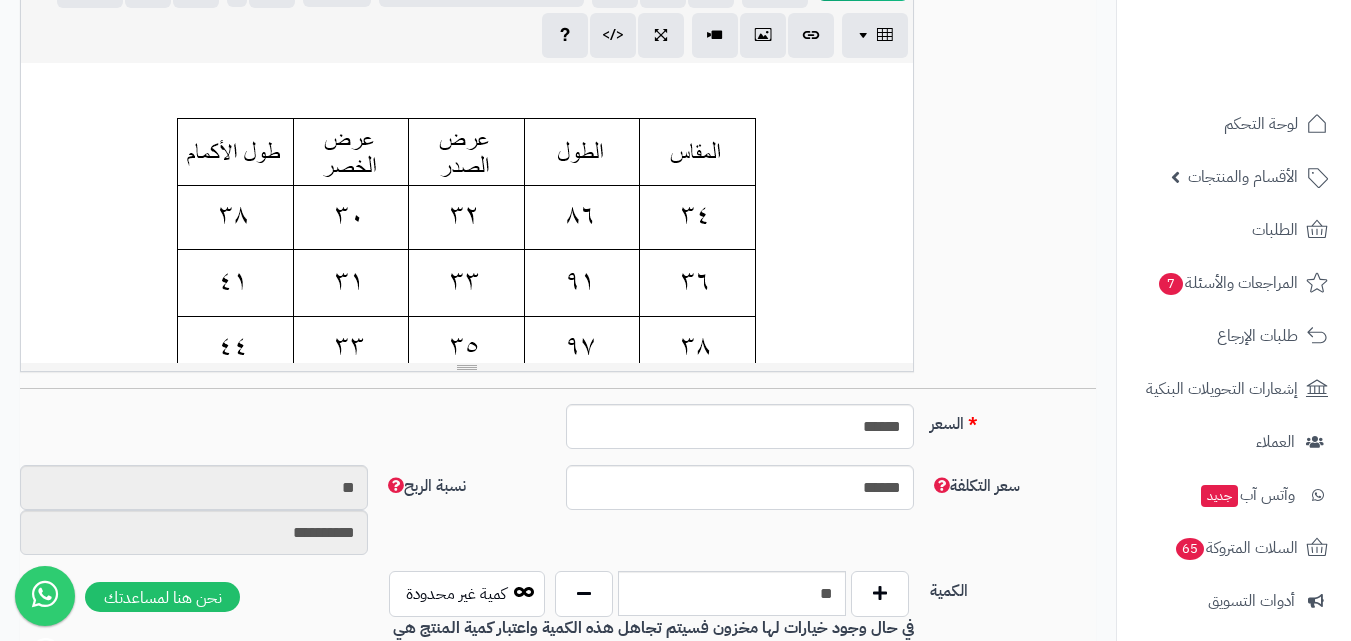 scroll, scrollTop: 900, scrollLeft: 0, axis: vertical 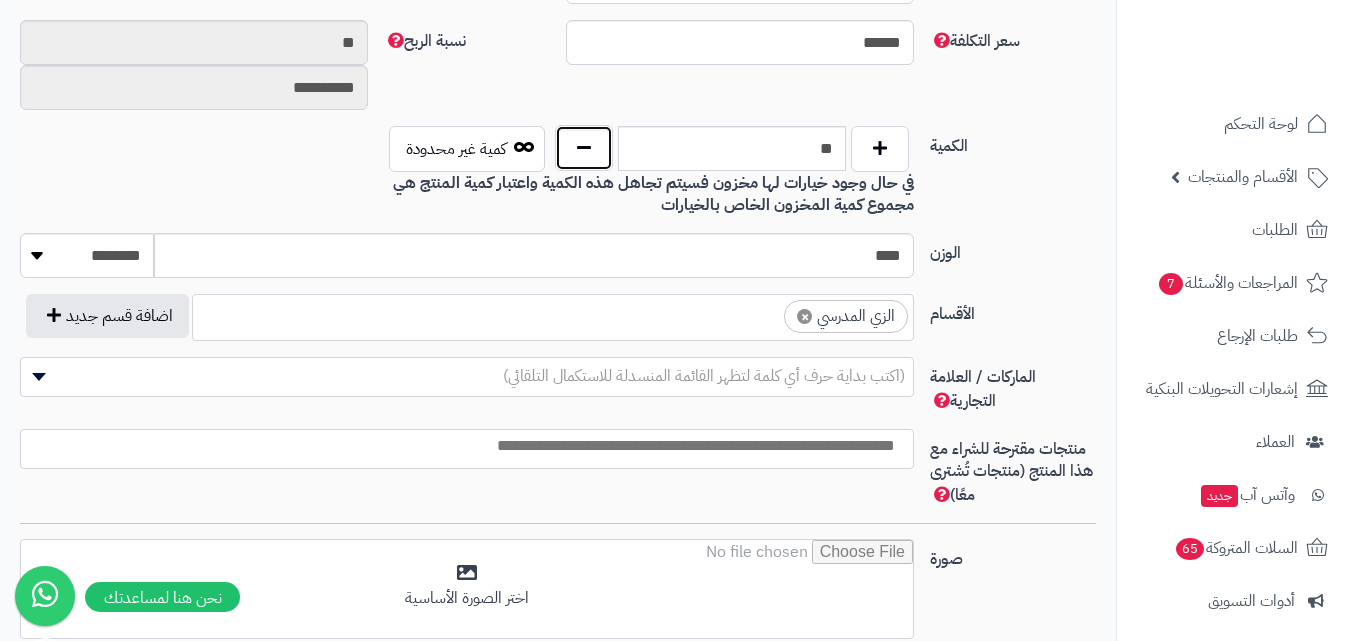 click at bounding box center (584, 148) 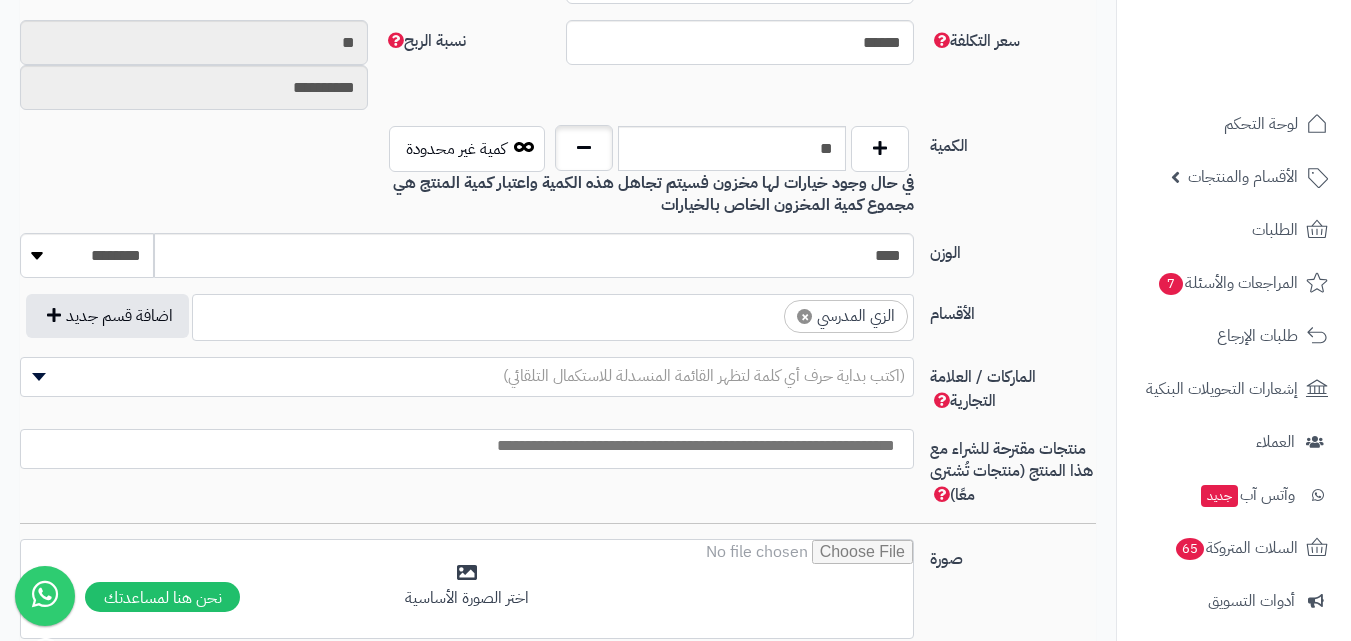 type on "**" 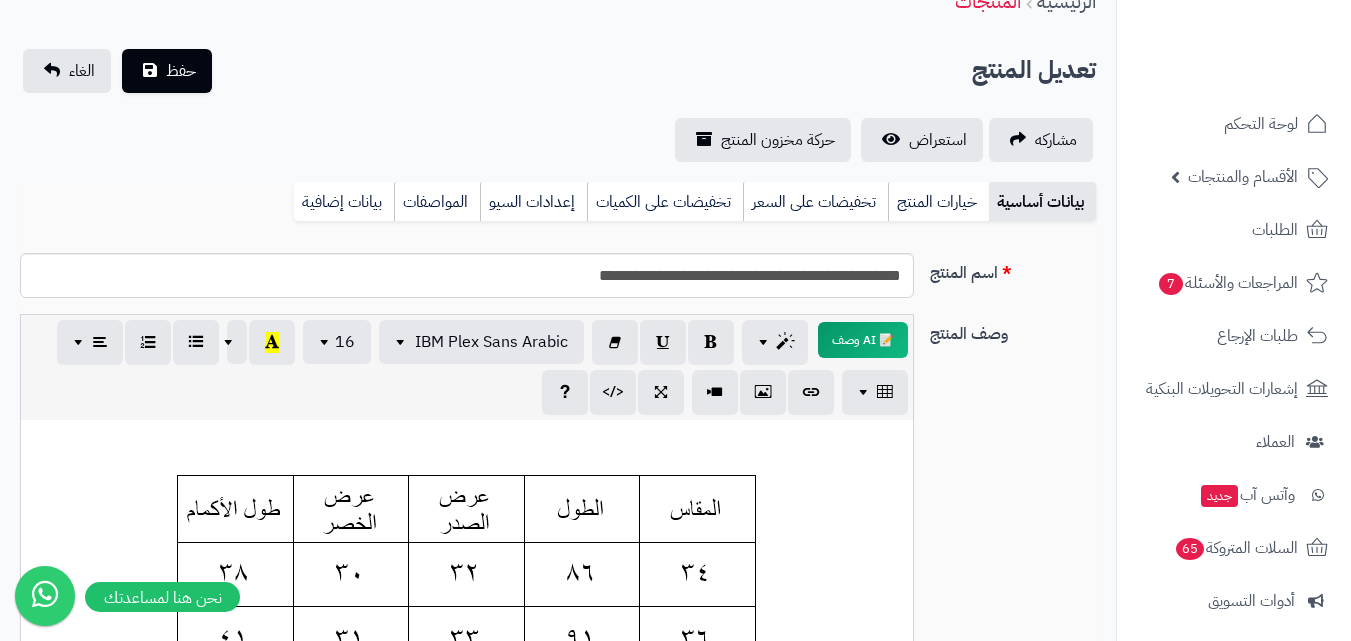 scroll, scrollTop: 0, scrollLeft: 0, axis: both 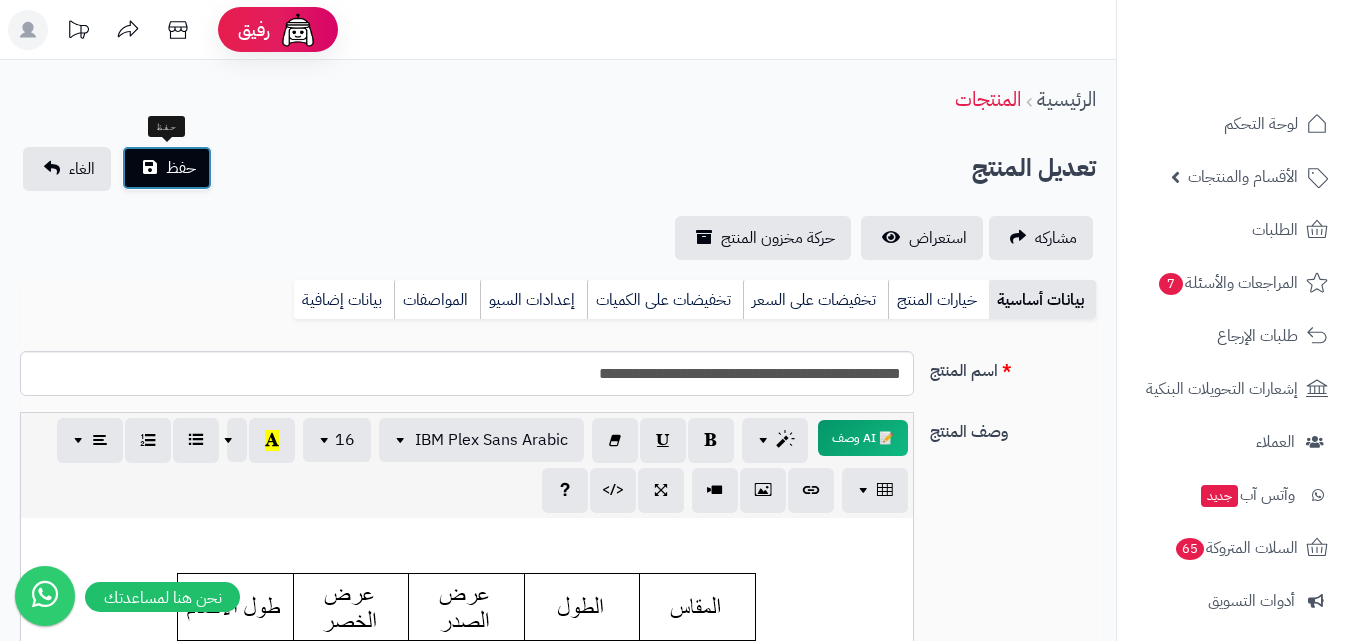click on "حفظ" at bounding box center (167, 168) 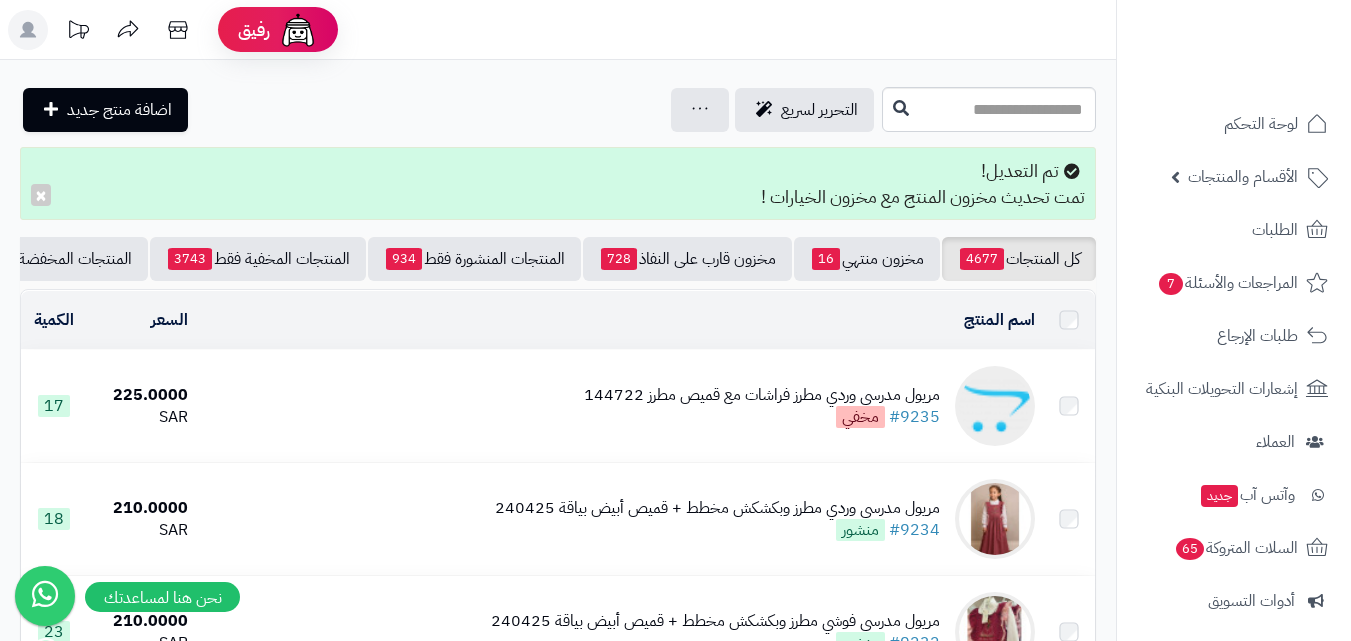 scroll, scrollTop: 0, scrollLeft: 0, axis: both 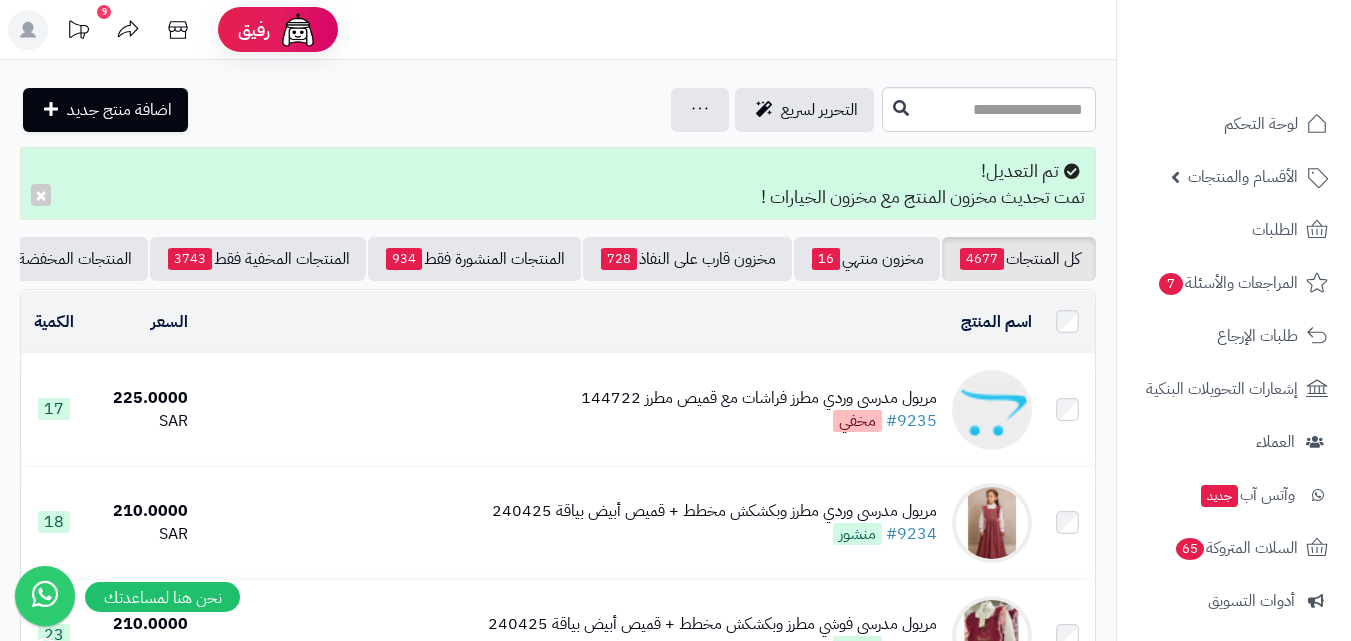 click at bounding box center (992, 410) 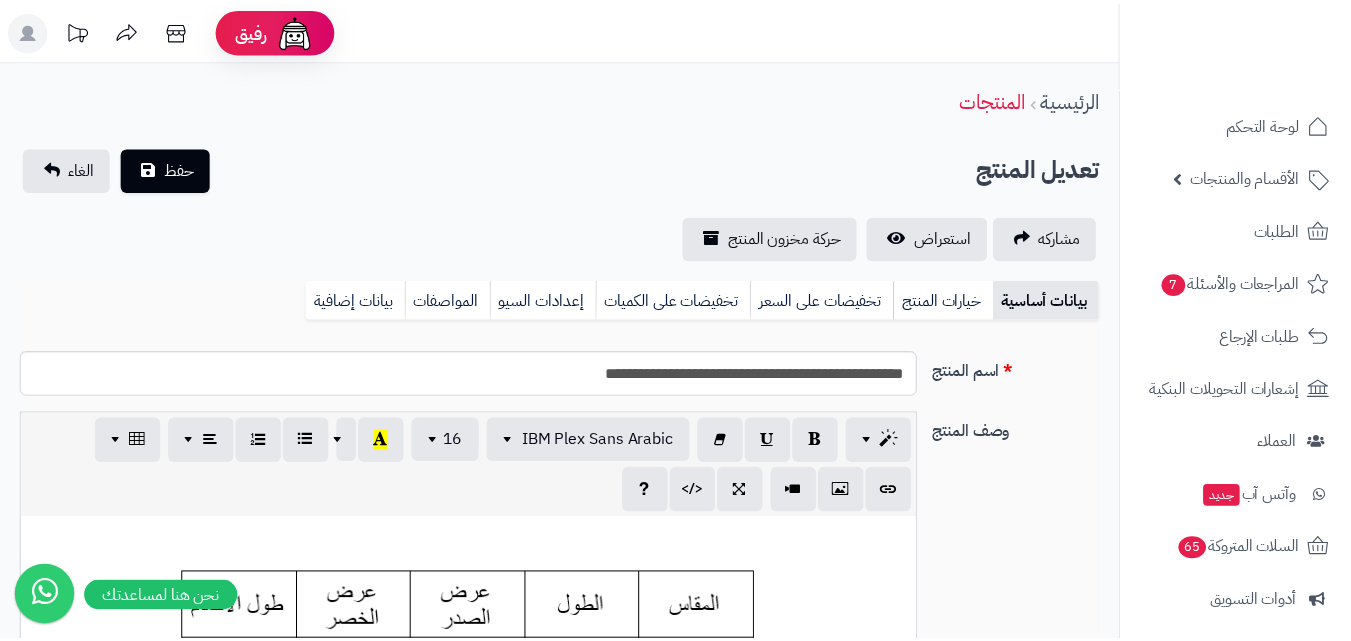 scroll, scrollTop: 0, scrollLeft: 0, axis: both 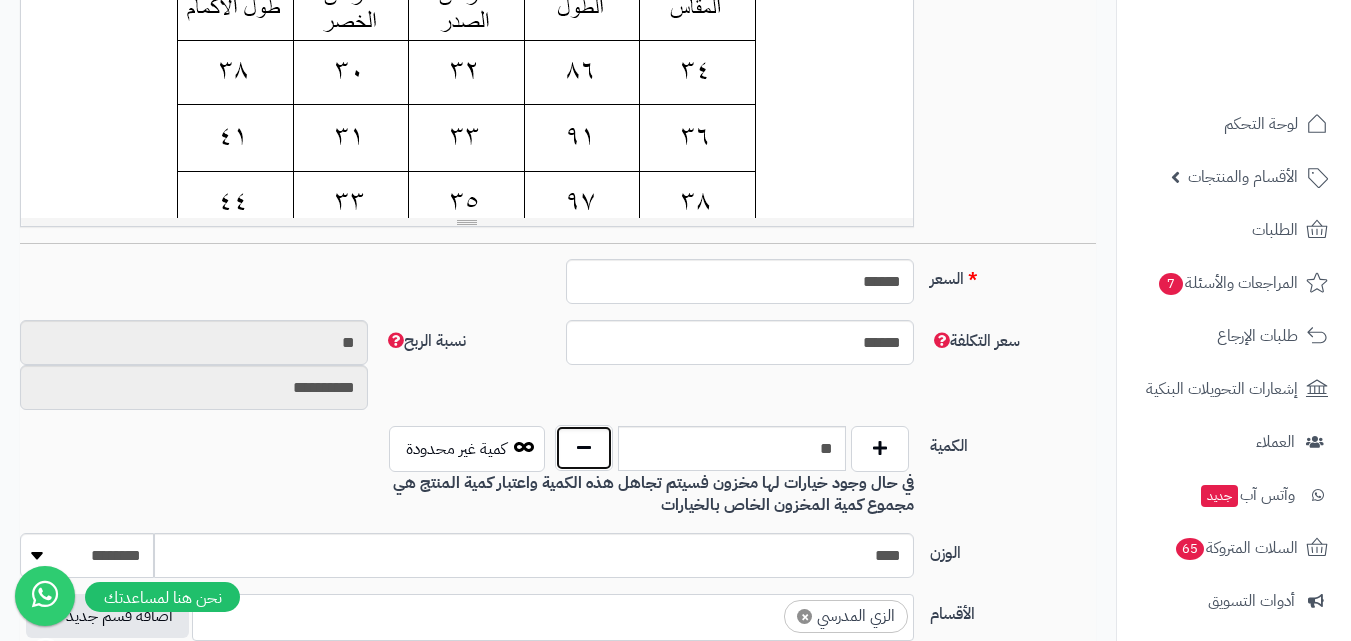 click at bounding box center (584, 448) 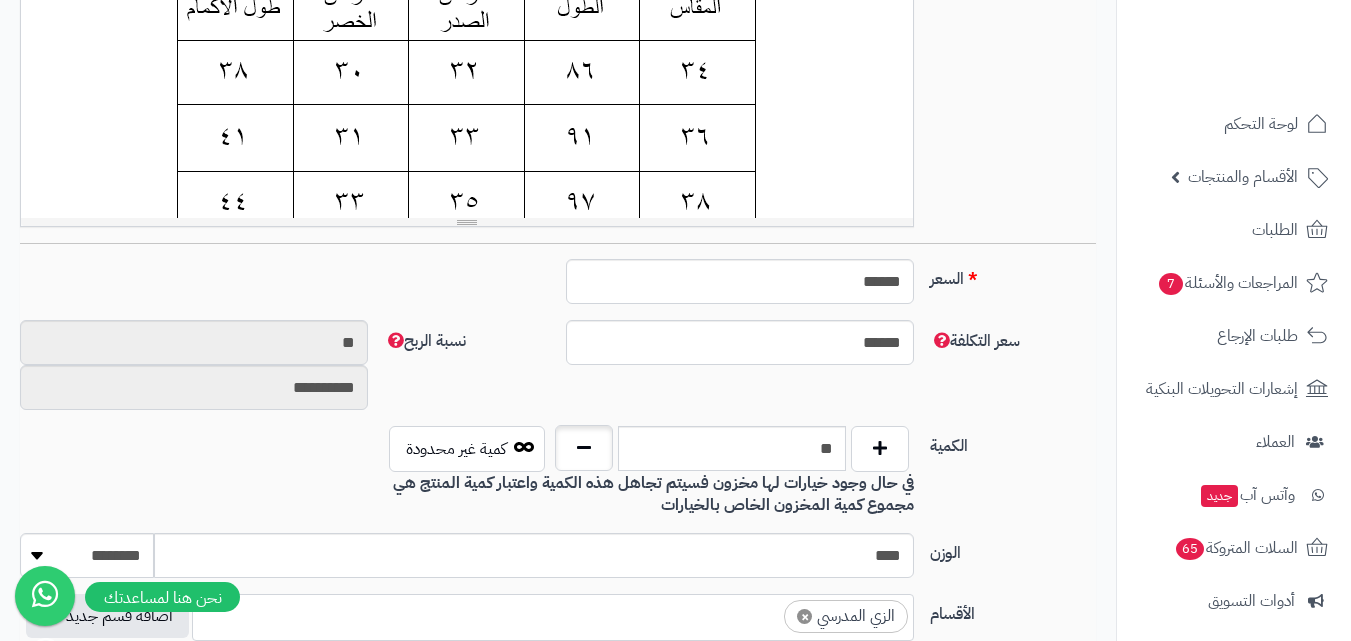 type on "**" 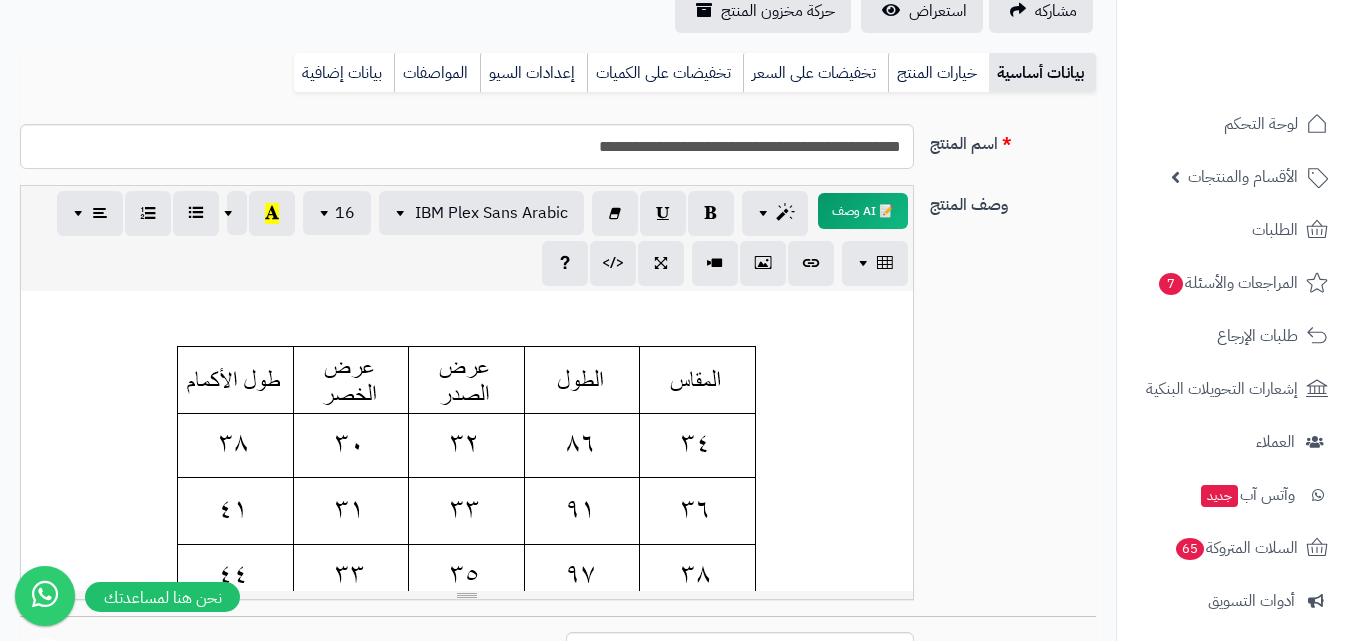 scroll, scrollTop: 0, scrollLeft: 0, axis: both 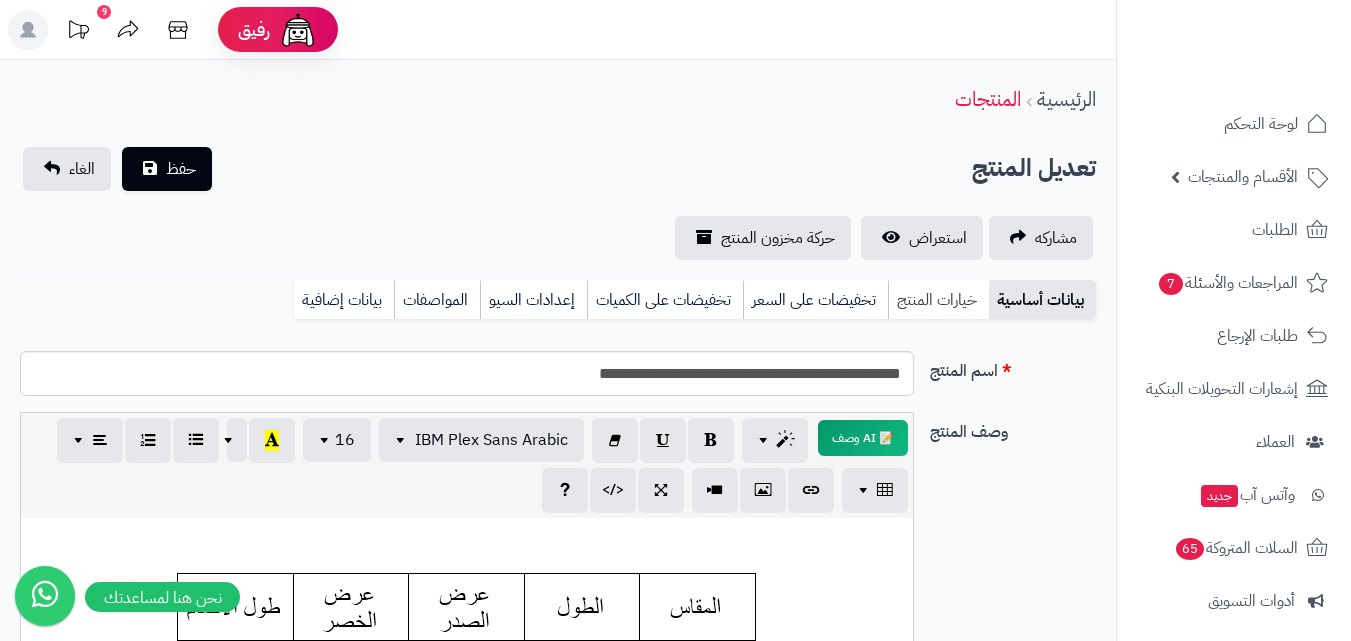 click on "خيارات المنتج" at bounding box center (938, 300) 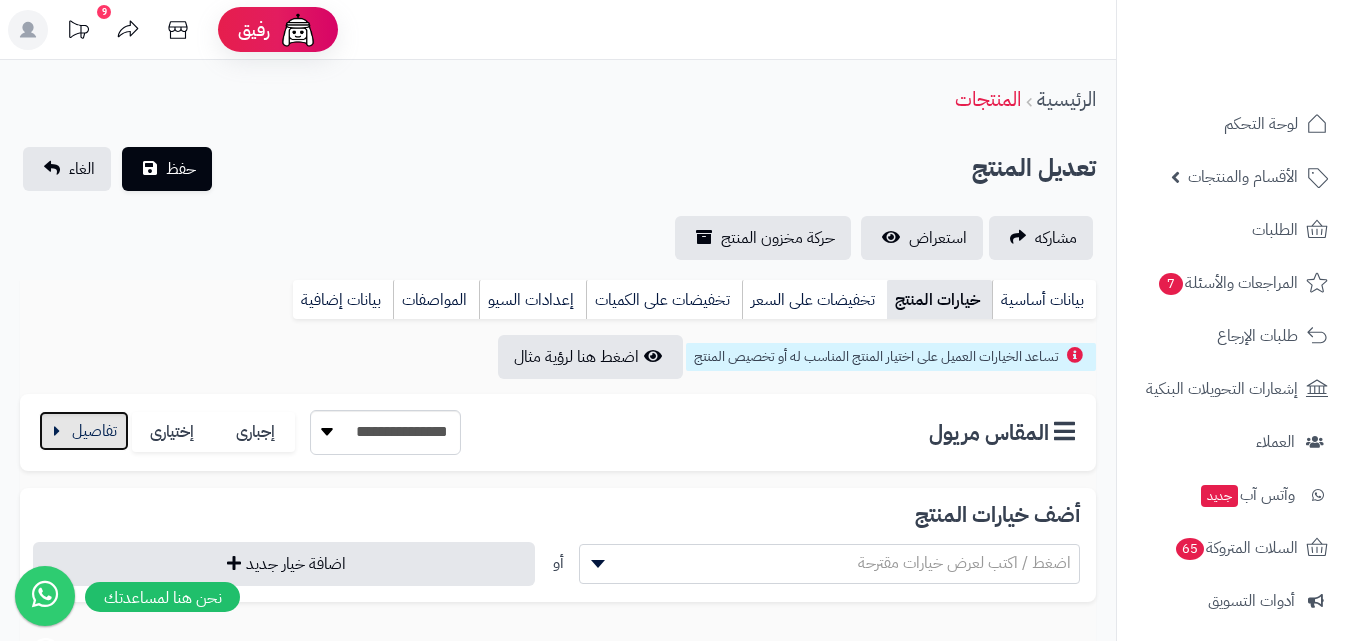 click at bounding box center (84, 431) 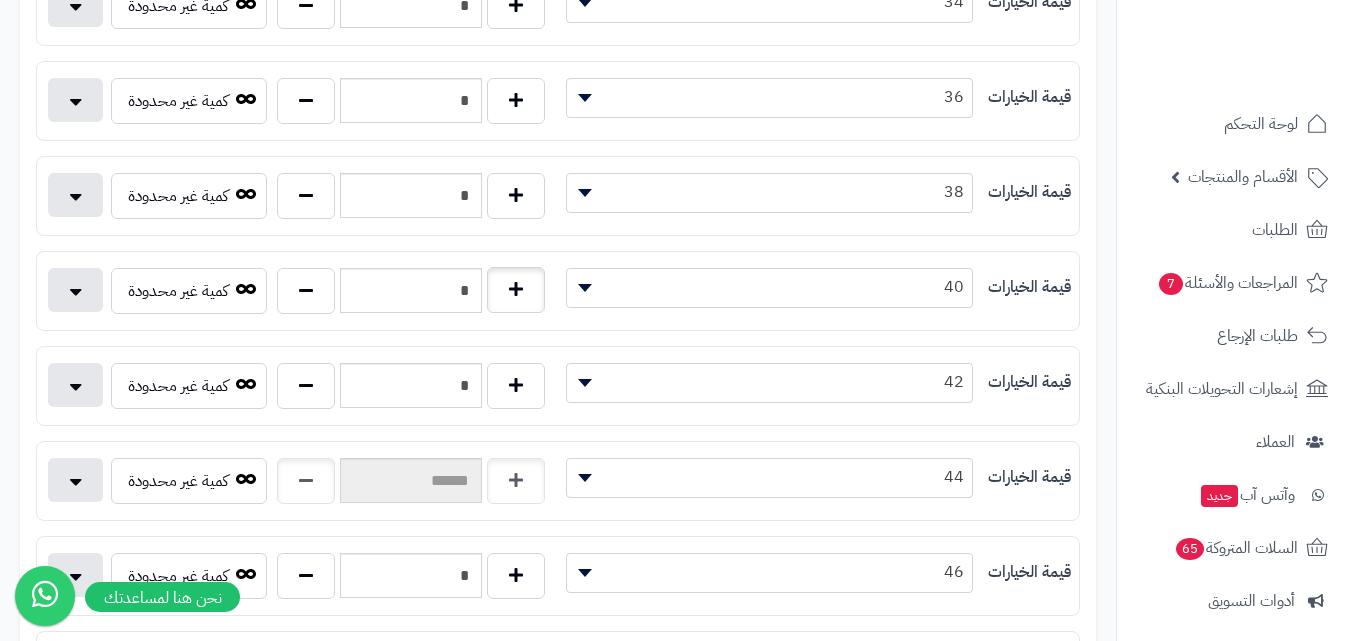 scroll, scrollTop: 600, scrollLeft: 0, axis: vertical 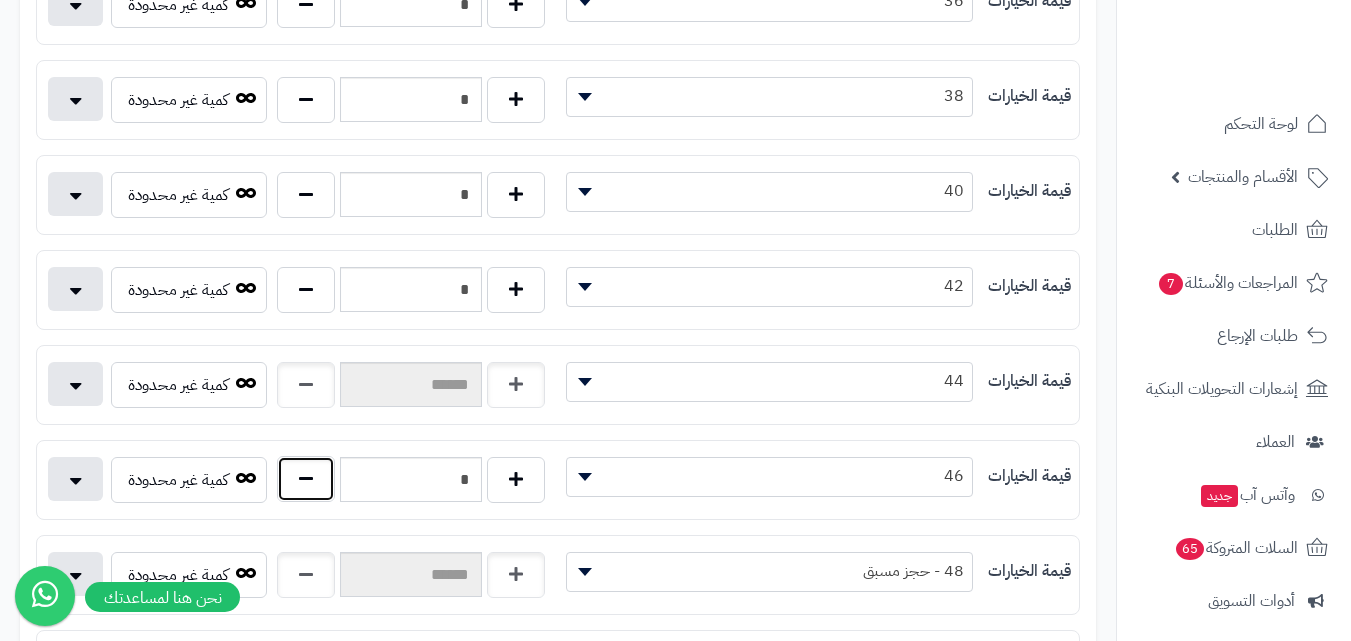 click at bounding box center (306, 479) 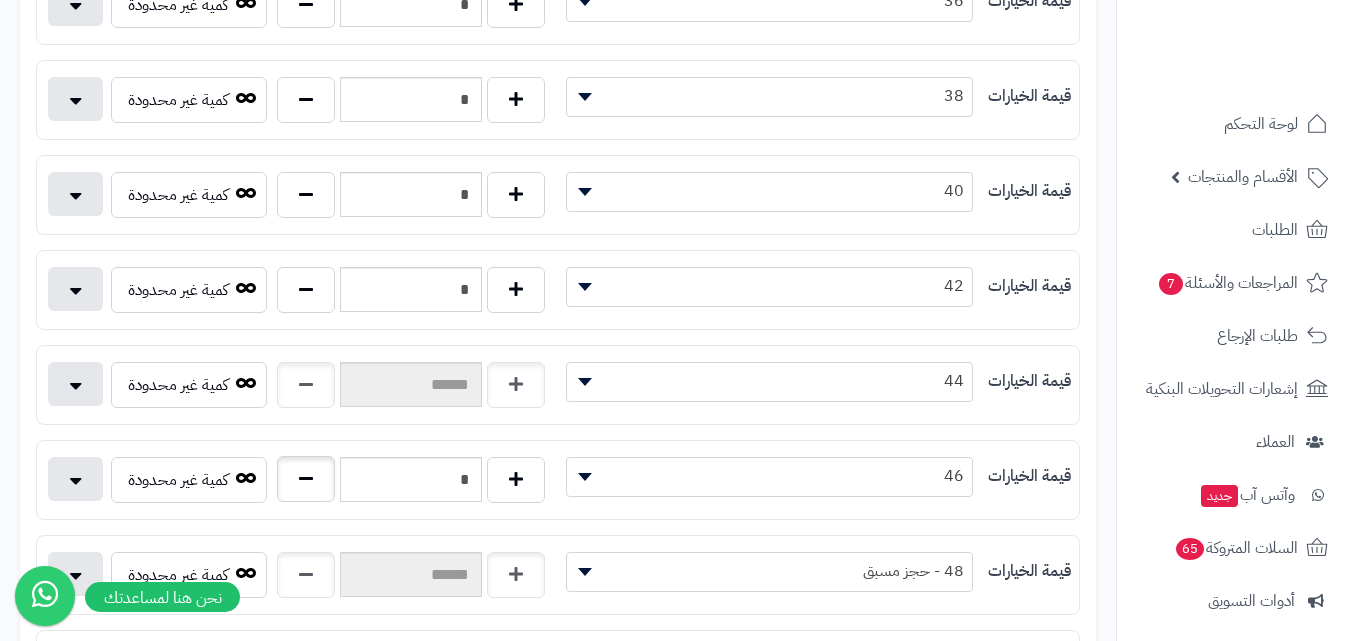 type on "*" 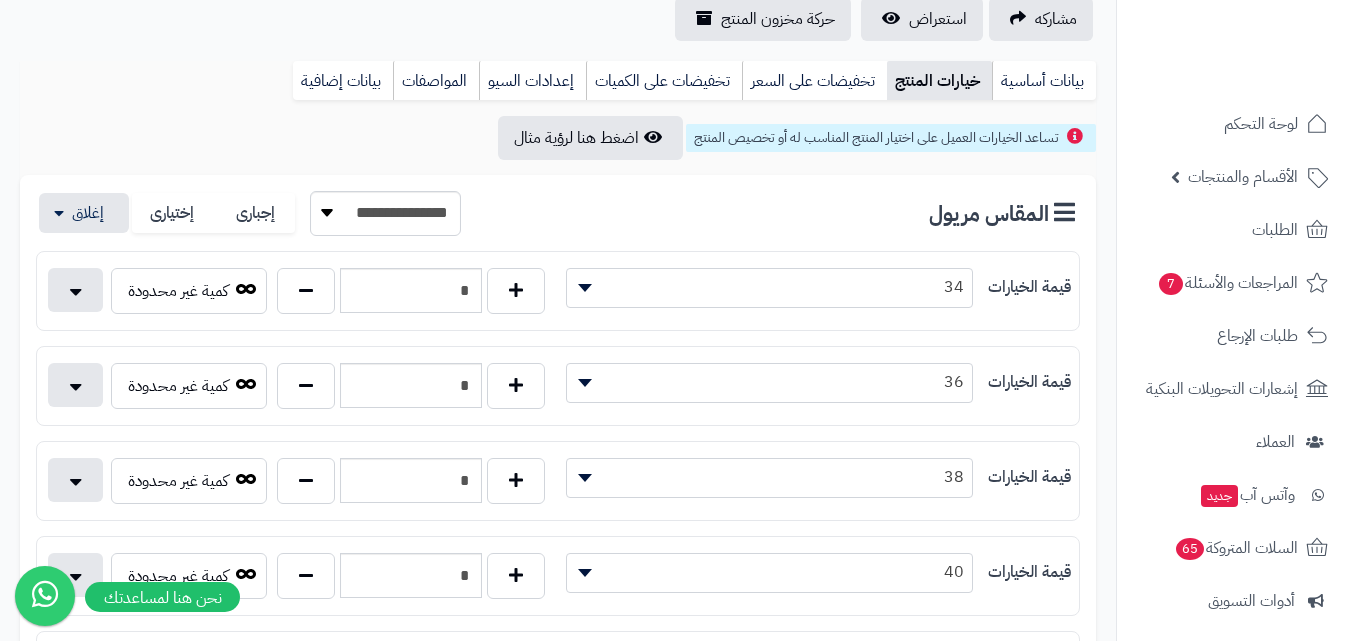 scroll, scrollTop: 0, scrollLeft: 0, axis: both 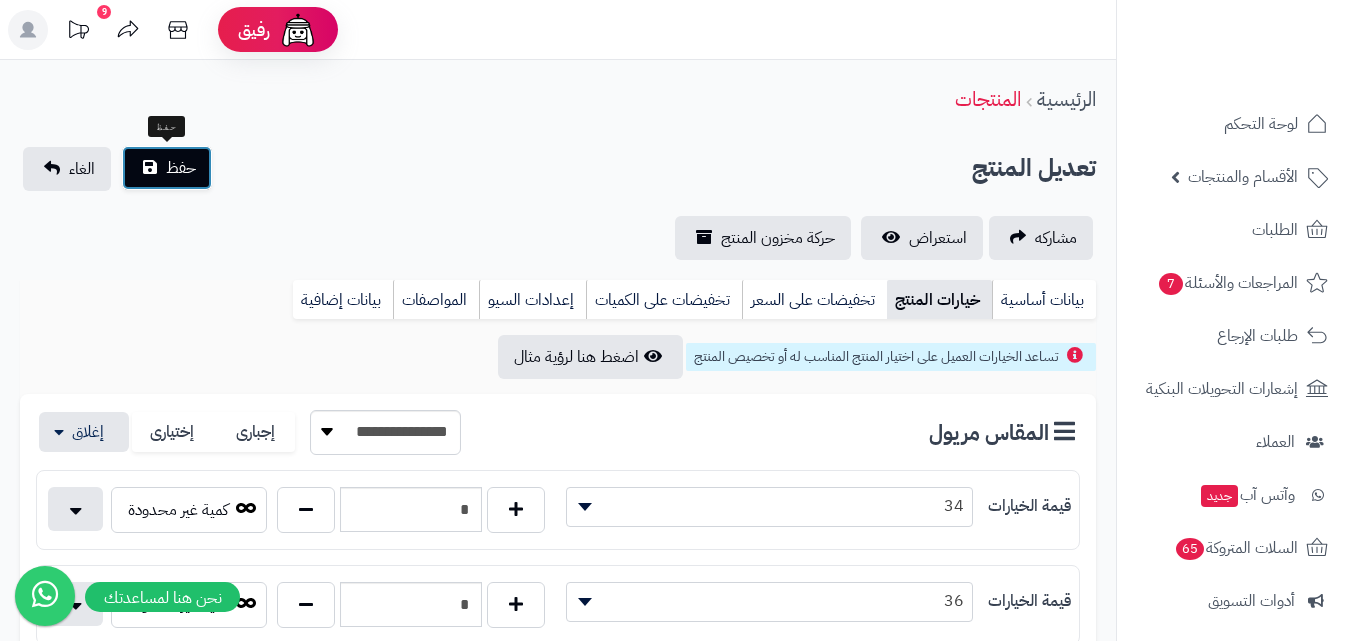 click on "حفظ" at bounding box center [181, 168] 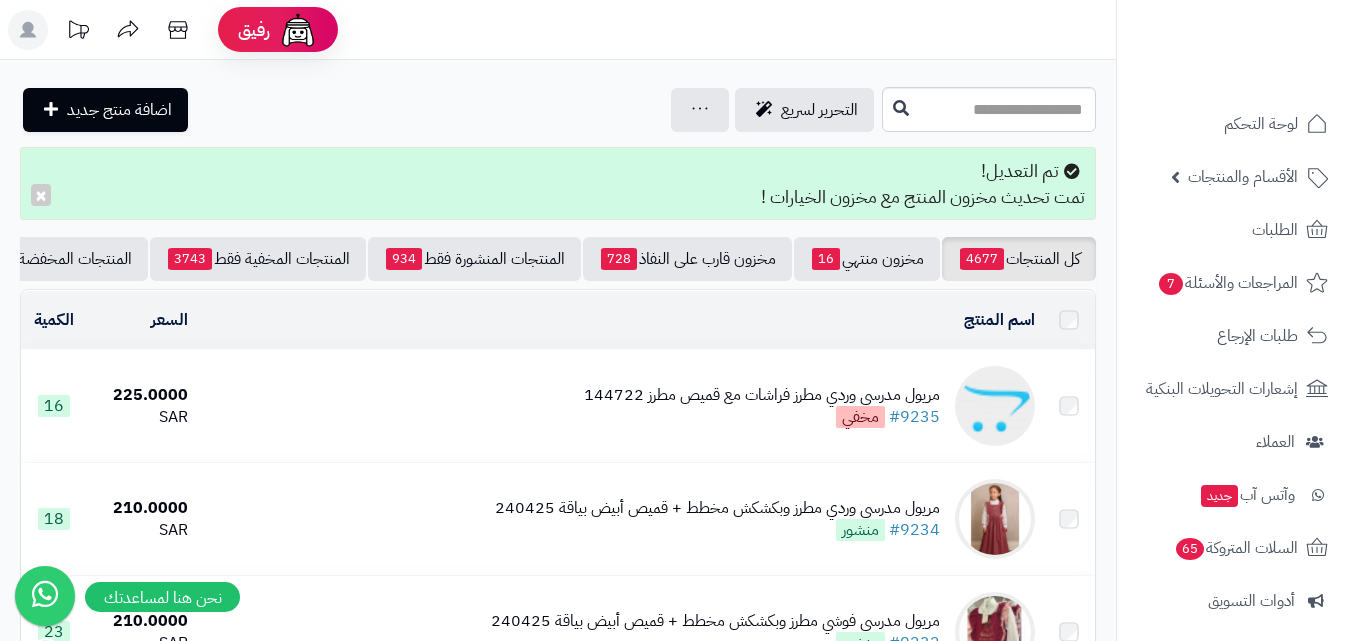 scroll, scrollTop: 0, scrollLeft: 0, axis: both 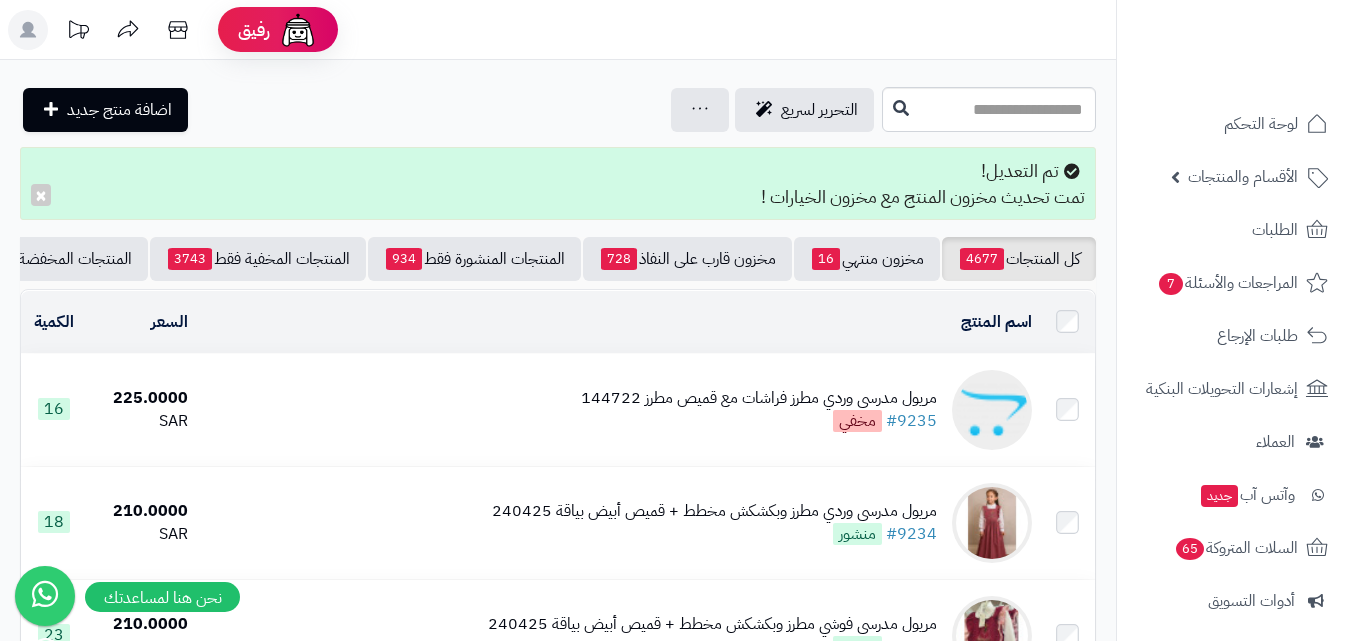 click at bounding box center [992, 410] 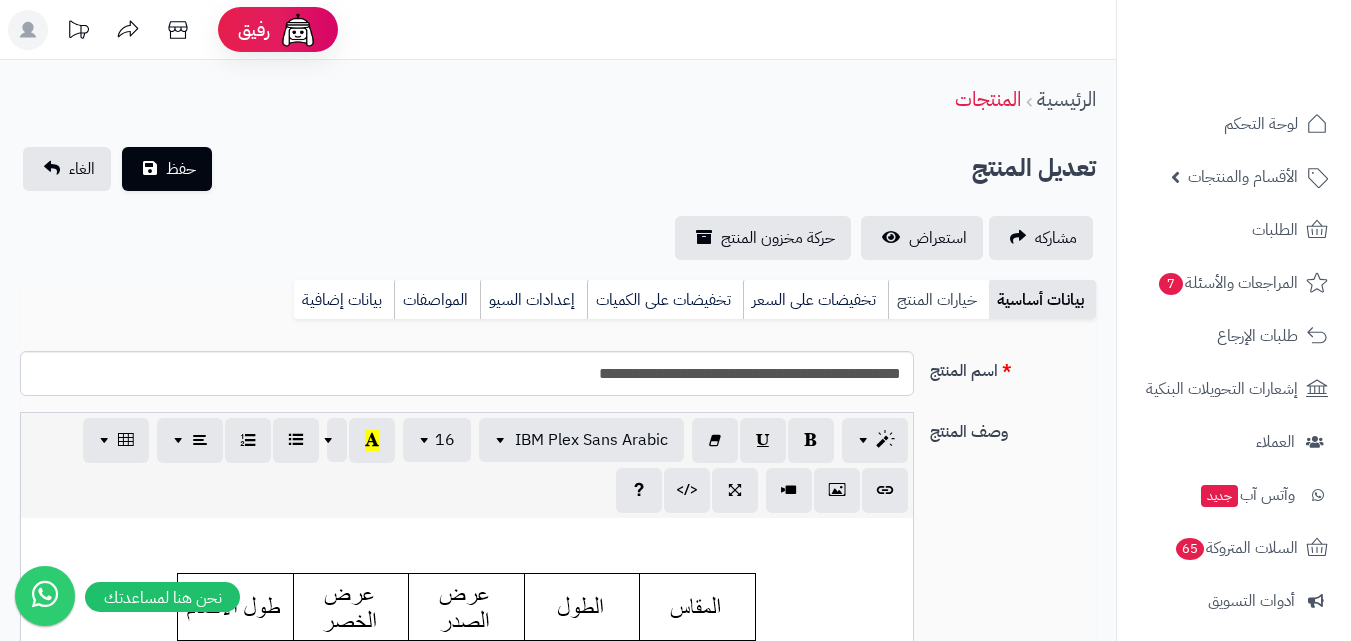 scroll, scrollTop: 0, scrollLeft: 0, axis: both 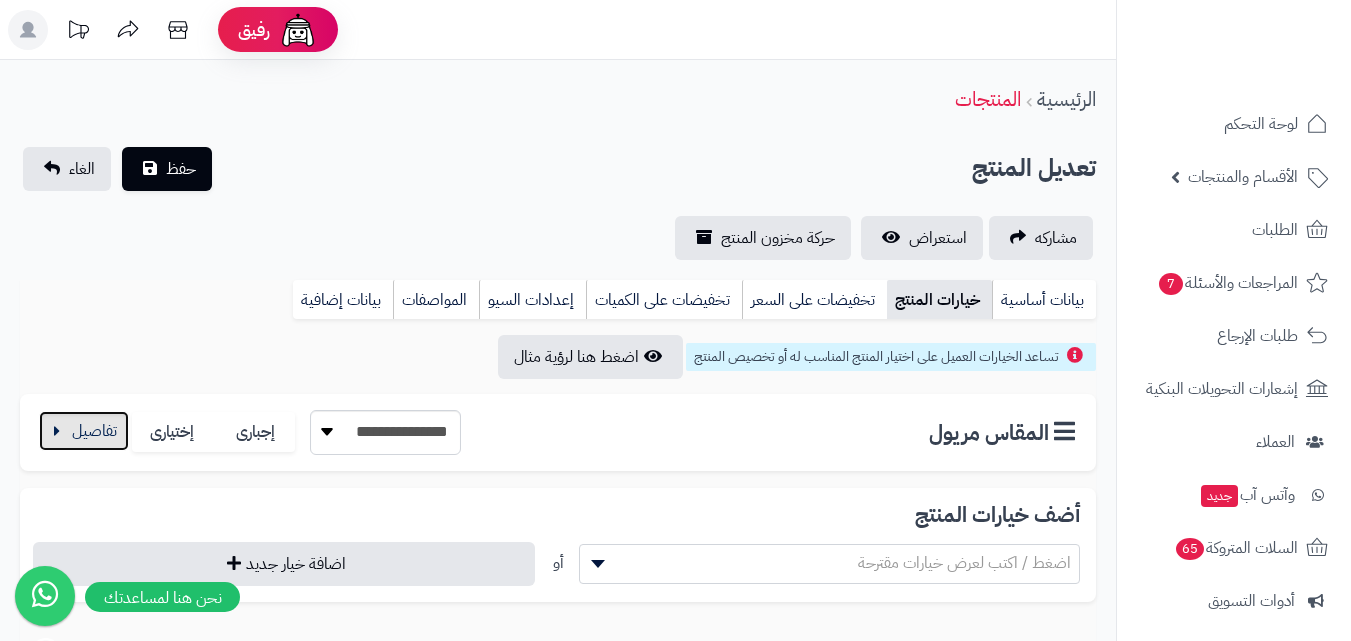 click at bounding box center [84, 431] 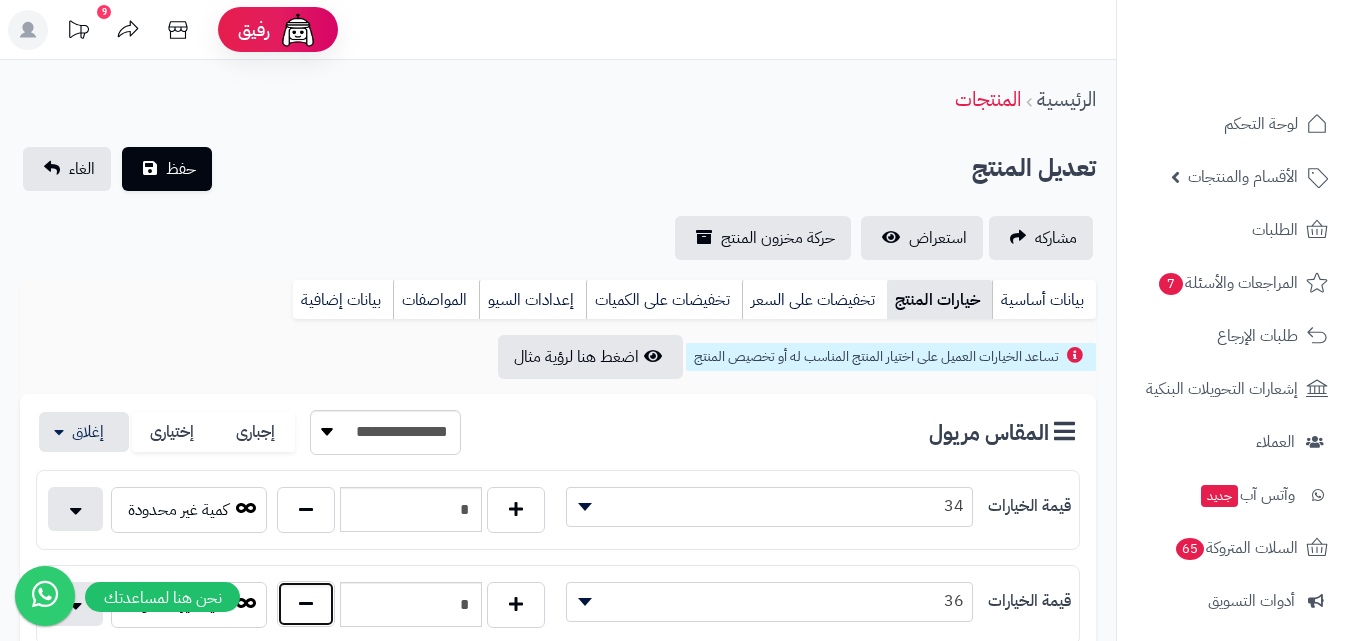 click at bounding box center [306, 604] 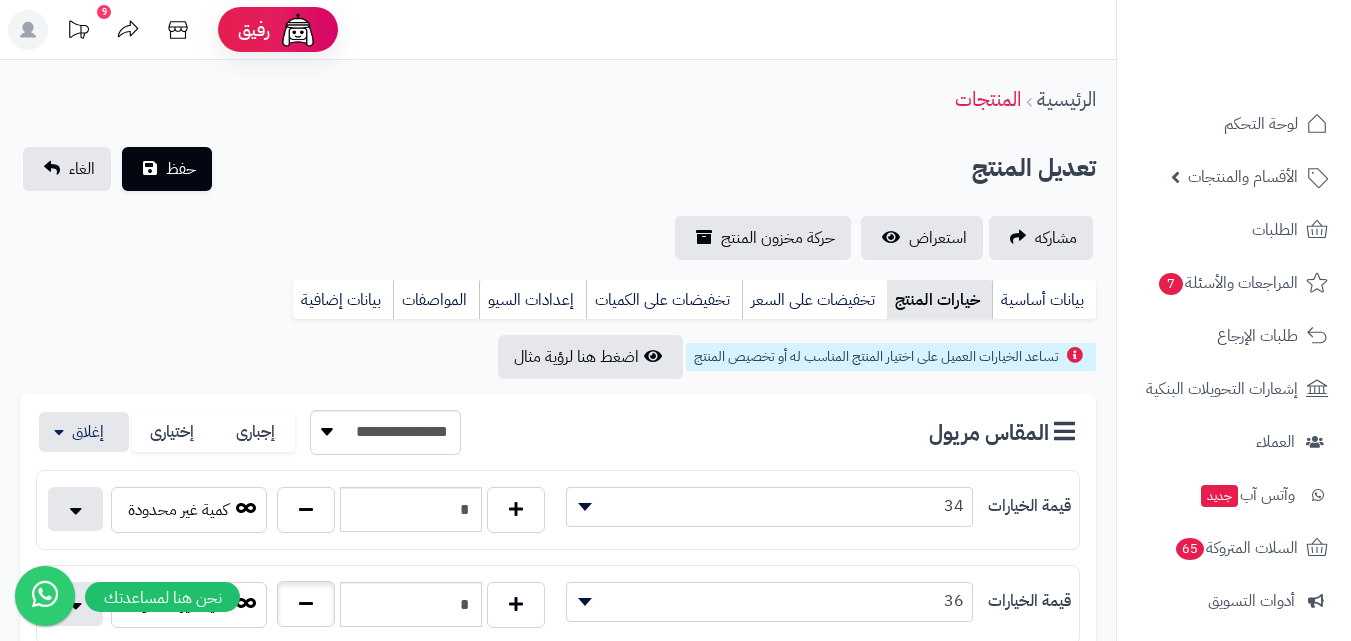 type on "*" 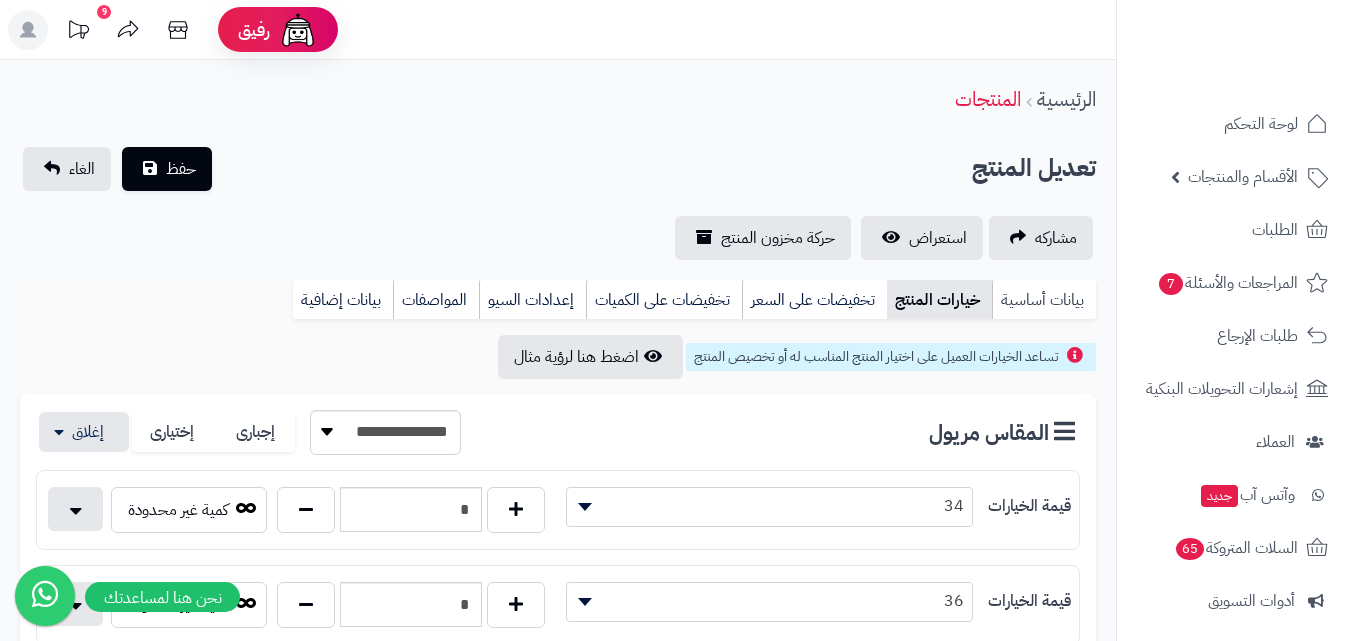 click on "بيانات أساسية" at bounding box center [1044, 300] 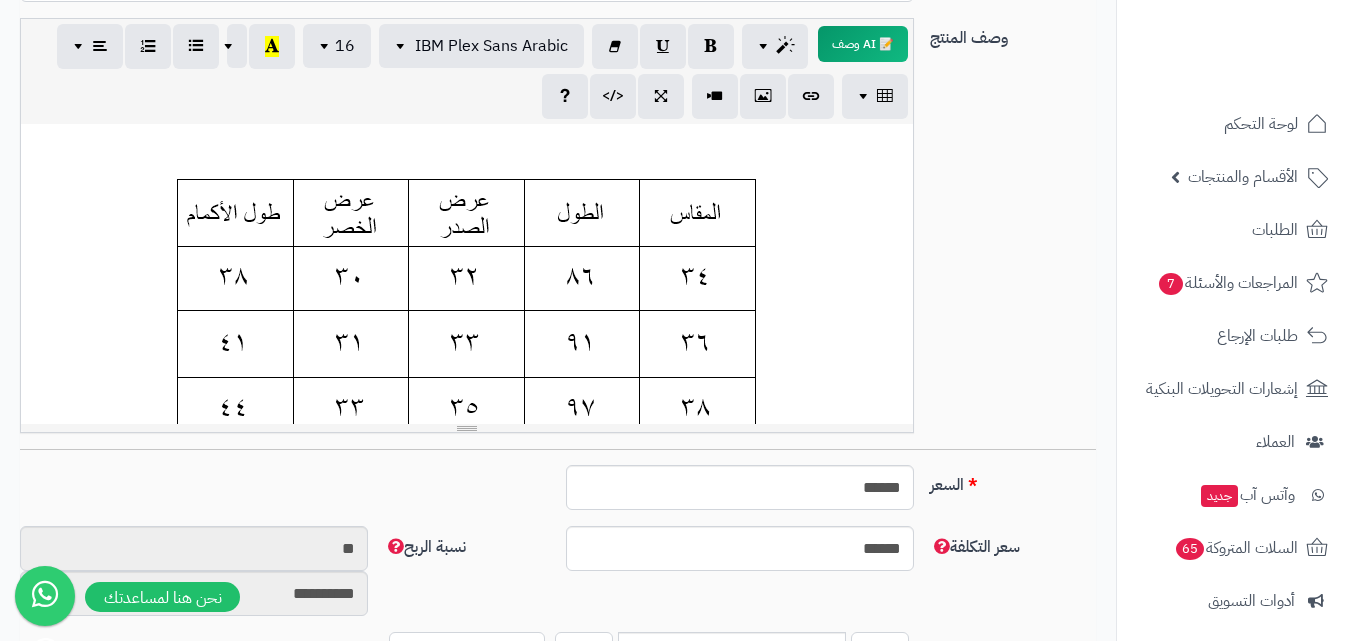 scroll, scrollTop: 900, scrollLeft: 0, axis: vertical 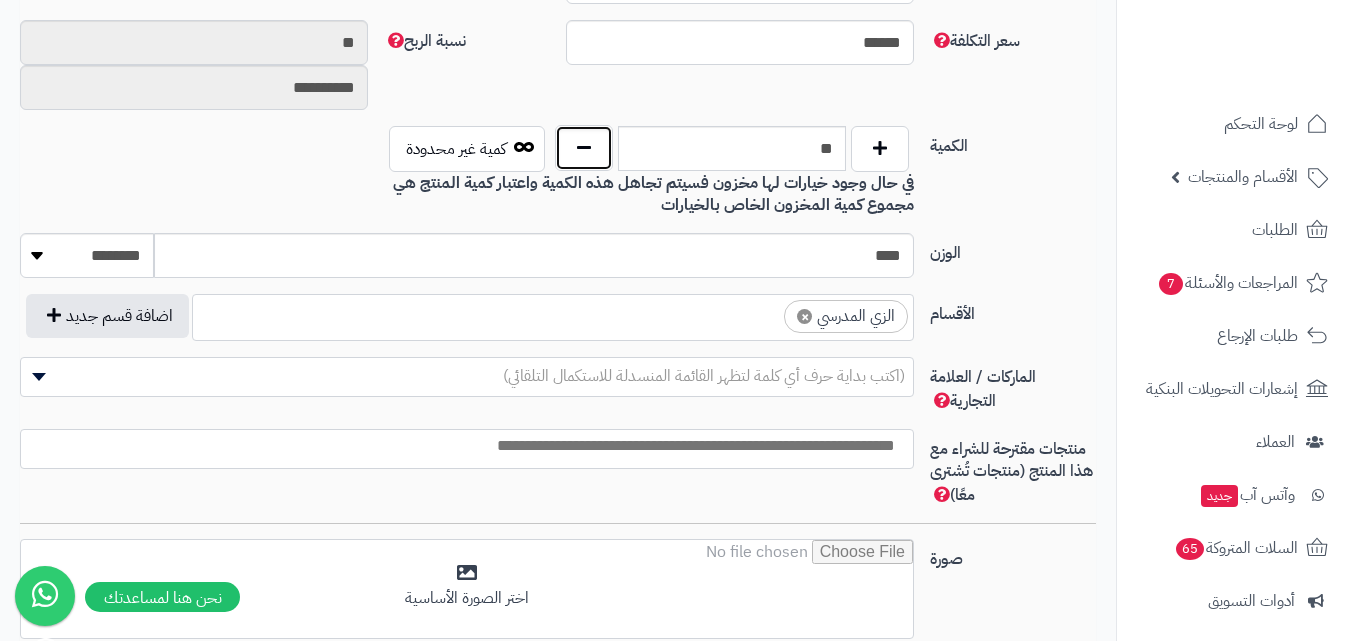 click at bounding box center (584, 148) 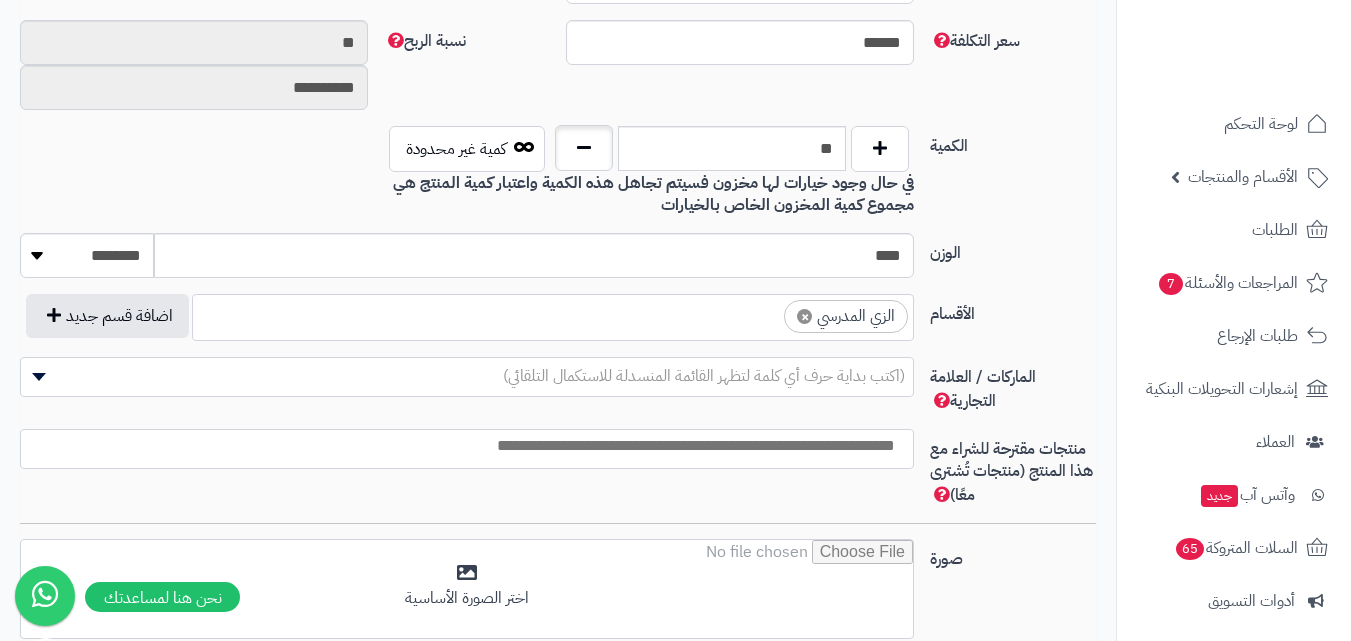 type on "**" 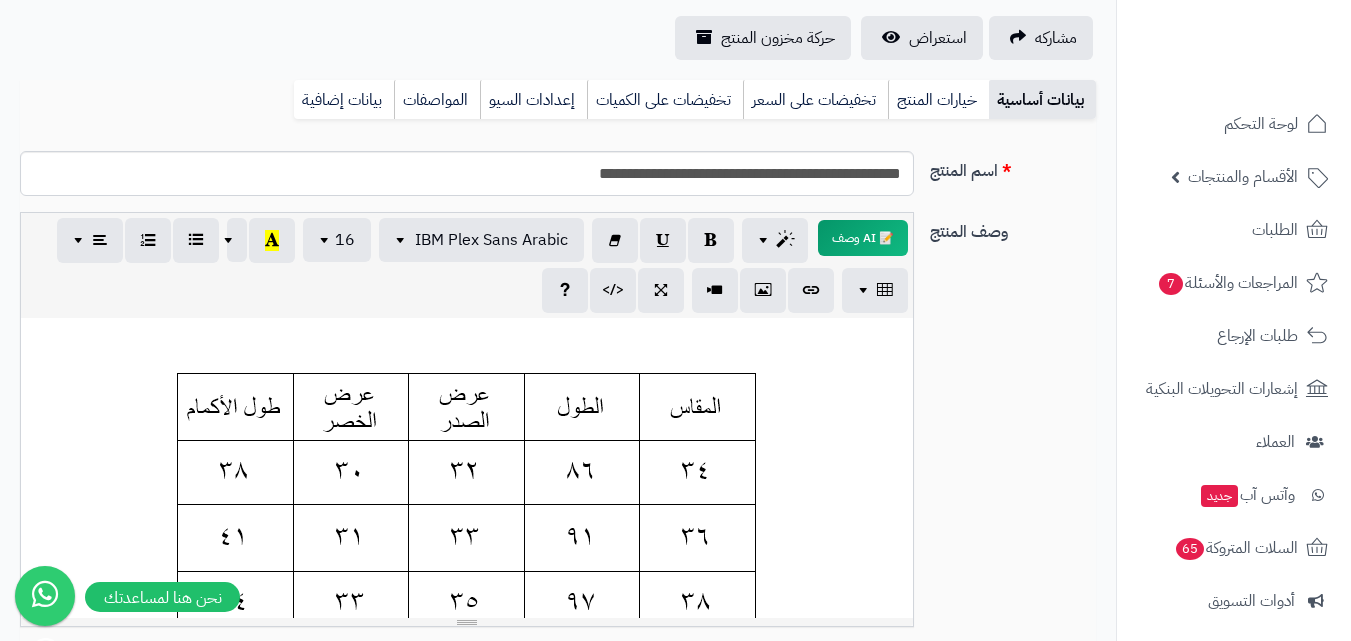 scroll, scrollTop: 0, scrollLeft: 0, axis: both 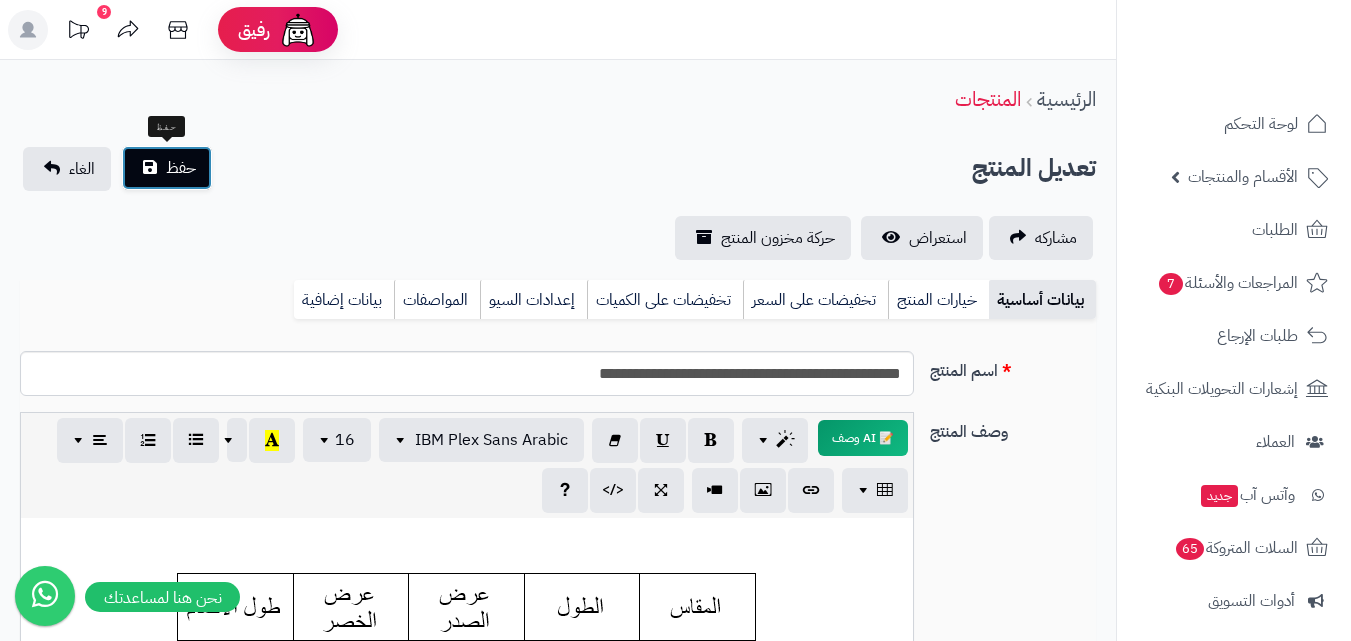click on "حفظ" at bounding box center [181, 168] 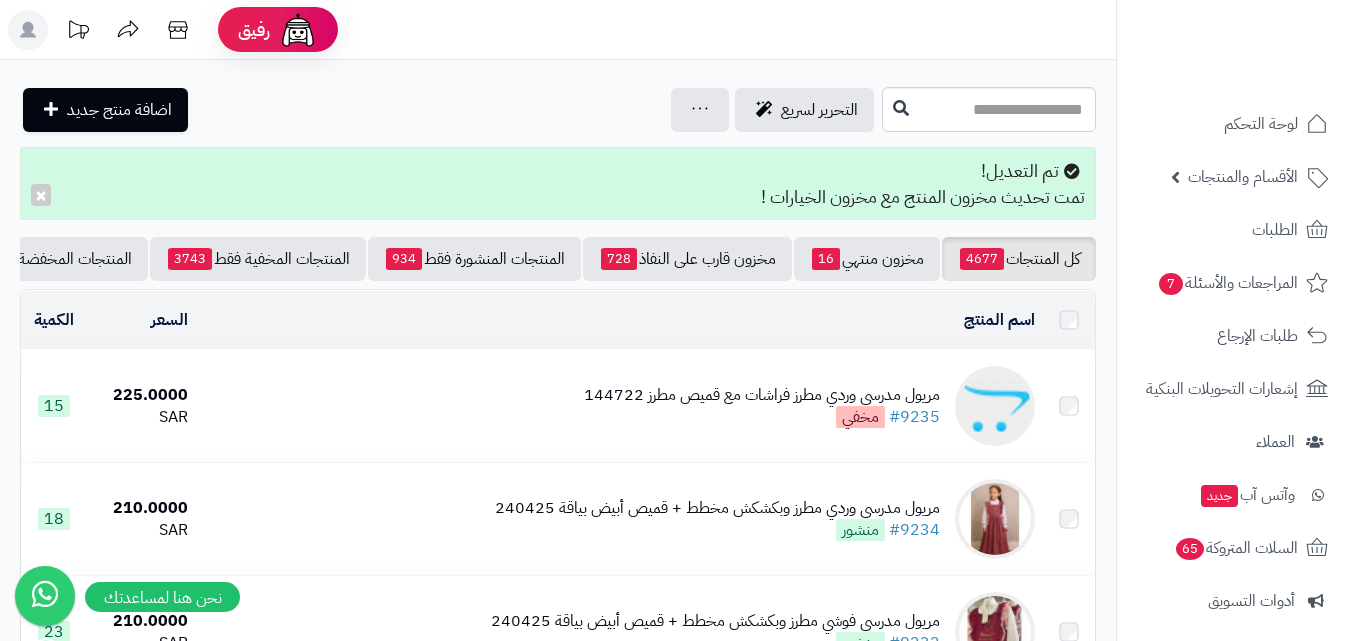 scroll, scrollTop: 0, scrollLeft: 0, axis: both 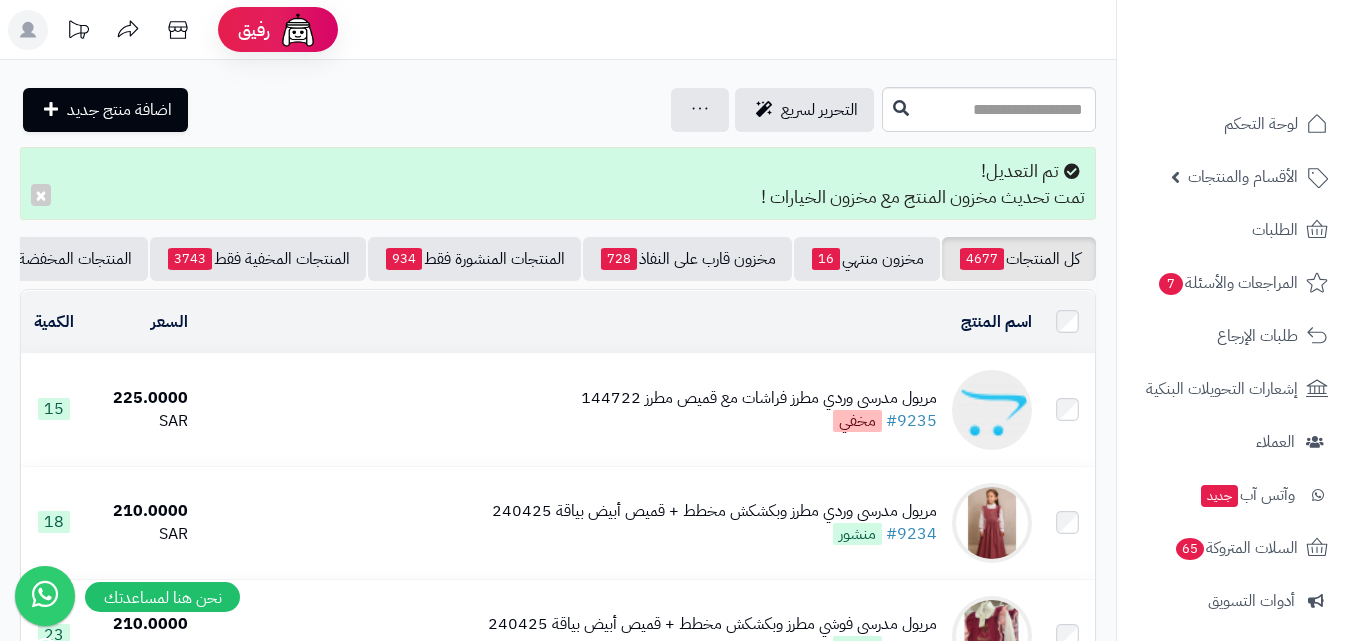 click at bounding box center (992, 410) 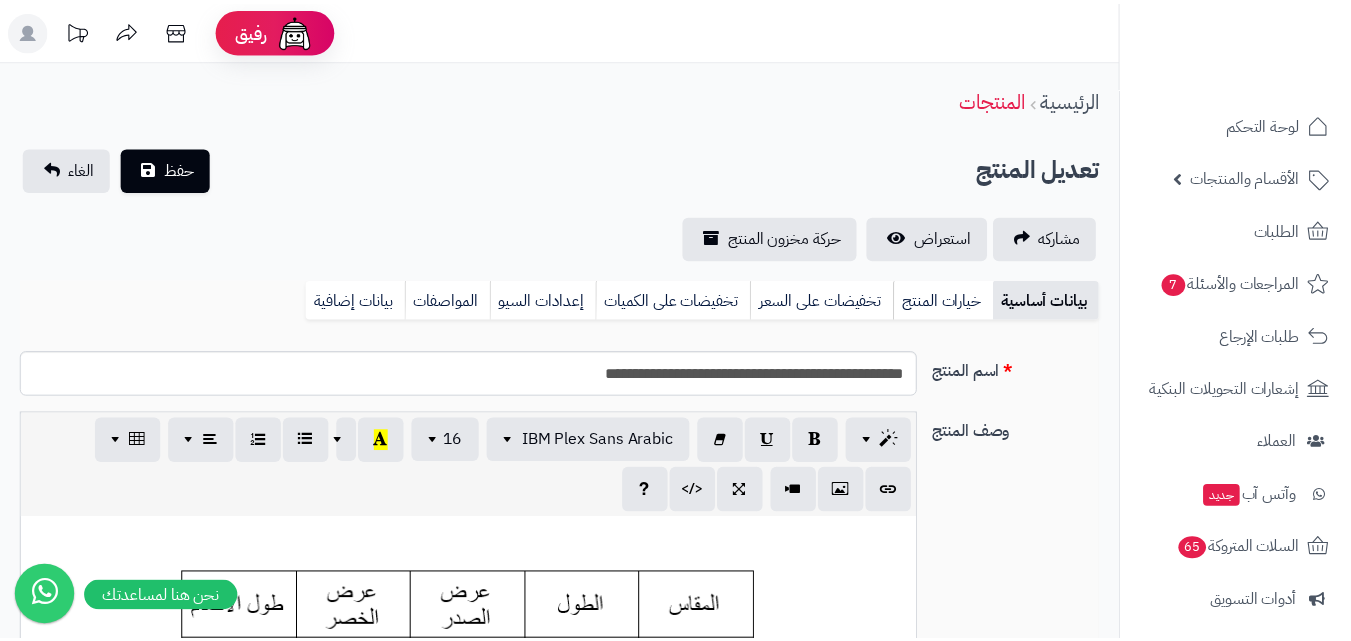 scroll, scrollTop: 0, scrollLeft: 0, axis: both 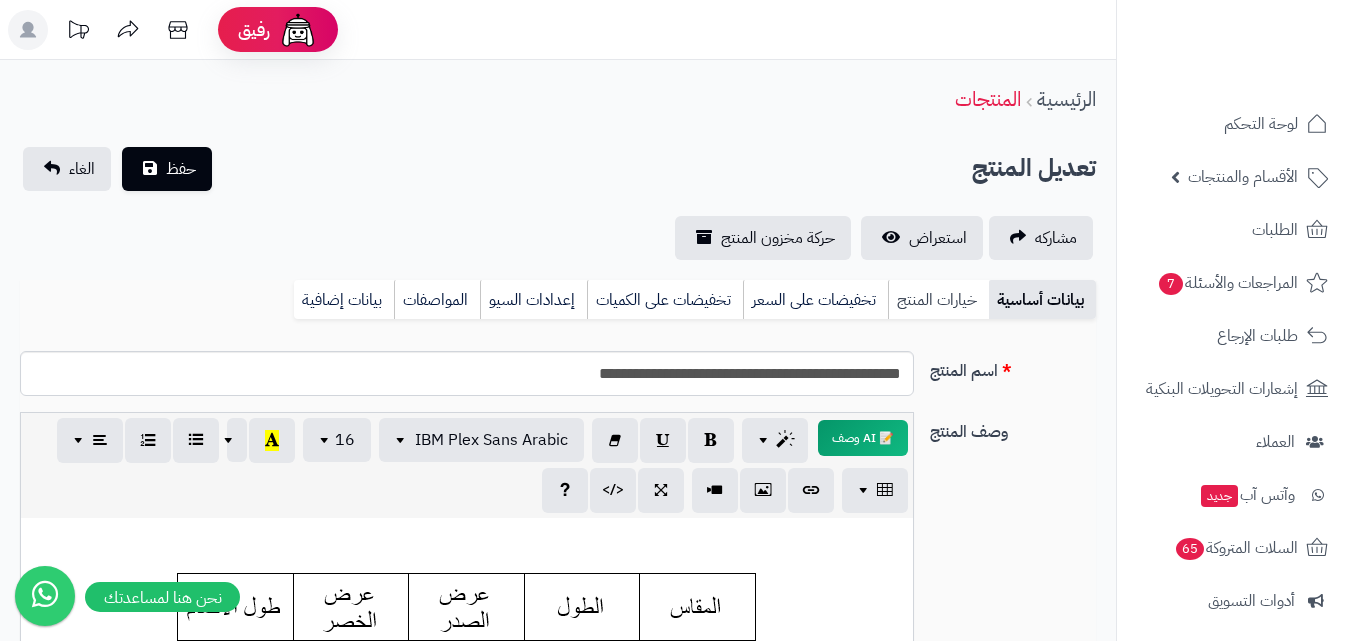 click on "خيارات المنتج" at bounding box center [938, 300] 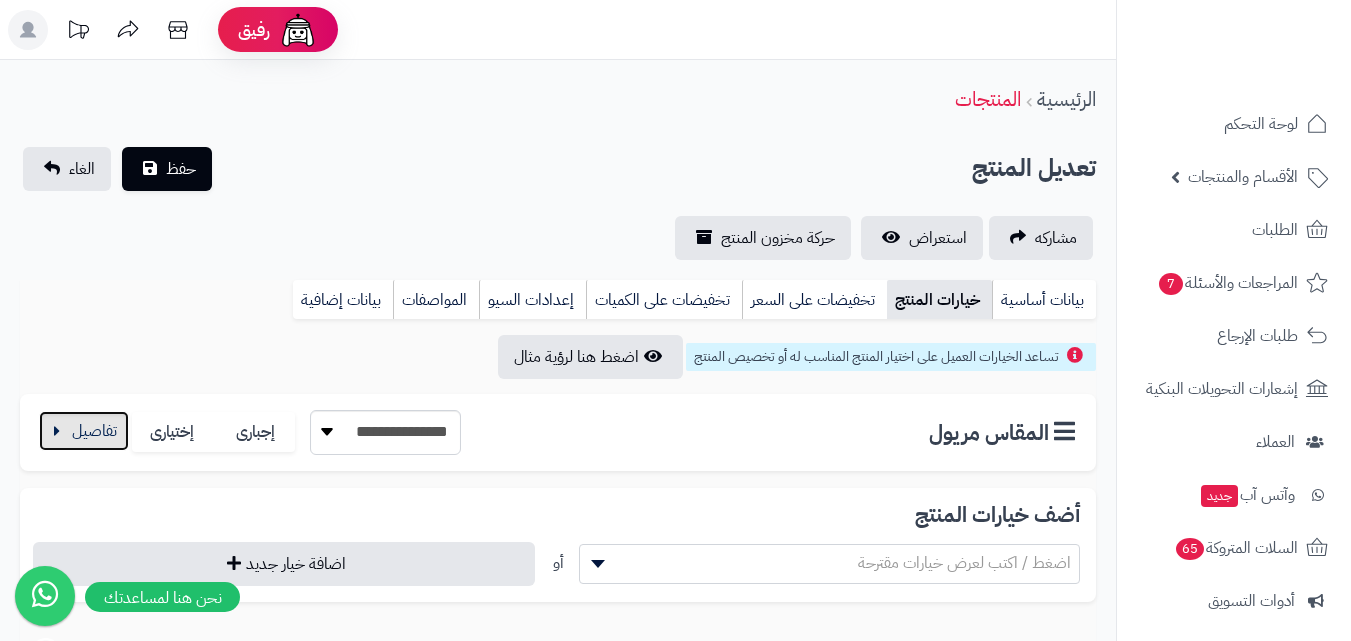 click at bounding box center (84, 431) 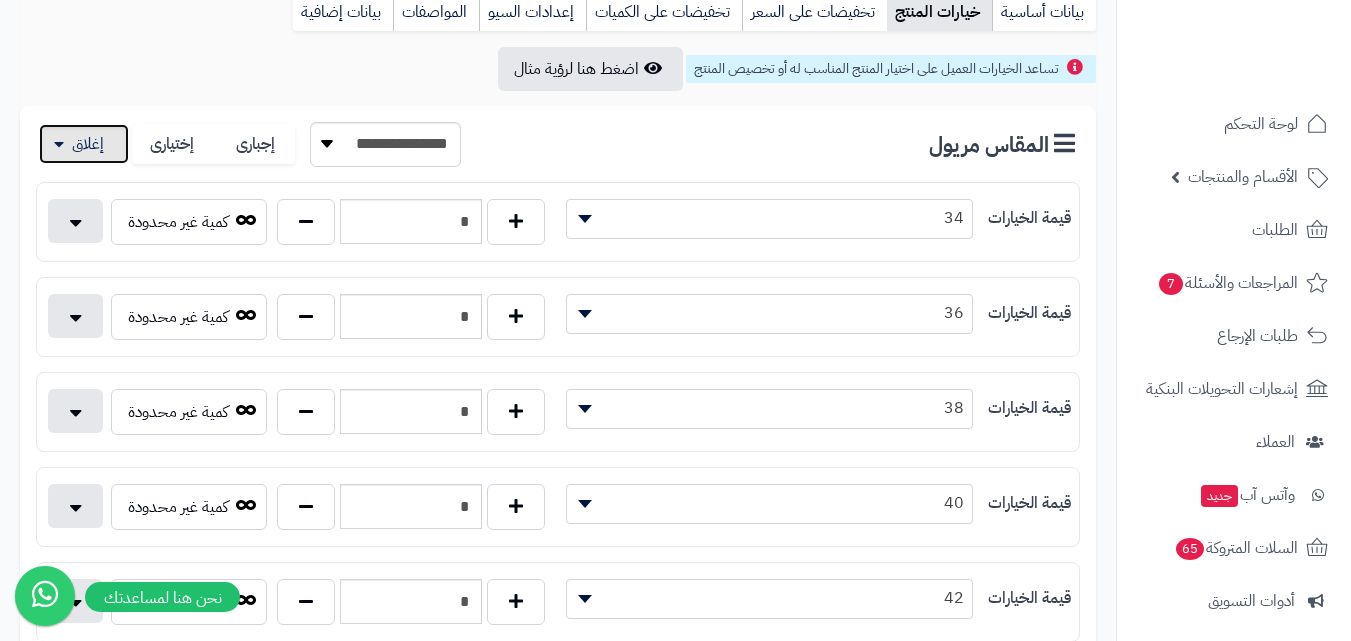 scroll, scrollTop: 300, scrollLeft: 0, axis: vertical 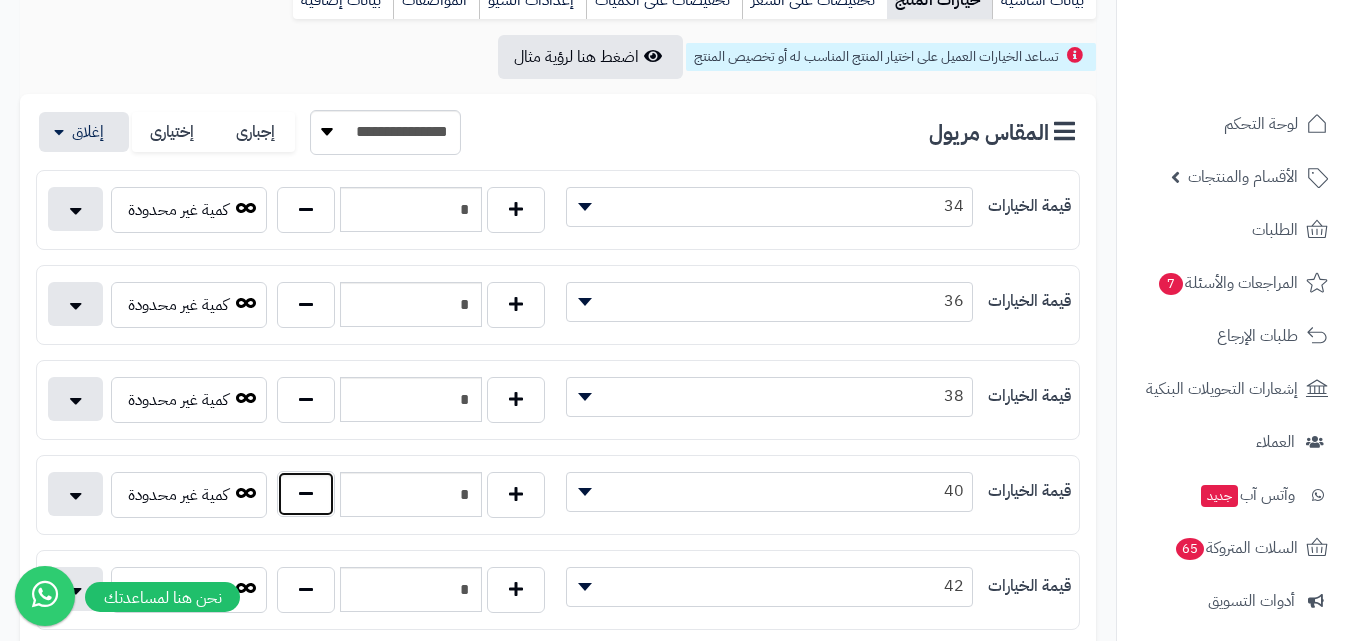 click at bounding box center [306, 494] 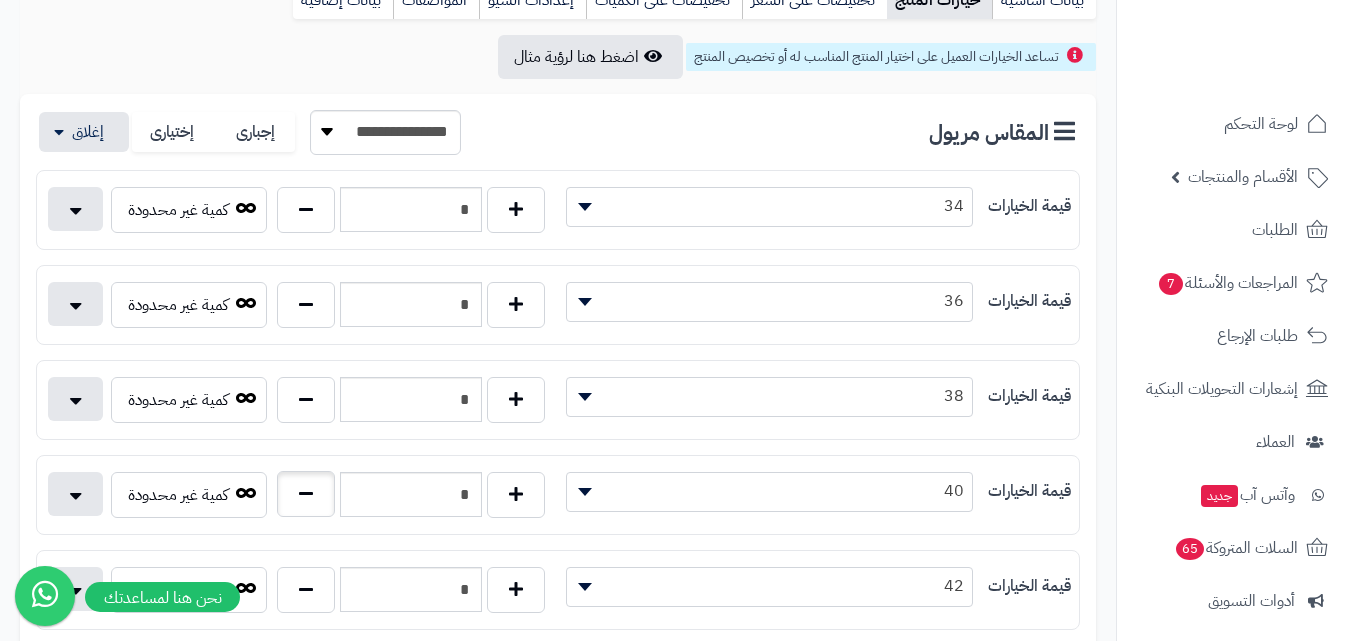 type on "*" 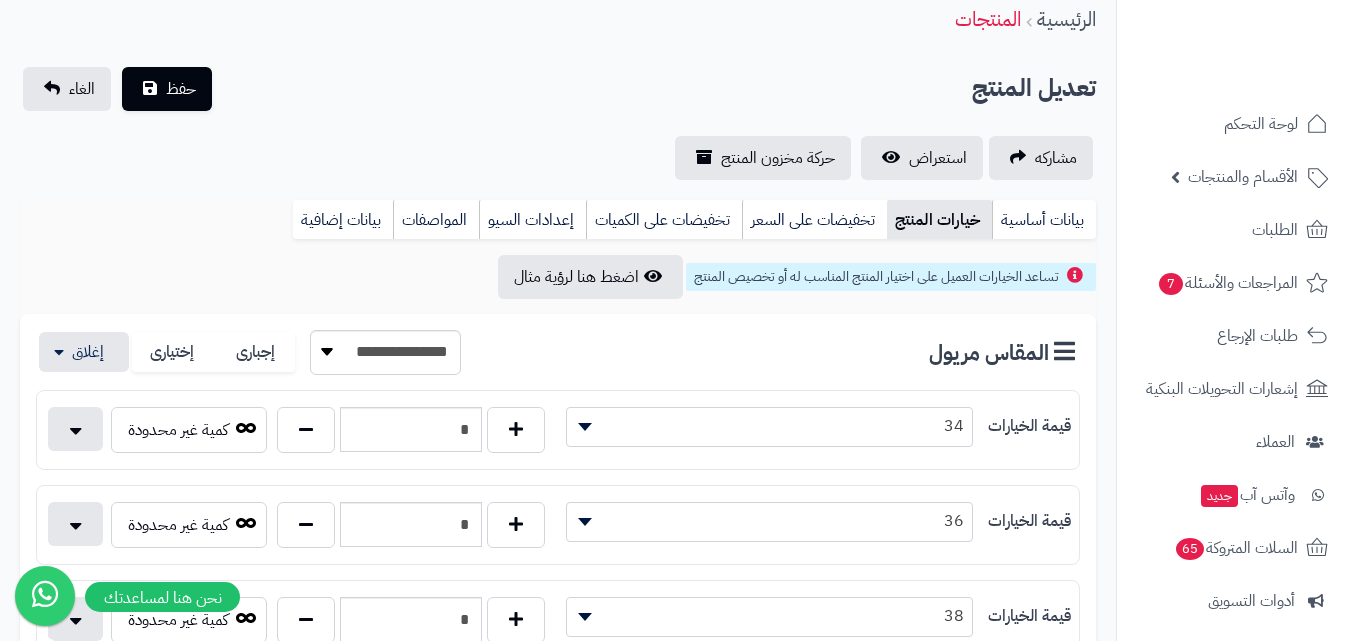 scroll, scrollTop: 0, scrollLeft: 0, axis: both 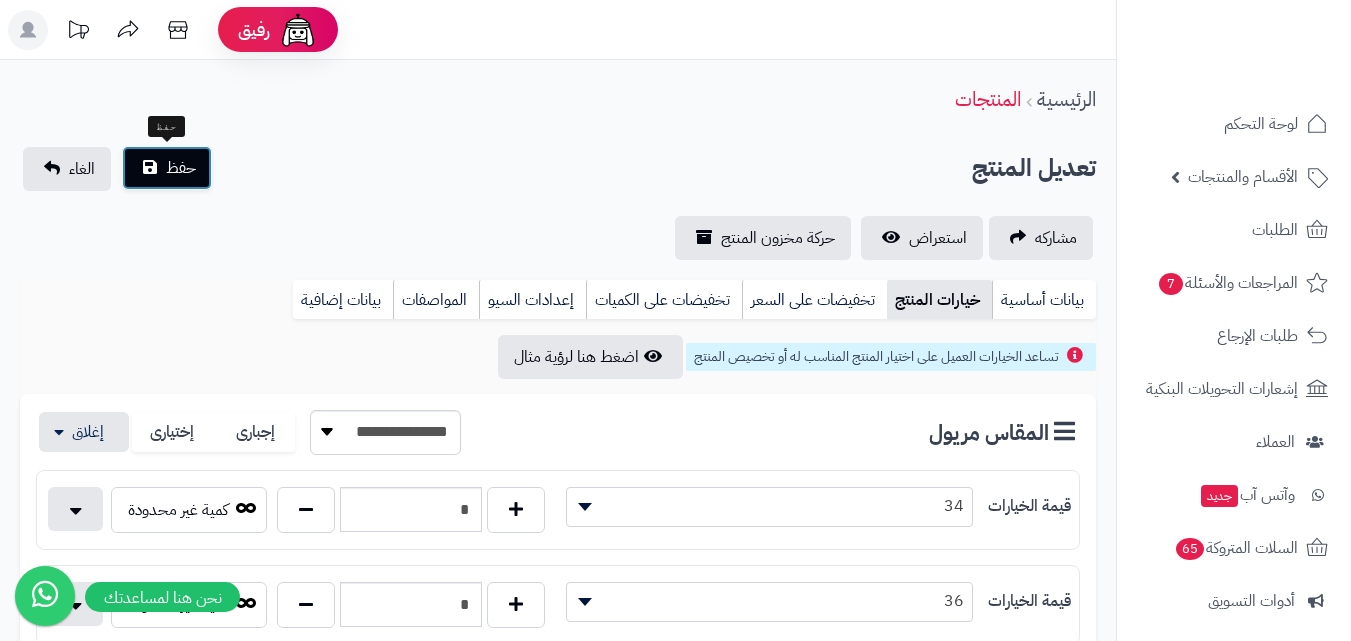 click on "حفظ" at bounding box center [181, 168] 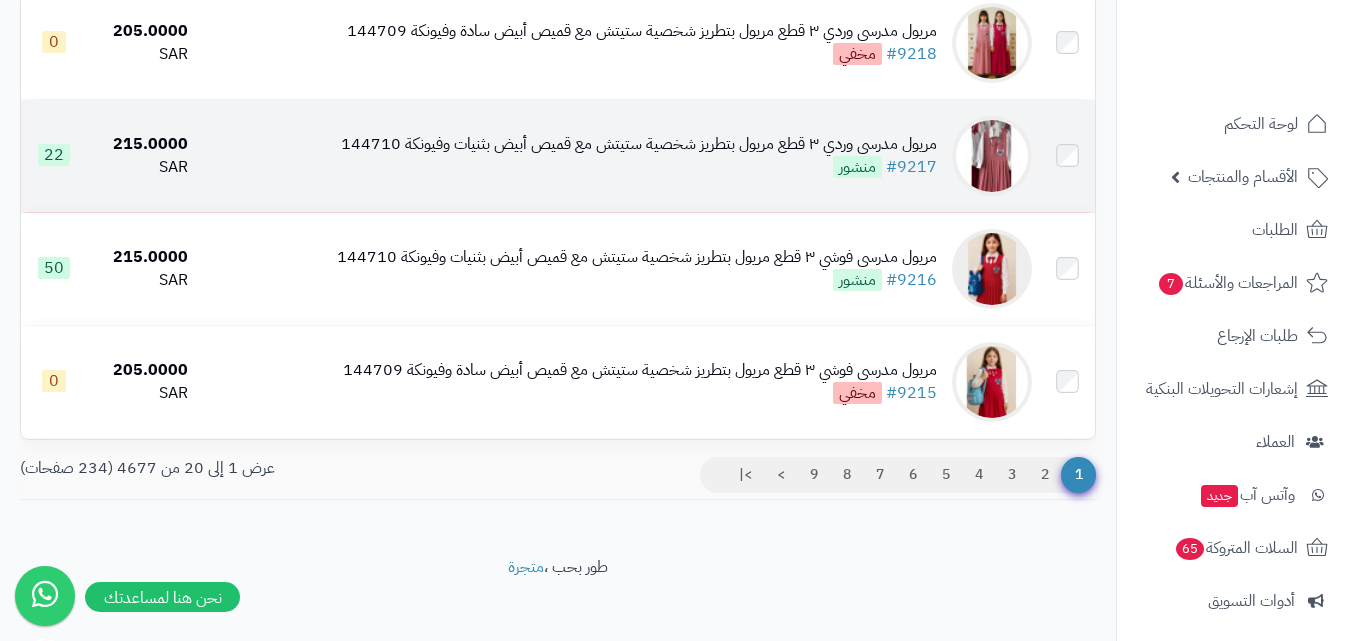 scroll, scrollTop: 2200, scrollLeft: 0, axis: vertical 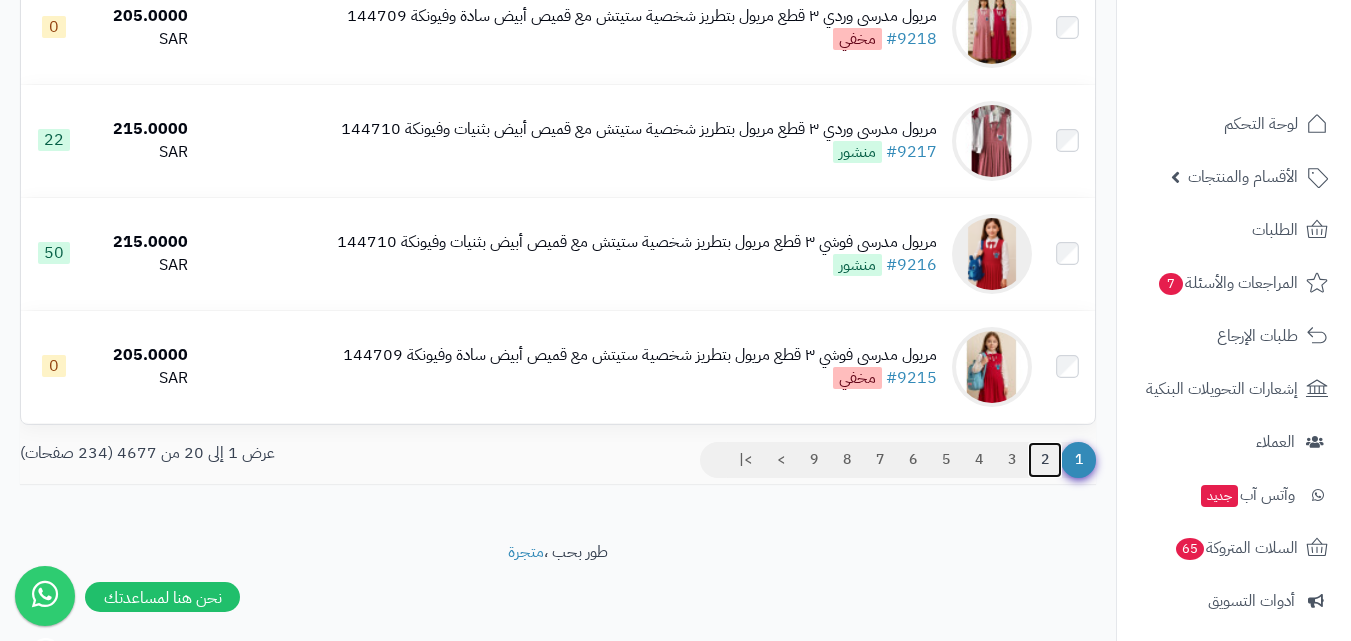 click on "2" at bounding box center [1045, 460] 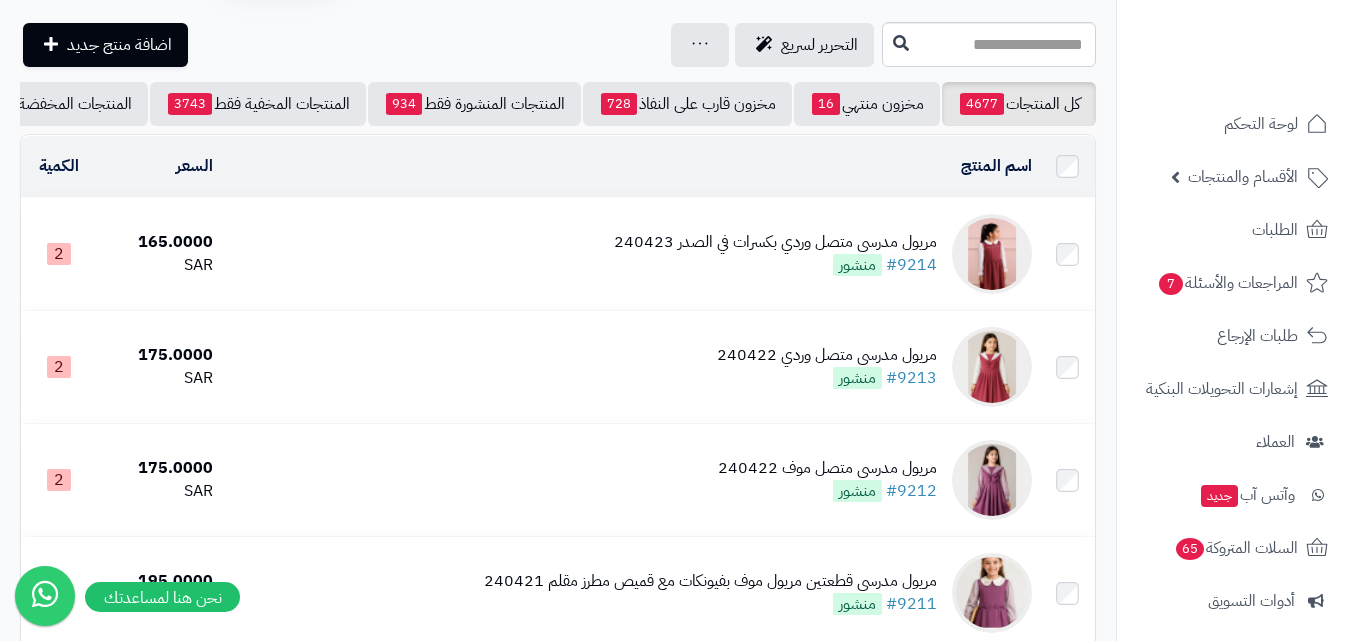 scroll, scrollTop: 100, scrollLeft: 0, axis: vertical 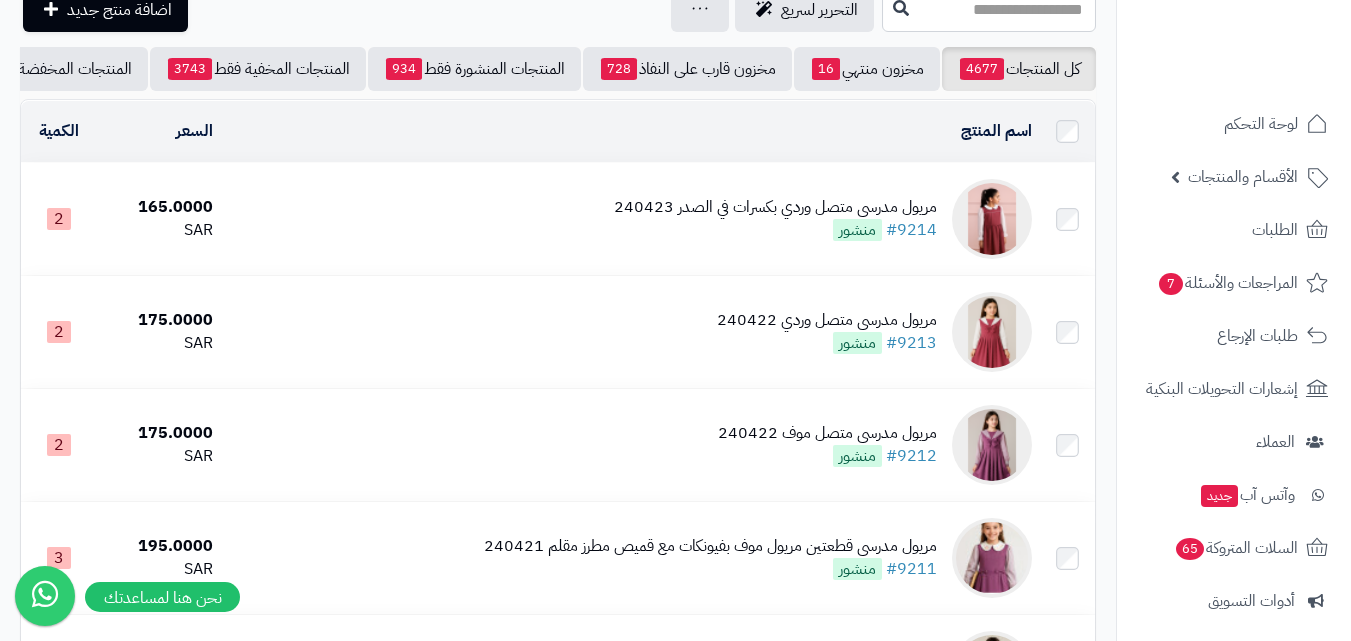 click at bounding box center (992, 219) 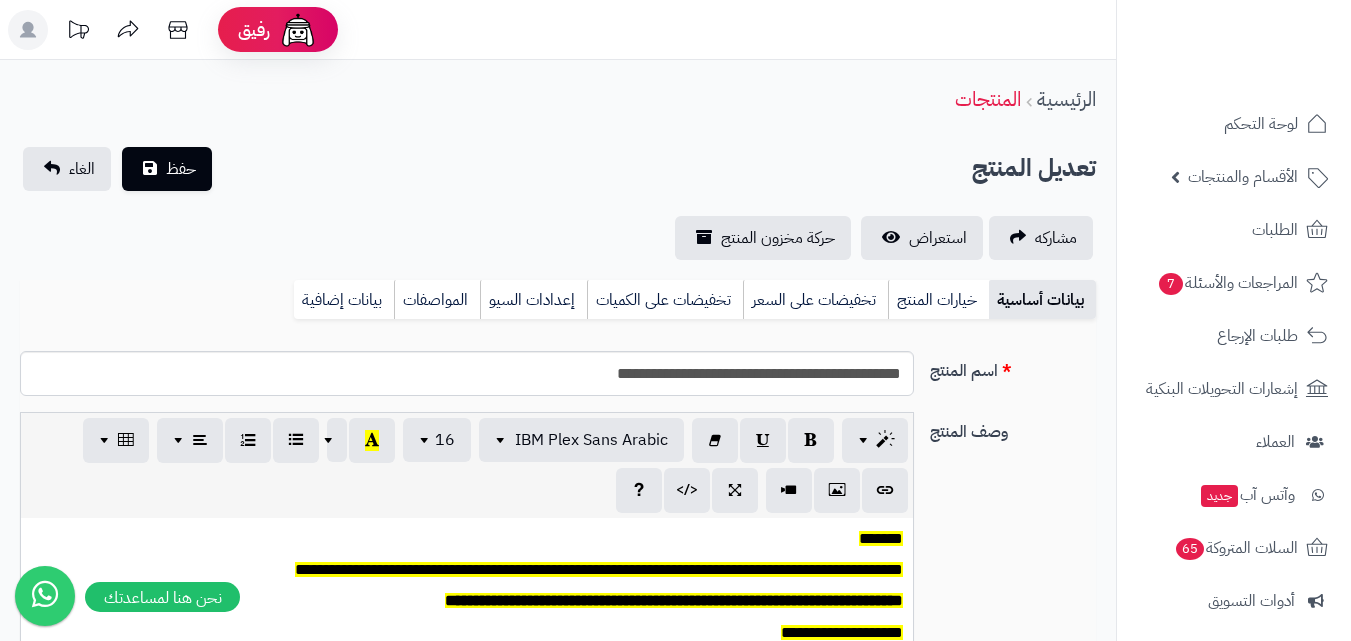 scroll, scrollTop: 0, scrollLeft: 0, axis: both 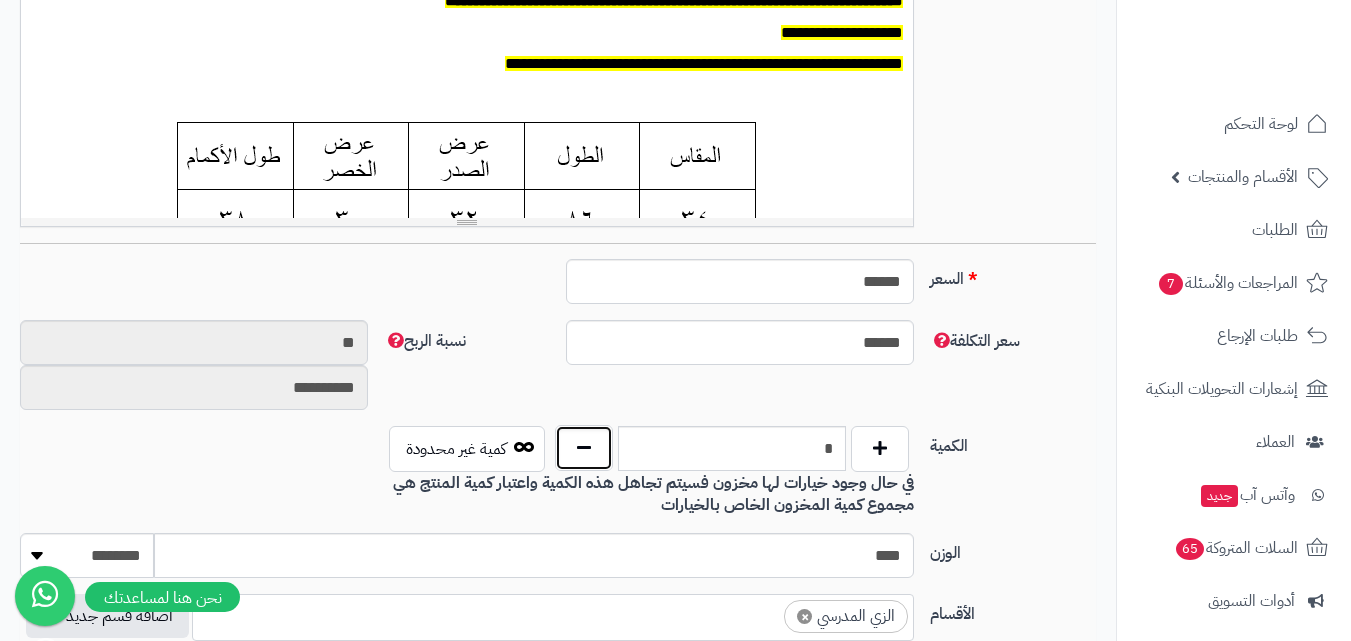 click at bounding box center [584, 448] 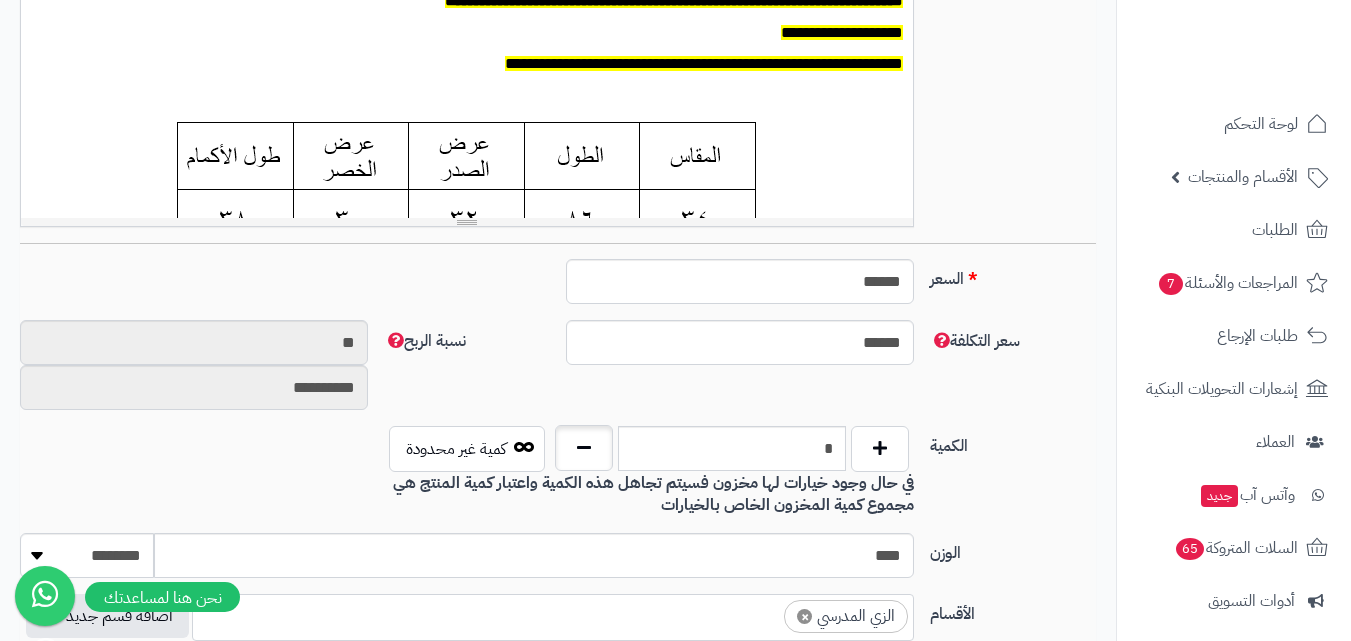 type on "*" 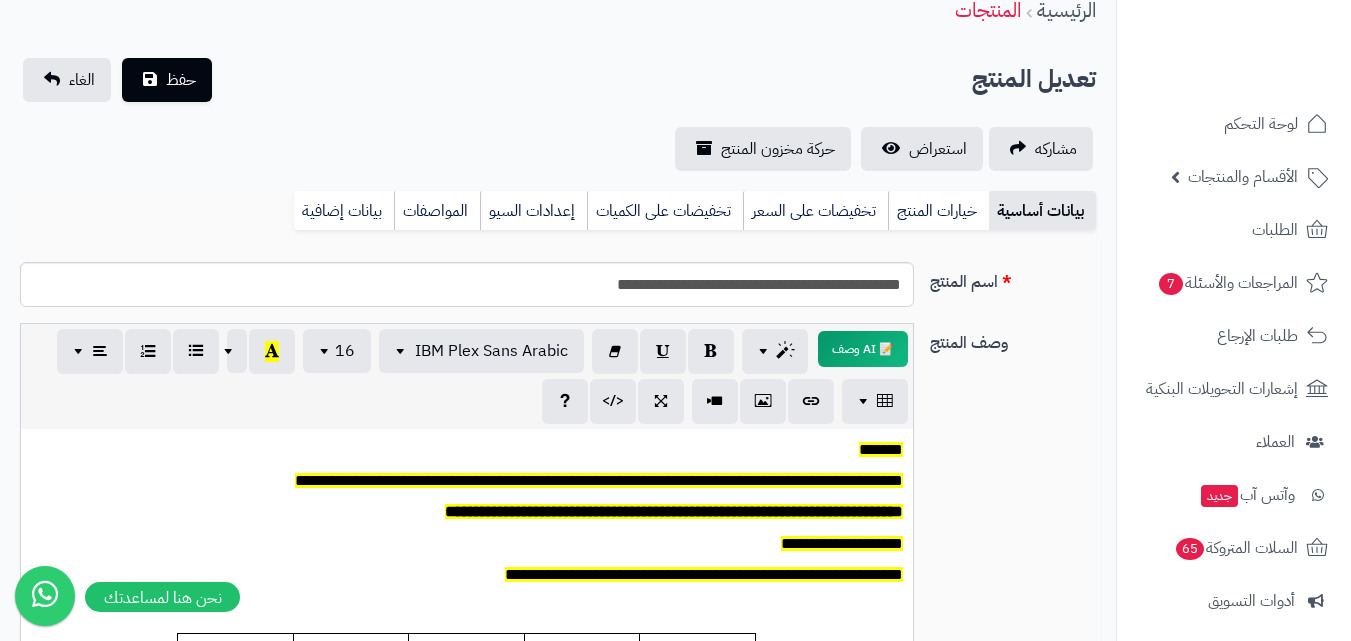 scroll, scrollTop: 0, scrollLeft: 0, axis: both 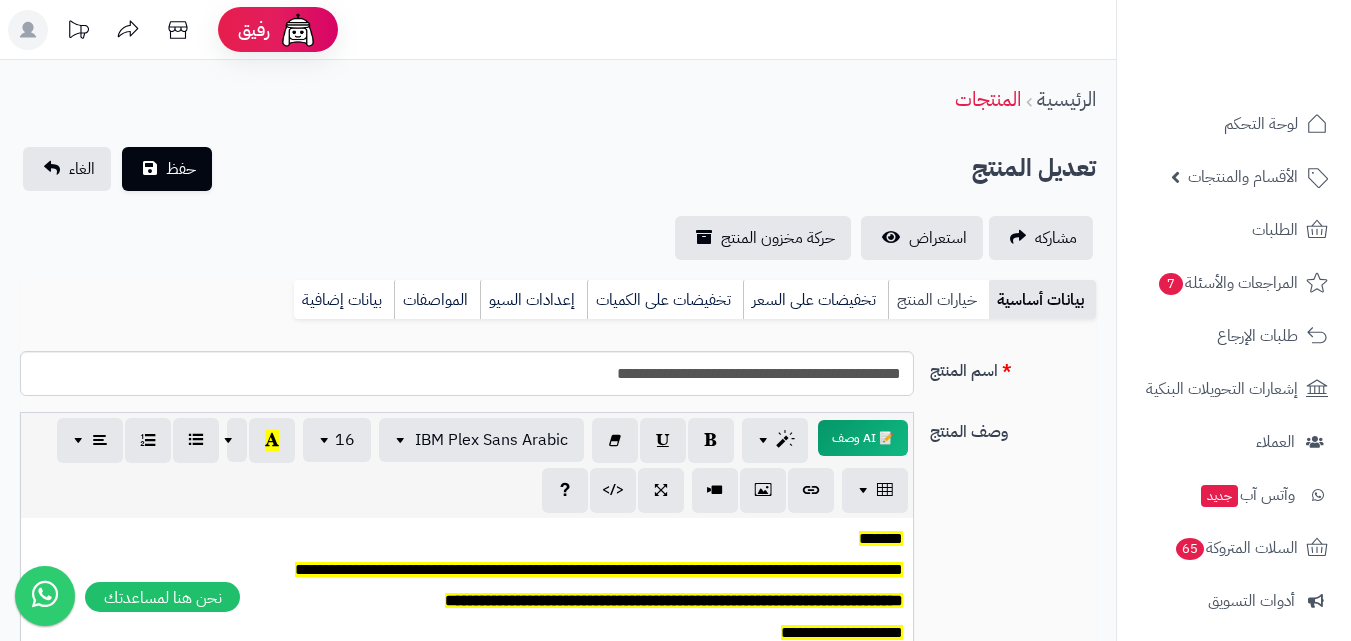 click on "خيارات المنتج" at bounding box center (938, 300) 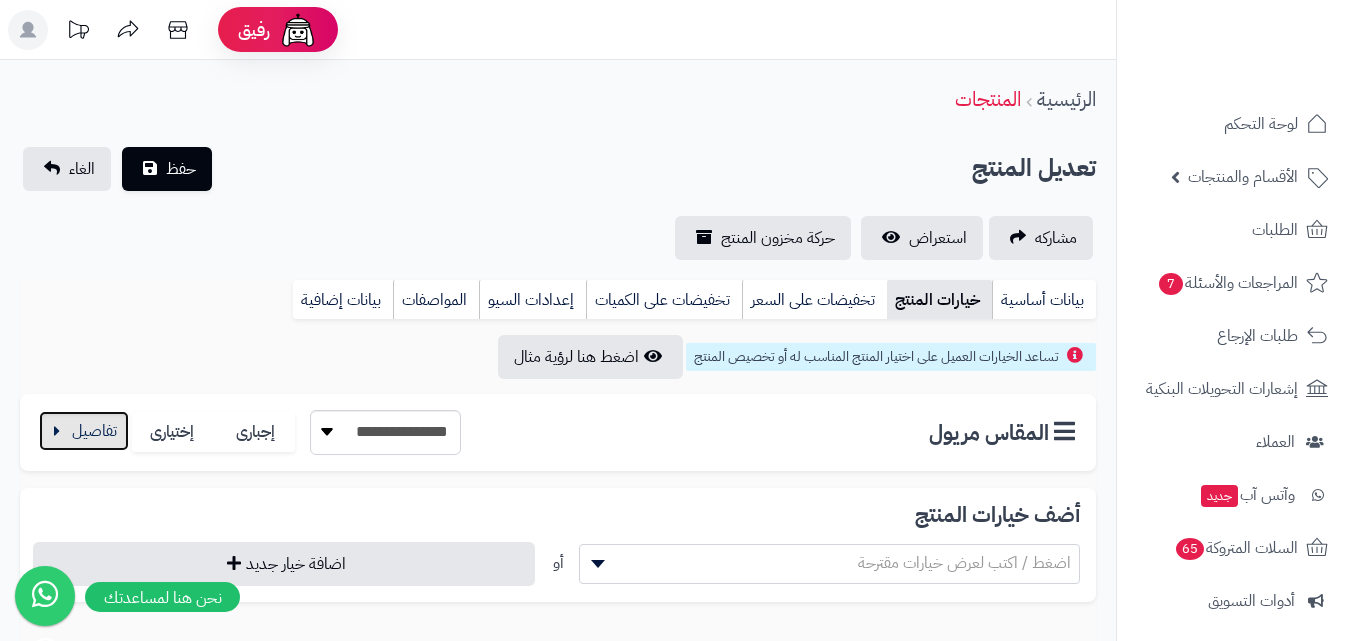 click at bounding box center [84, 431] 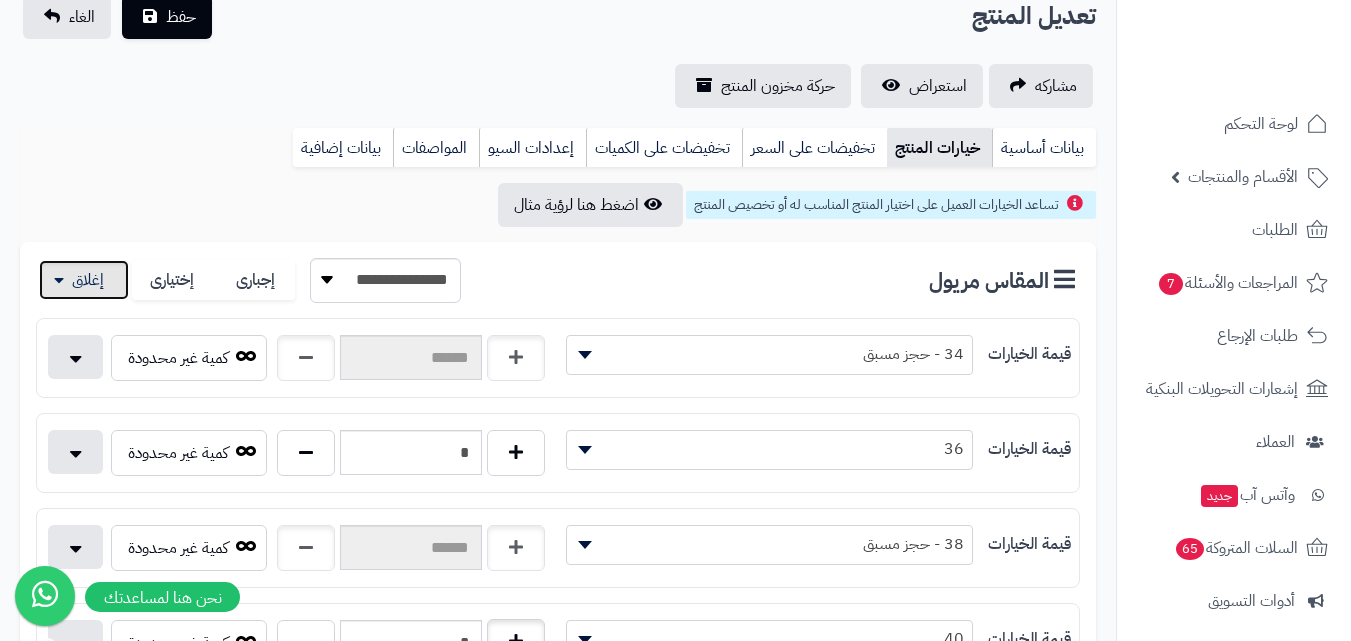scroll, scrollTop: 500, scrollLeft: 0, axis: vertical 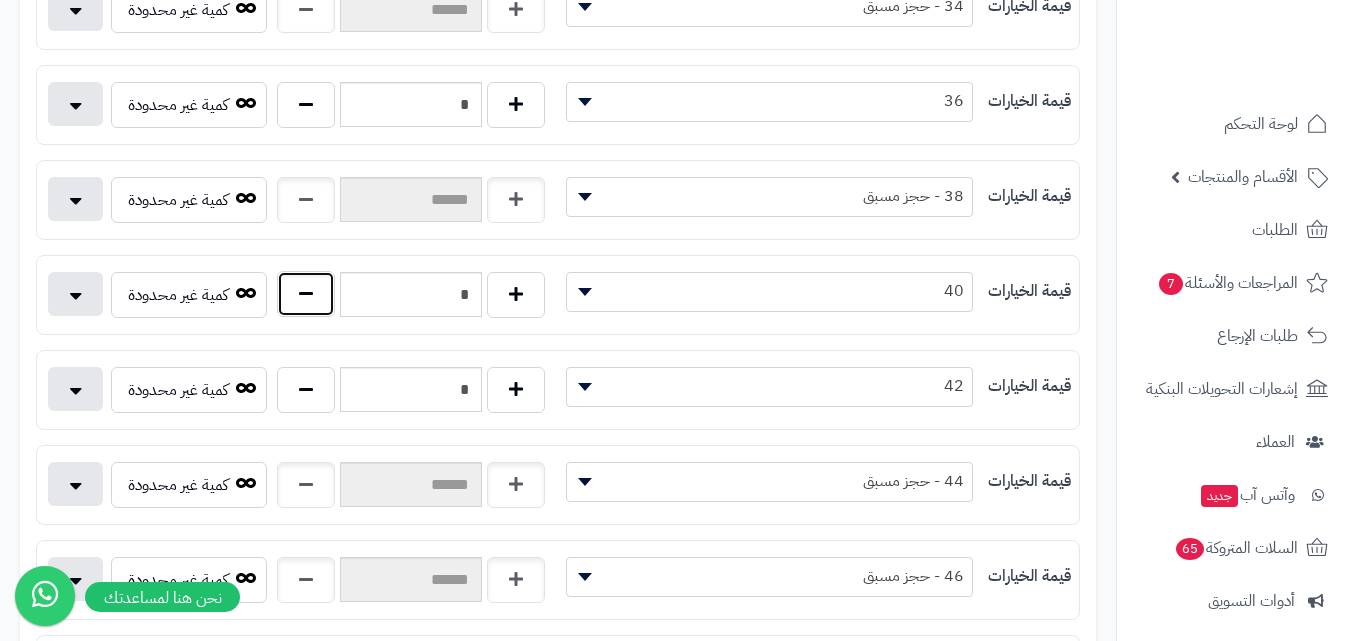 click at bounding box center [306, 294] 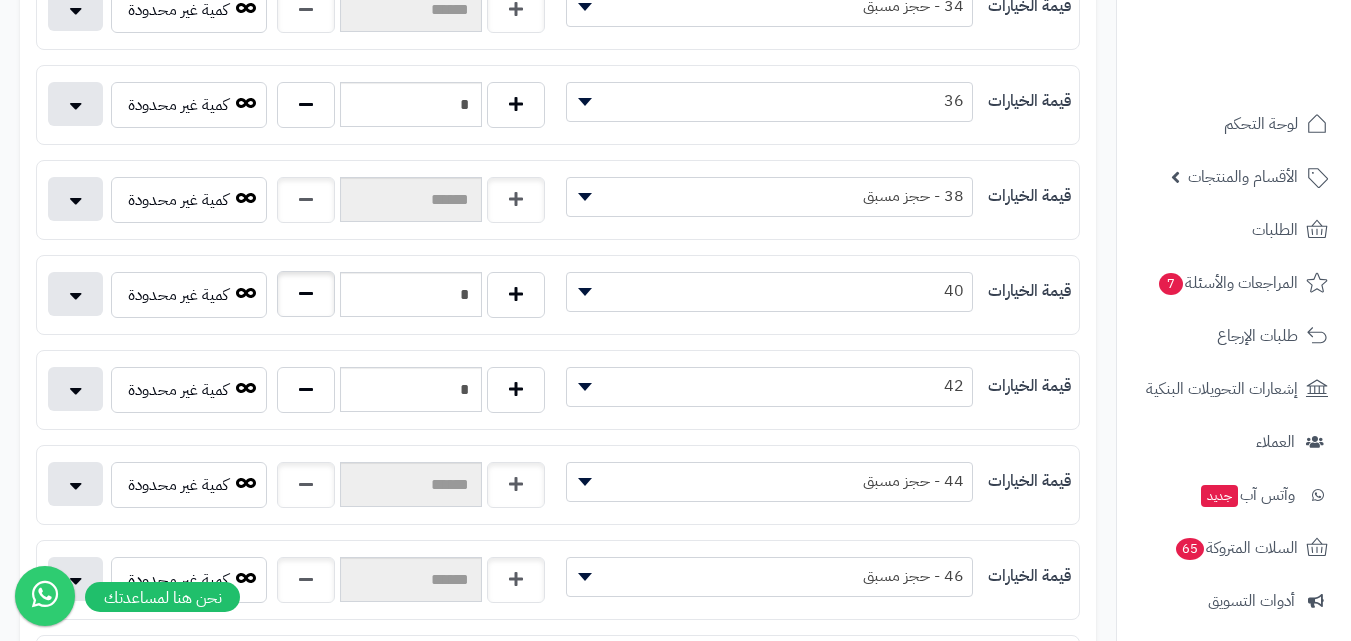 type on "*" 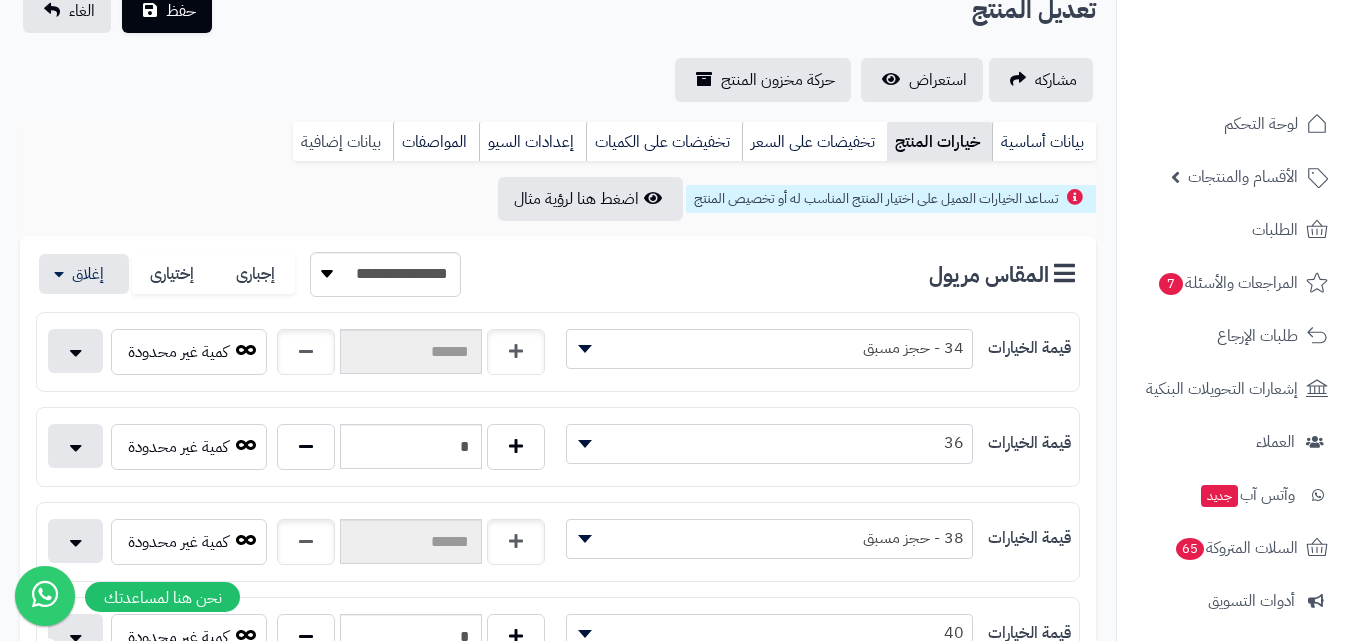 scroll, scrollTop: 0, scrollLeft: 0, axis: both 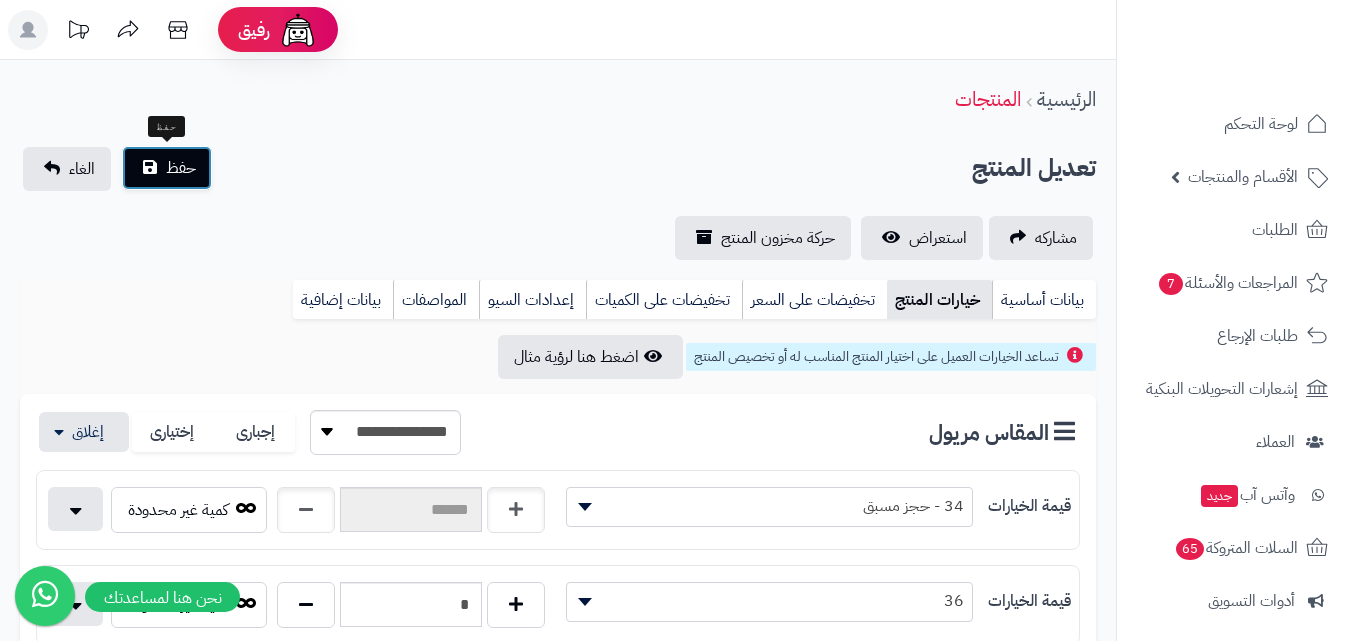 click on "حفظ" at bounding box center (181, 168) 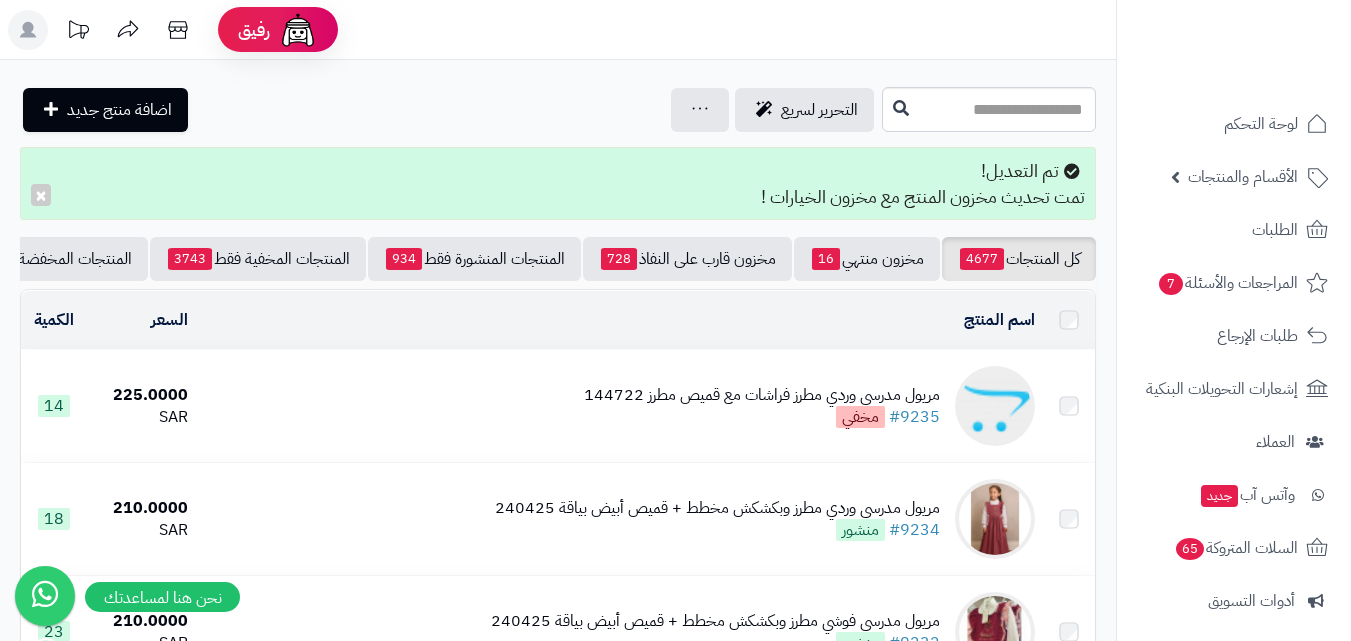 scroll, scrollTop: 0, scrollLeft: 0, axis: both 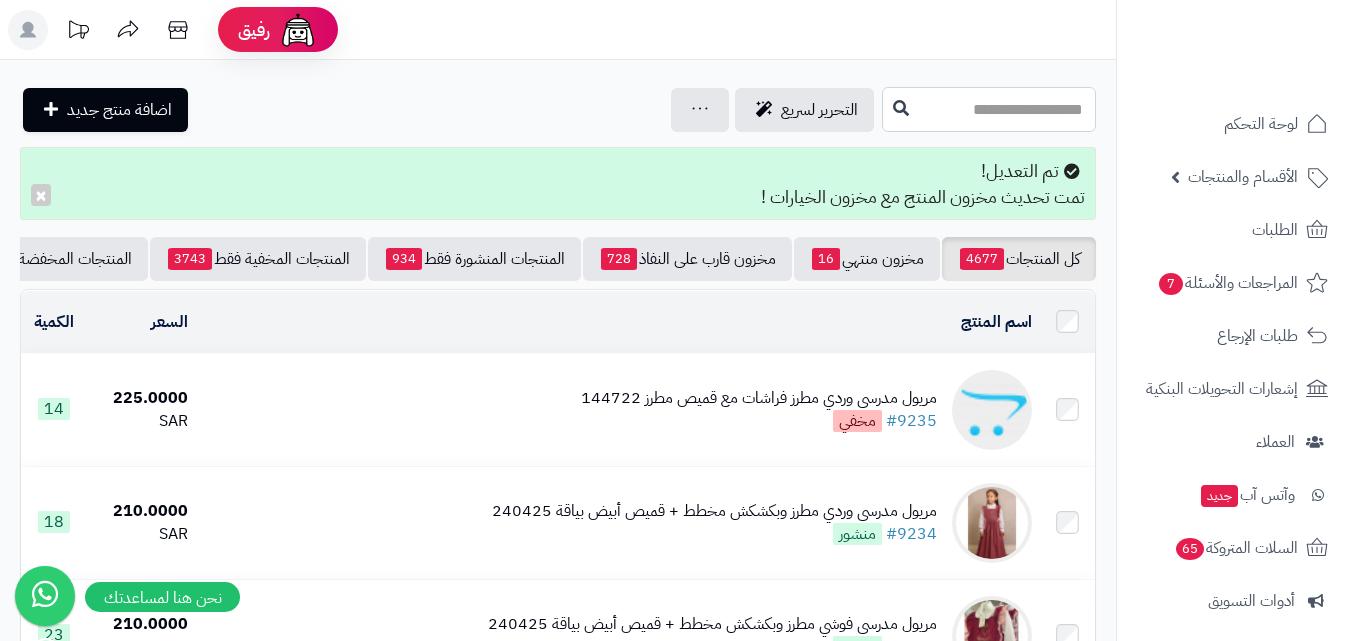click at bounding box center (989, 109) 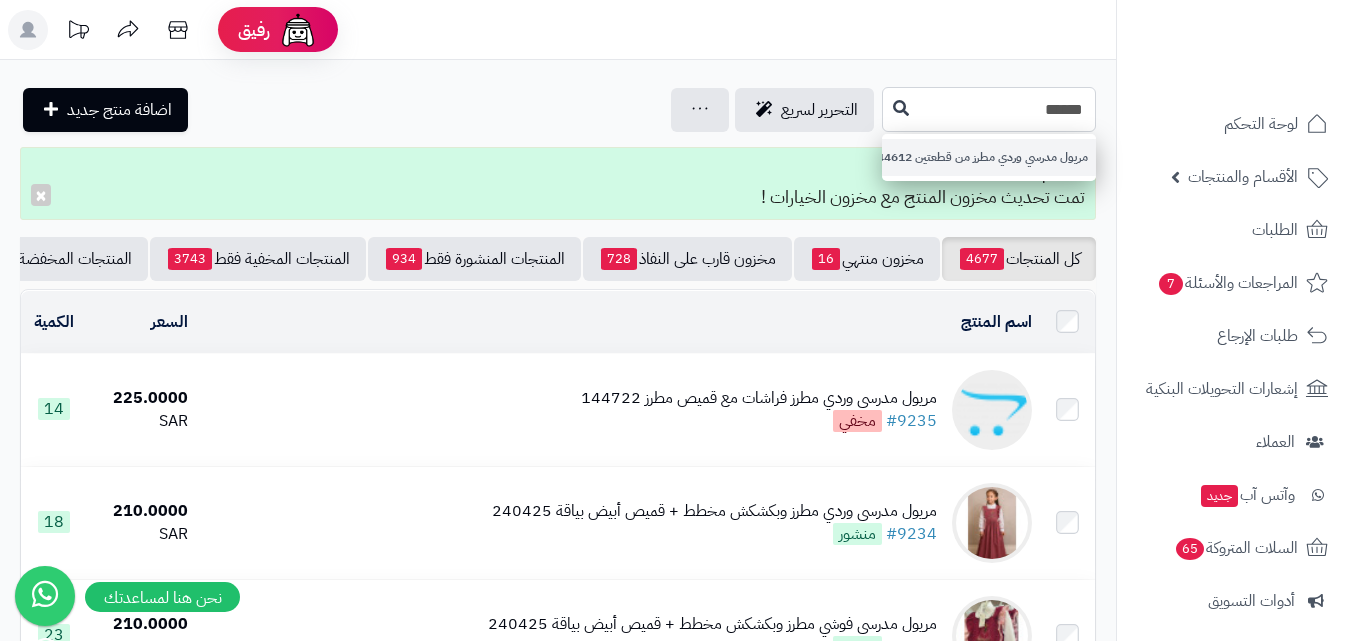 type on "******" 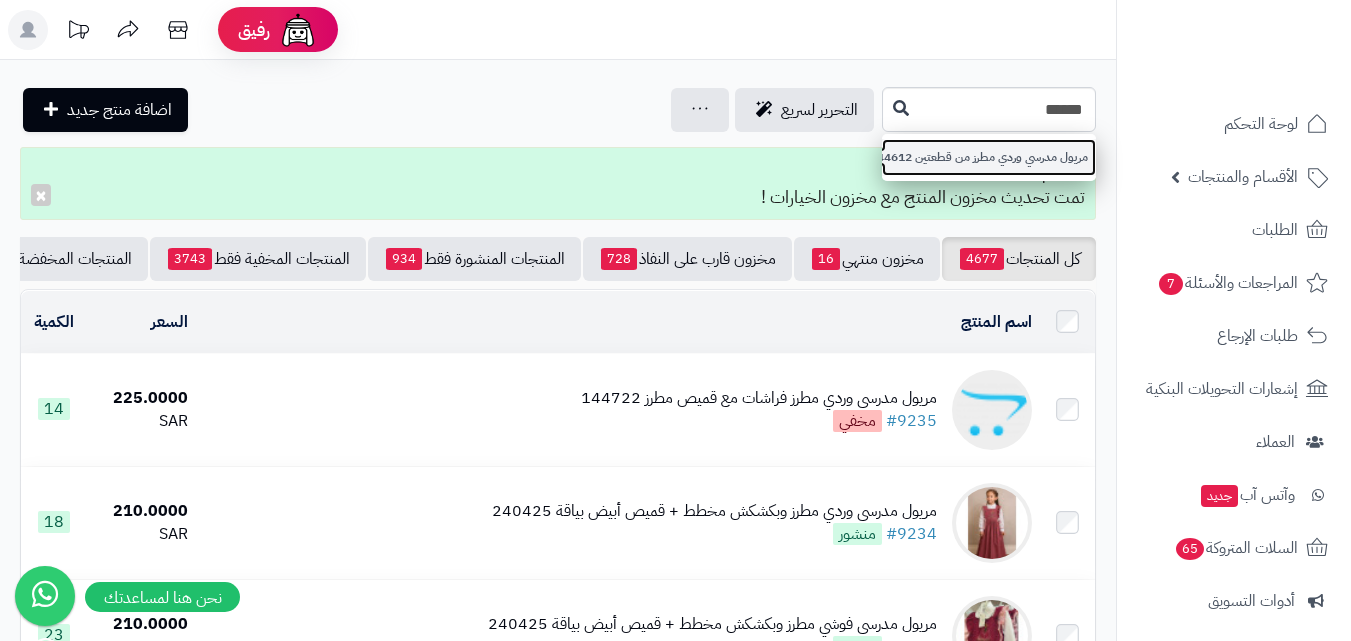 click on "مريول مدرسي وردي مطرز من قطعتين 144612" at bounding box center [989, 157] 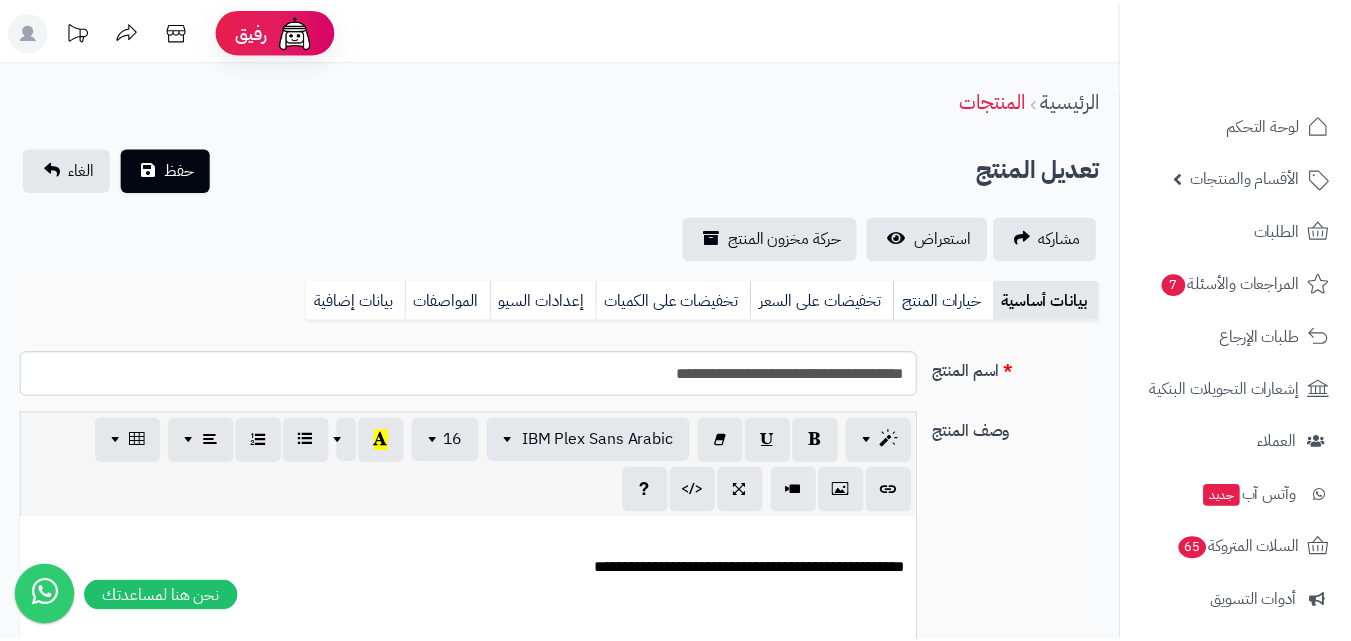 scroll, scrollTop: 0, scrollLeft: 0, axis: both 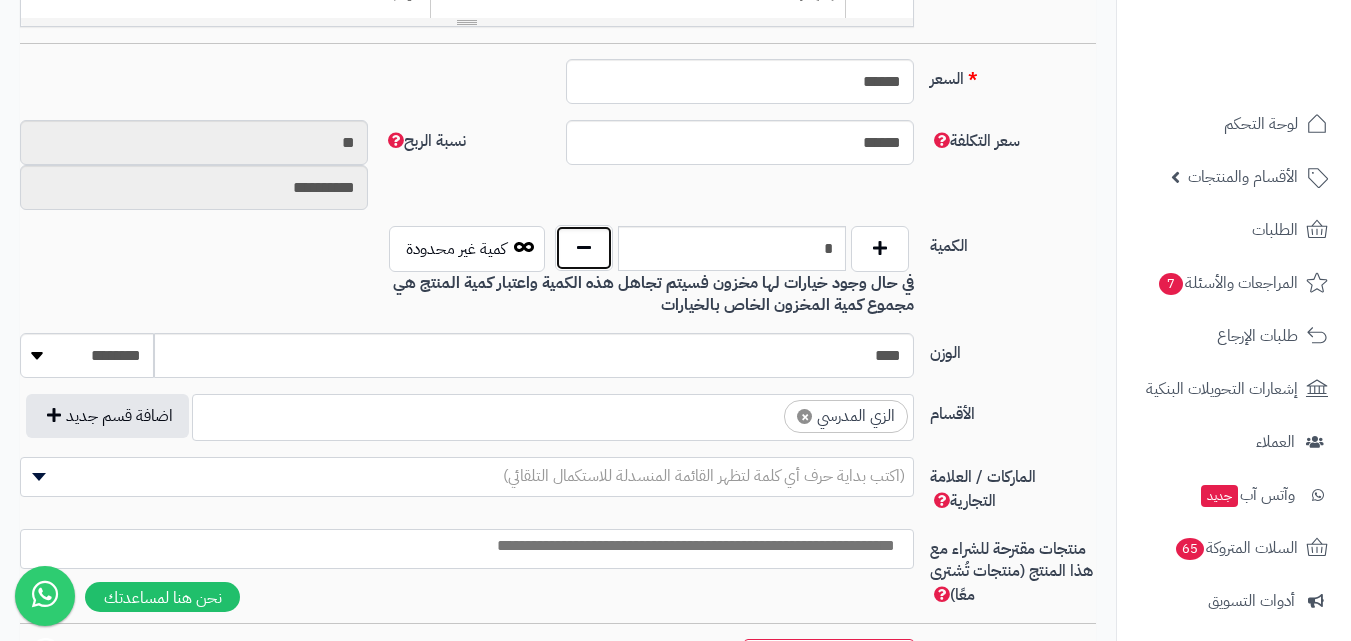 click at bounding box center (584, 248) 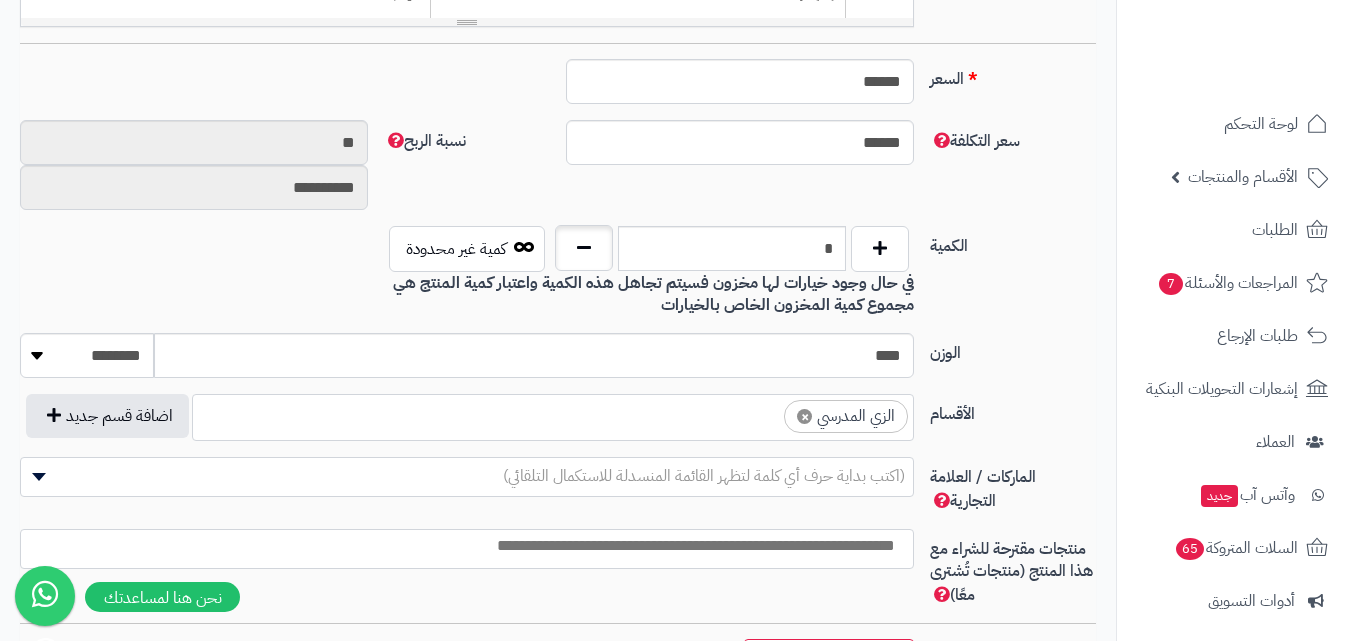 type on "*" 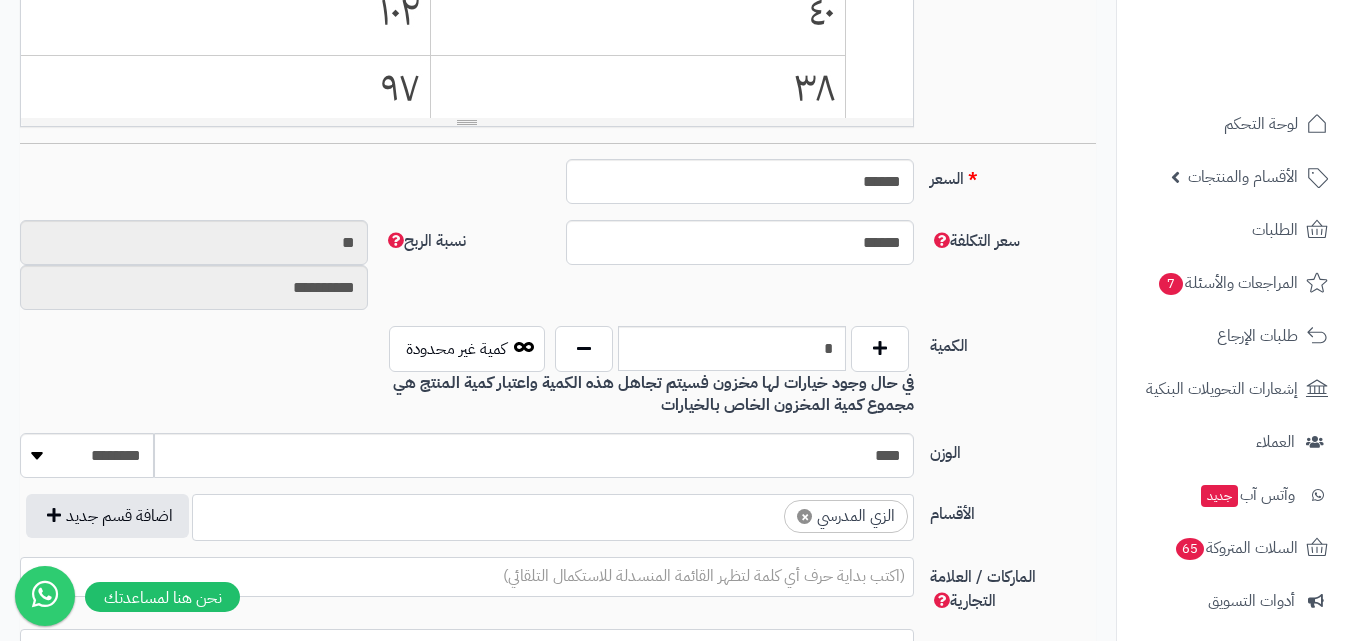 scroll, scrollTop: 0, scrollLeft: 0, axis: both 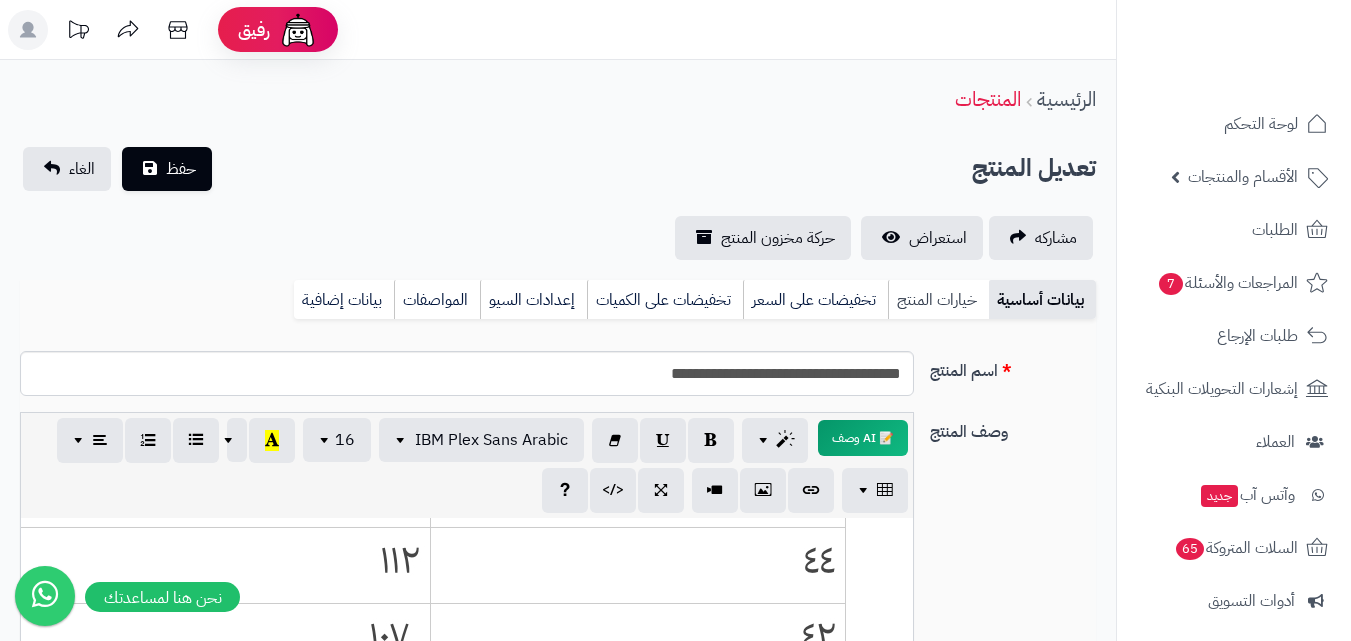 click on "خيارات المنتج" at bounding box center (938, 300) 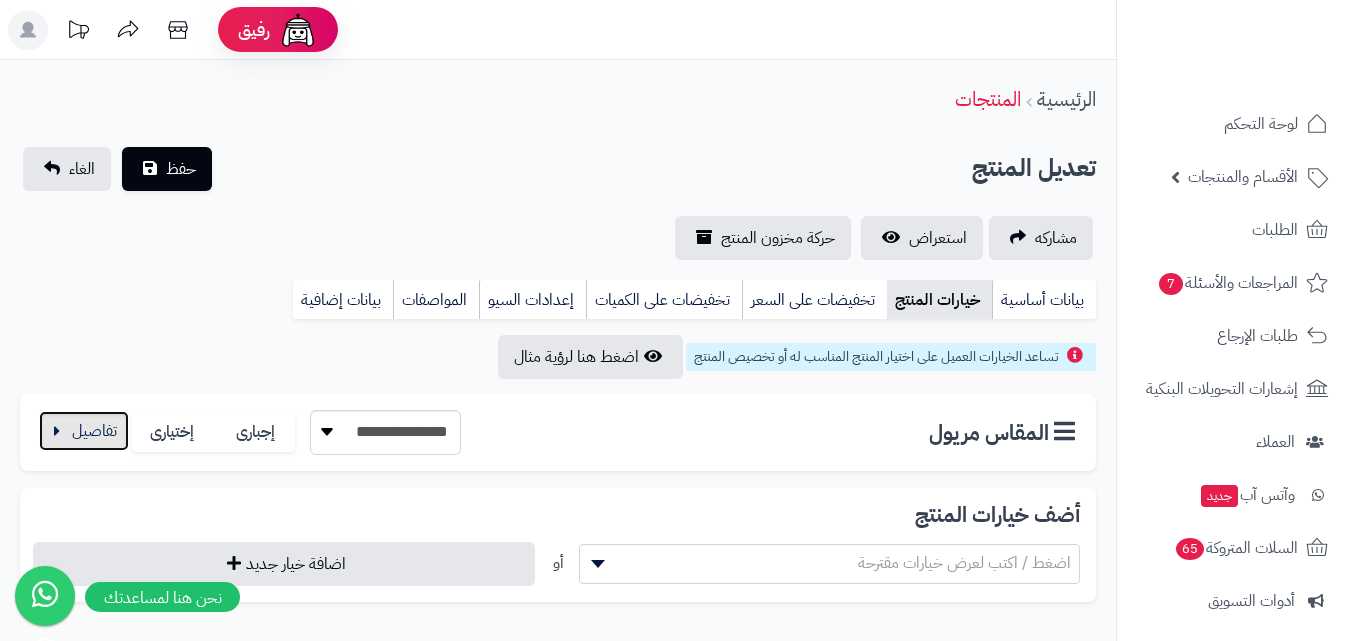 click at bounding box center [84, 431] 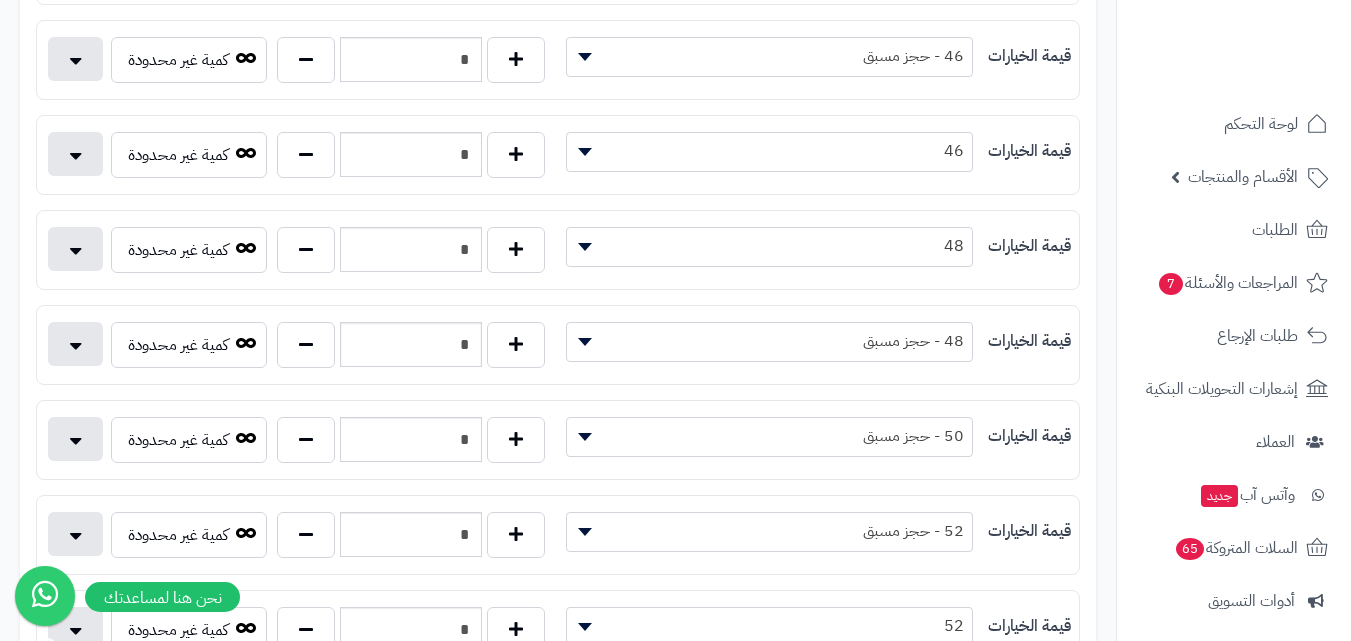 scroll, scrollTop: 1200, scrollLeft: 0, axis: vertical 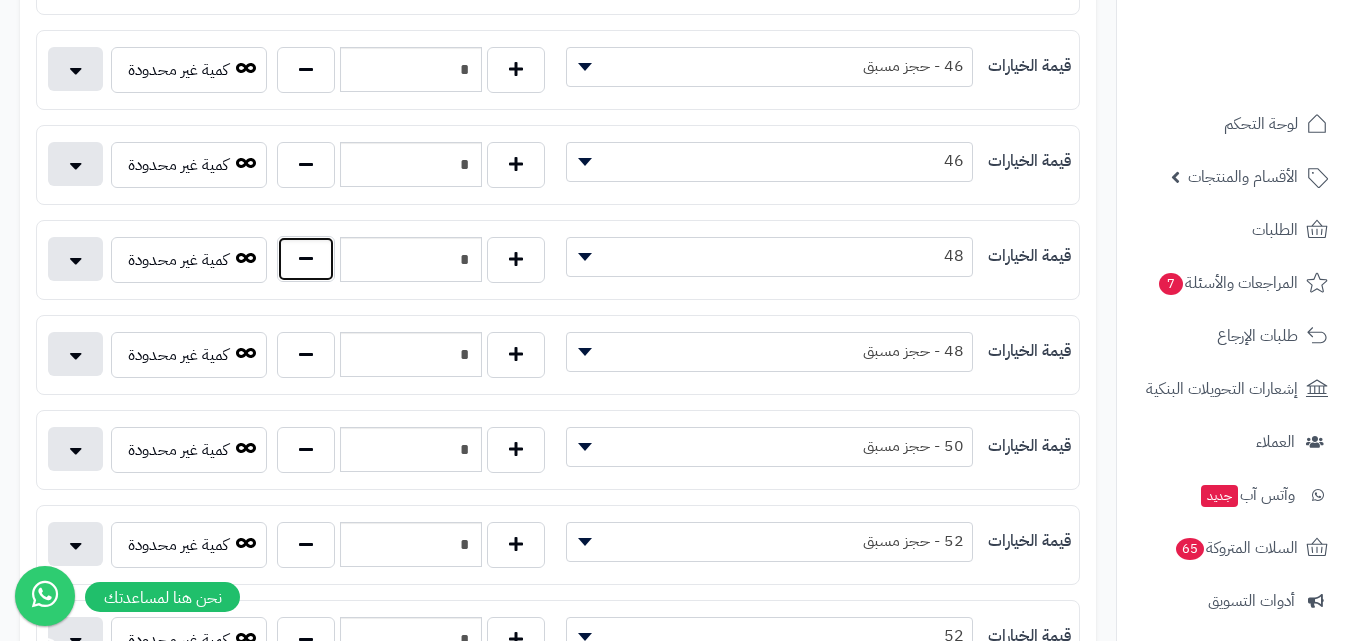 click at bounding box center (306, 259) 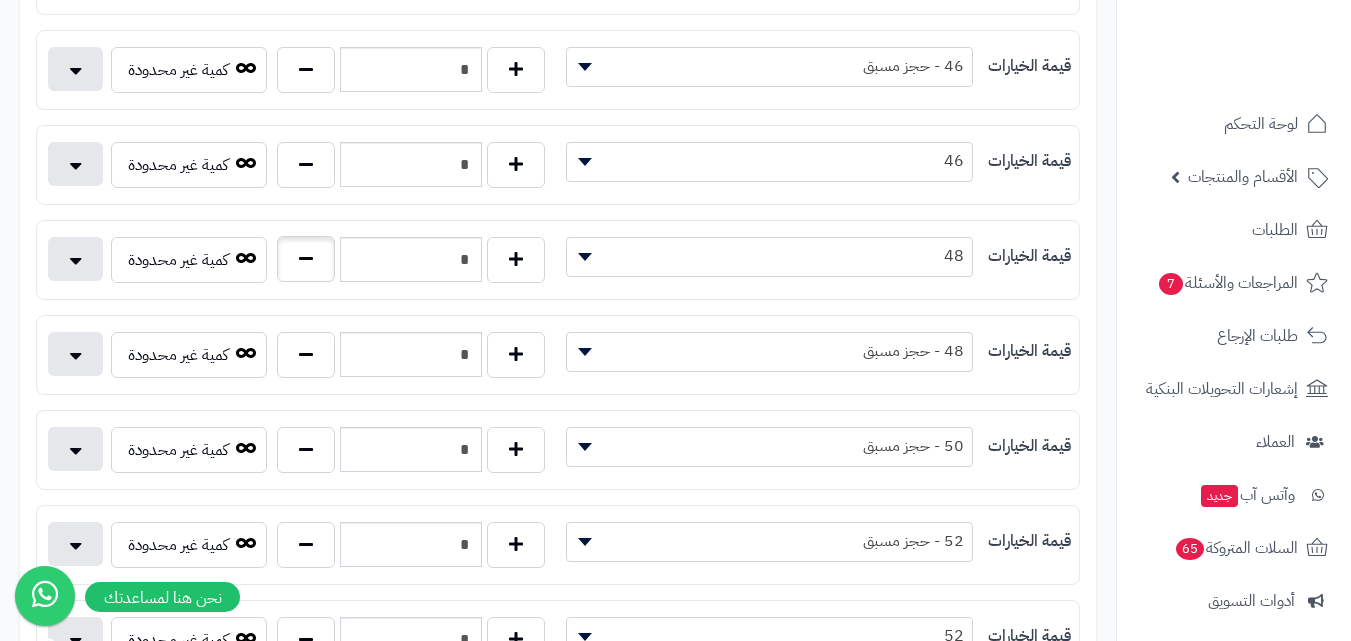 type on "*" 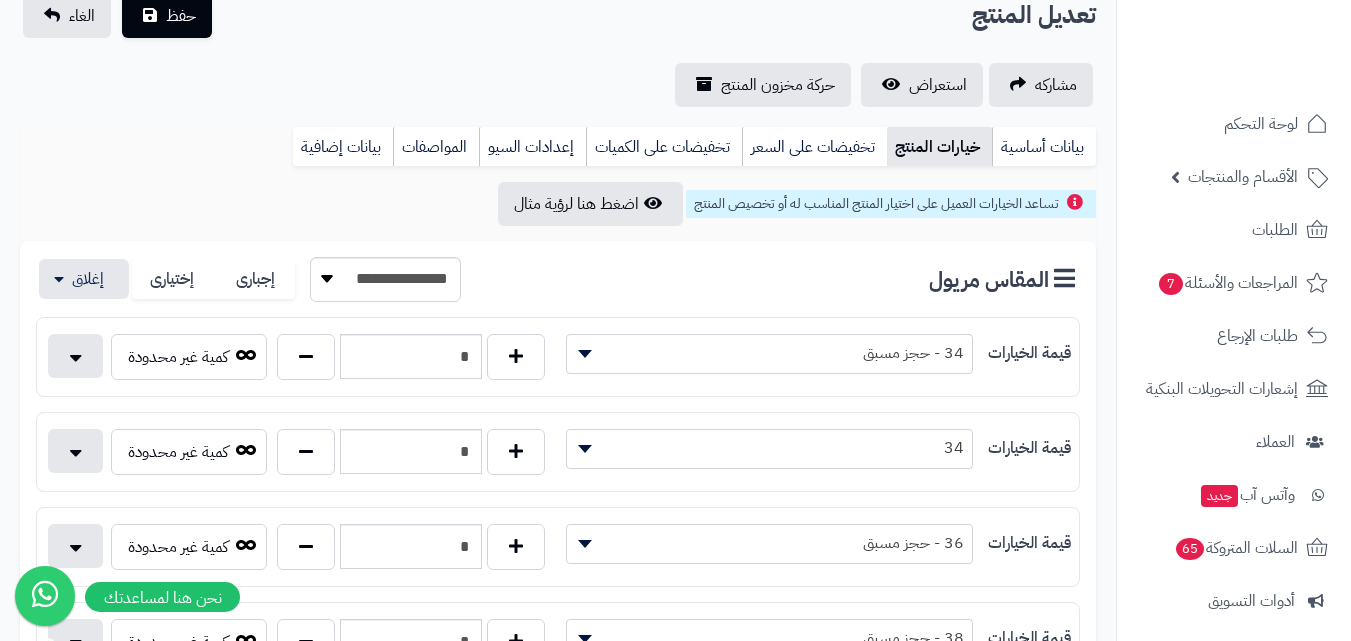 scroll, scrollTop: 0, scrollLeft: 0, axis: both 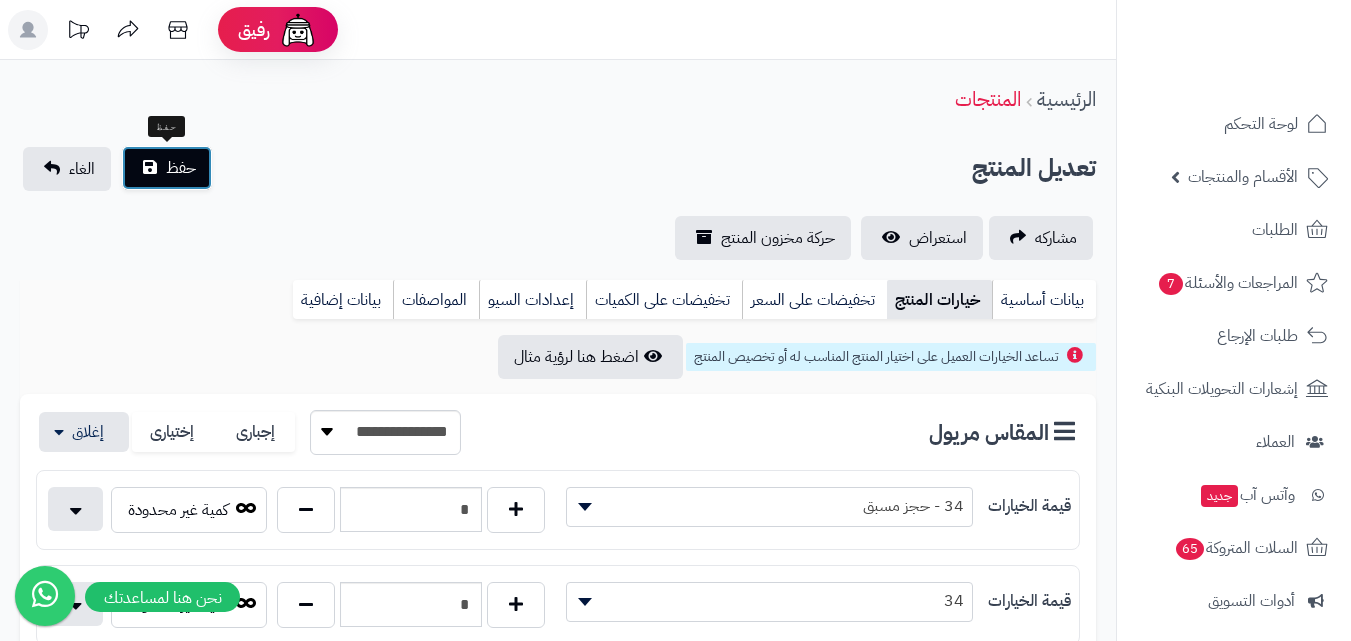 click on "حفظ" at bounding box center (167, 168) 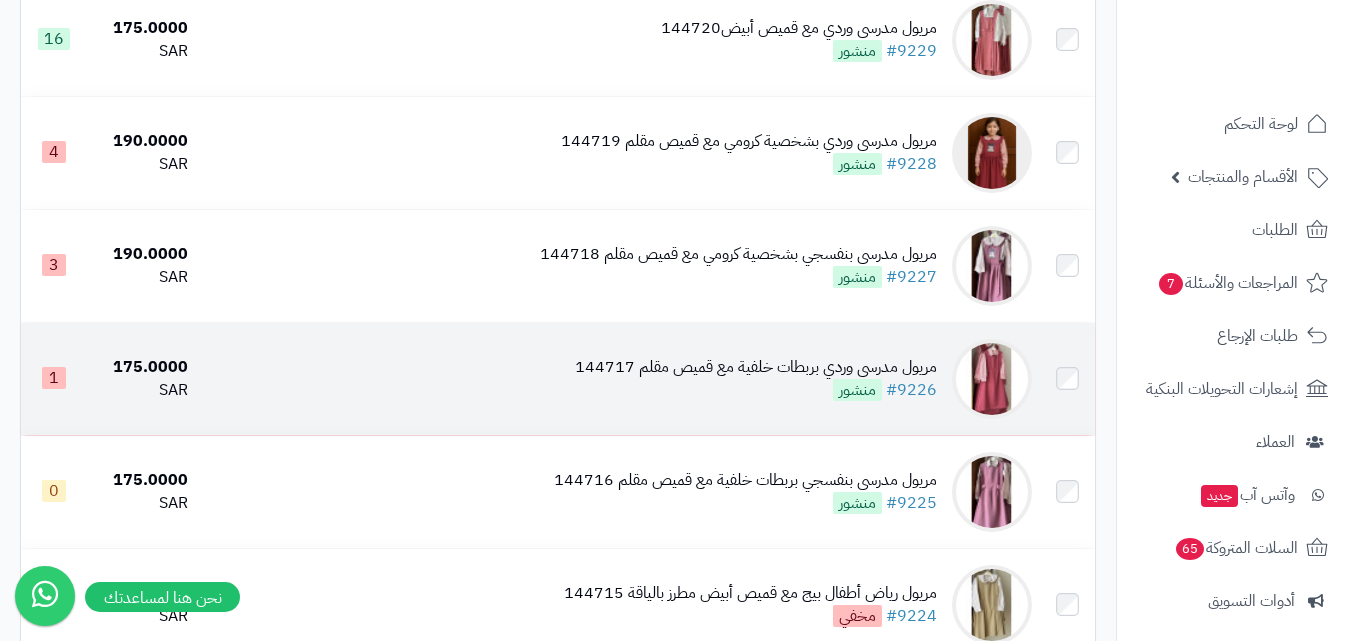 scroll, scrollTop: 1000, scrollLeft: 0, axis: vertical 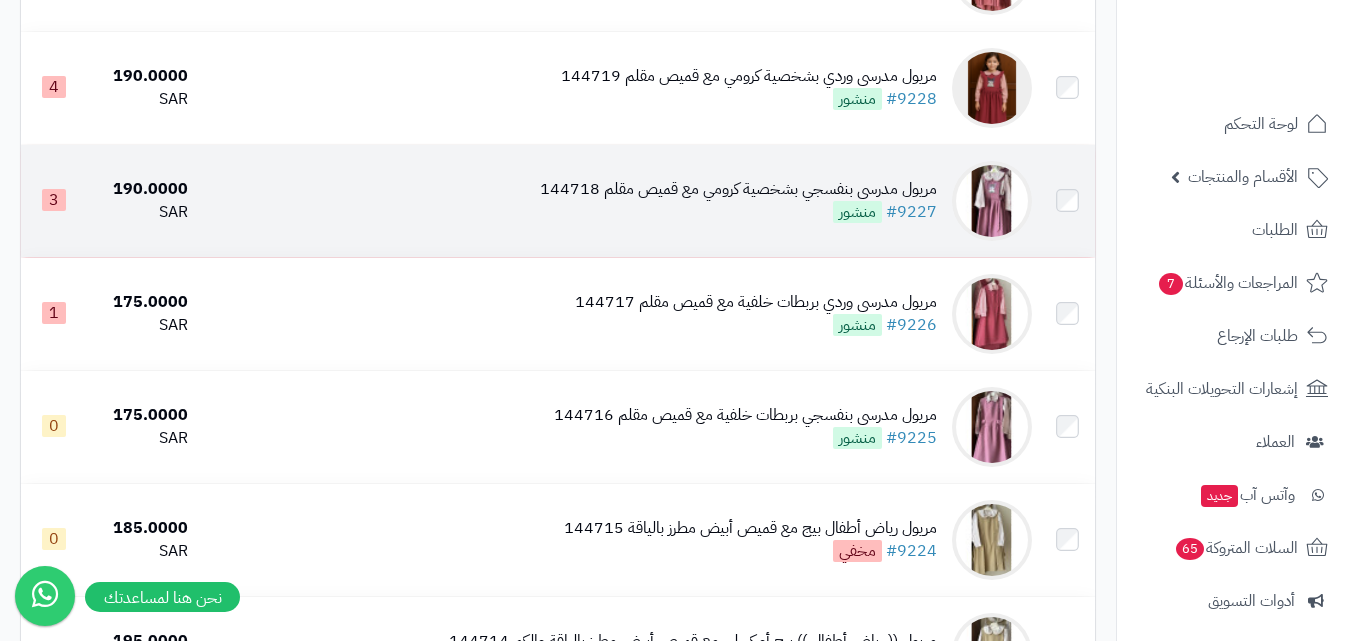 click at bounding box center (992, 201) 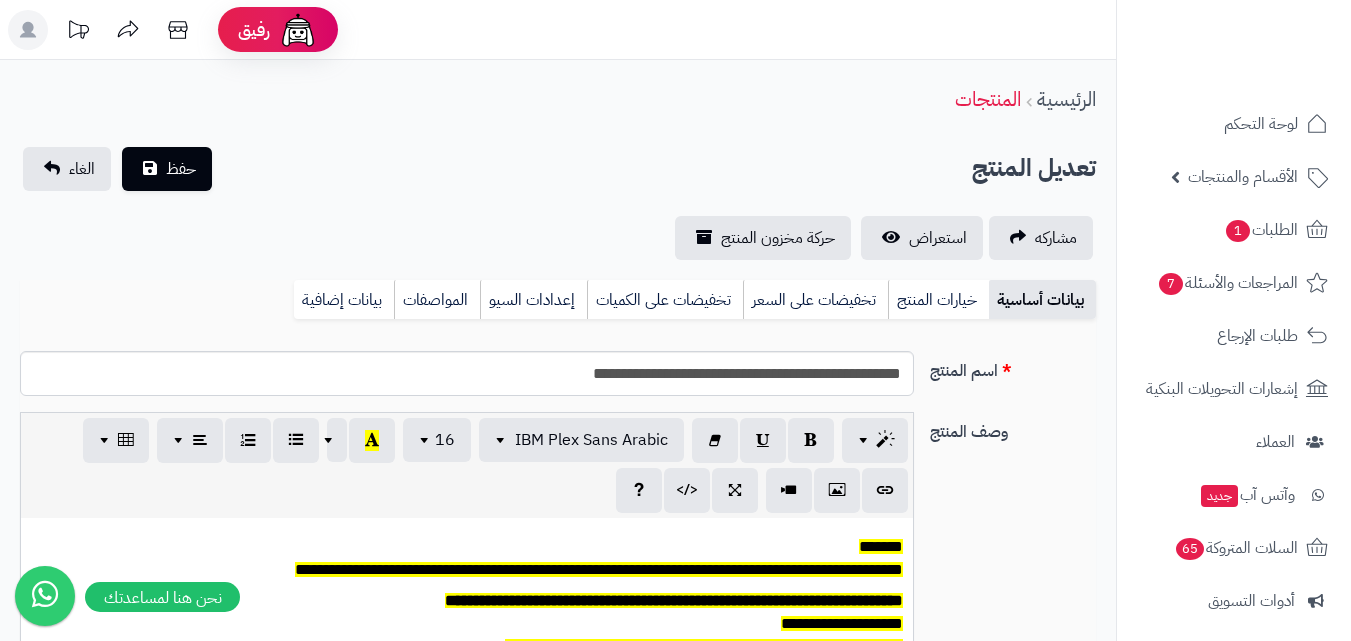 scroll, scrollTop: 0, scrollLeft: 0, axis: both 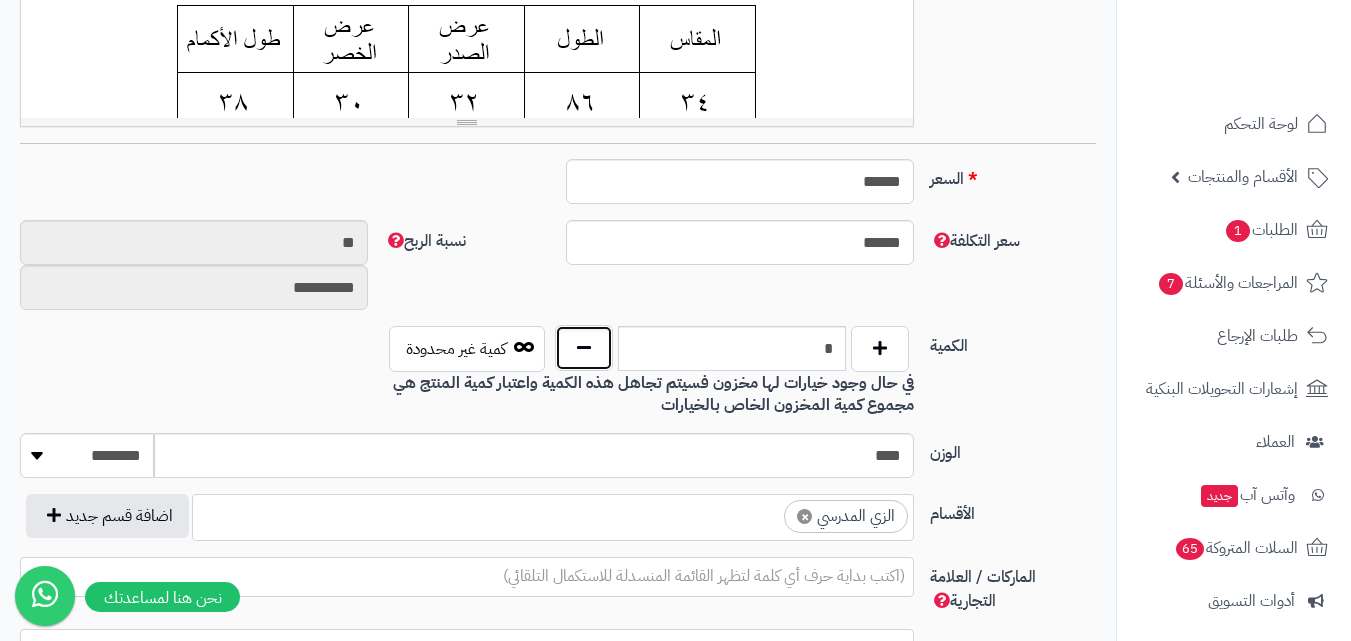 click at bounding box center (584, 348) 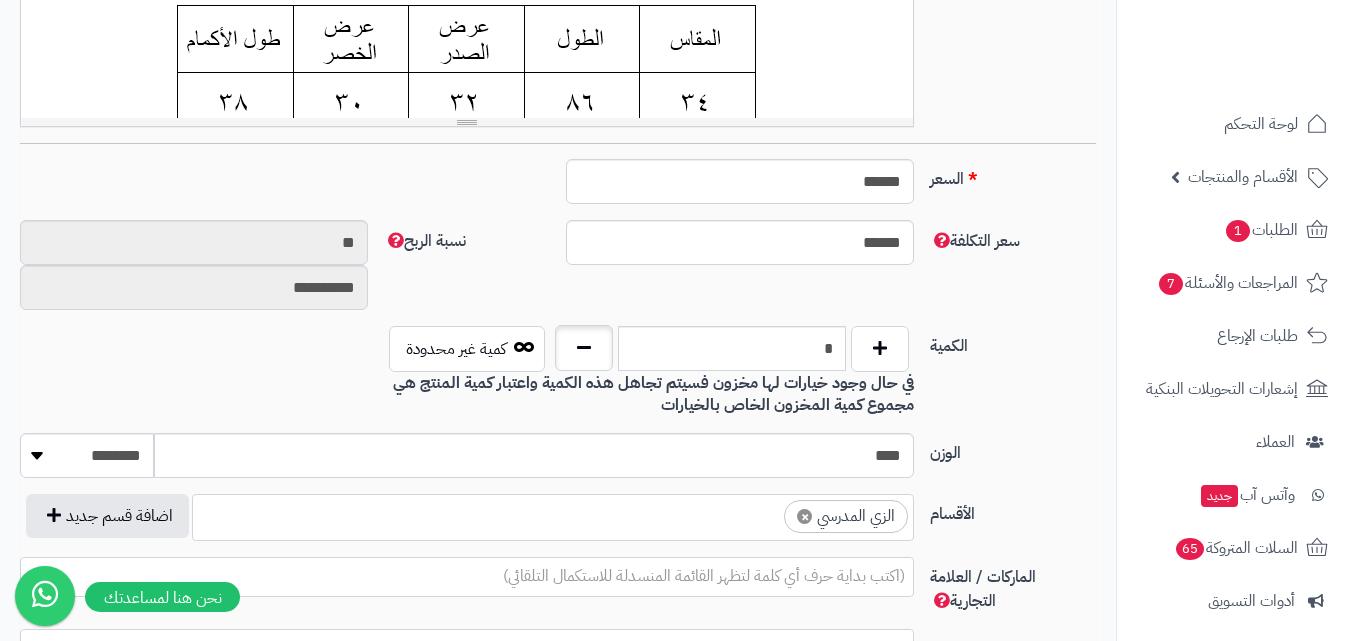 type on "*" 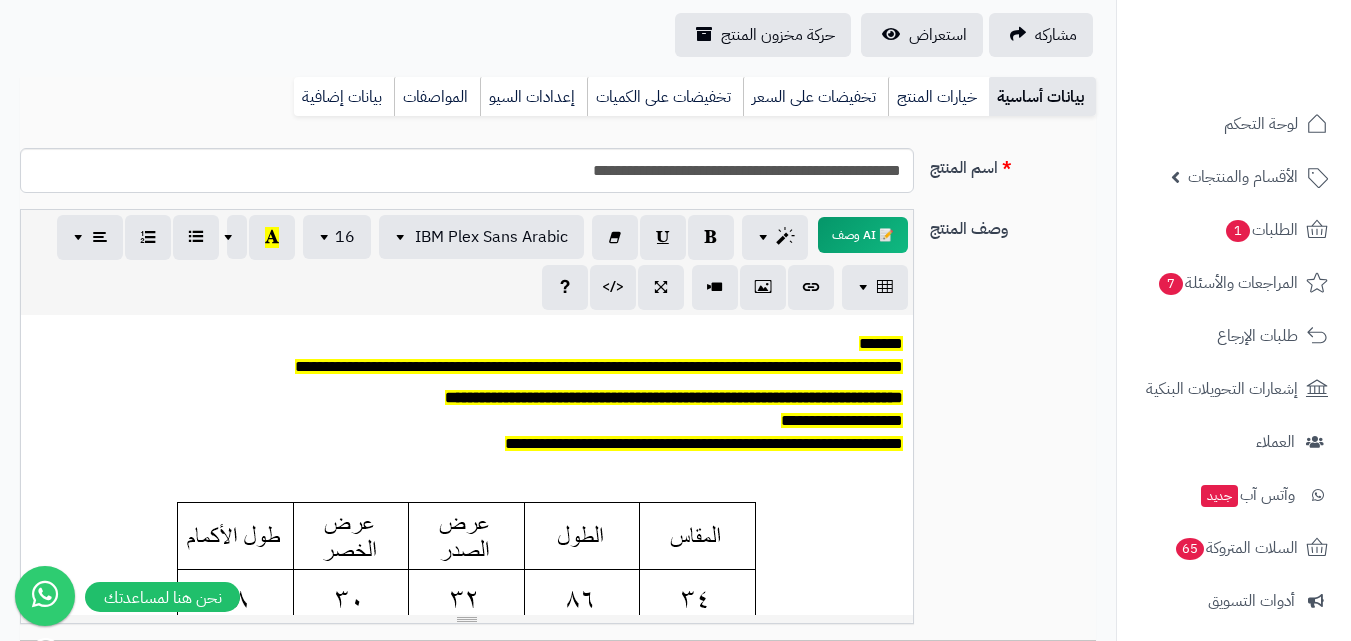 scroll, scrollTop: 100, scrollLeft: 0, axis: vertical 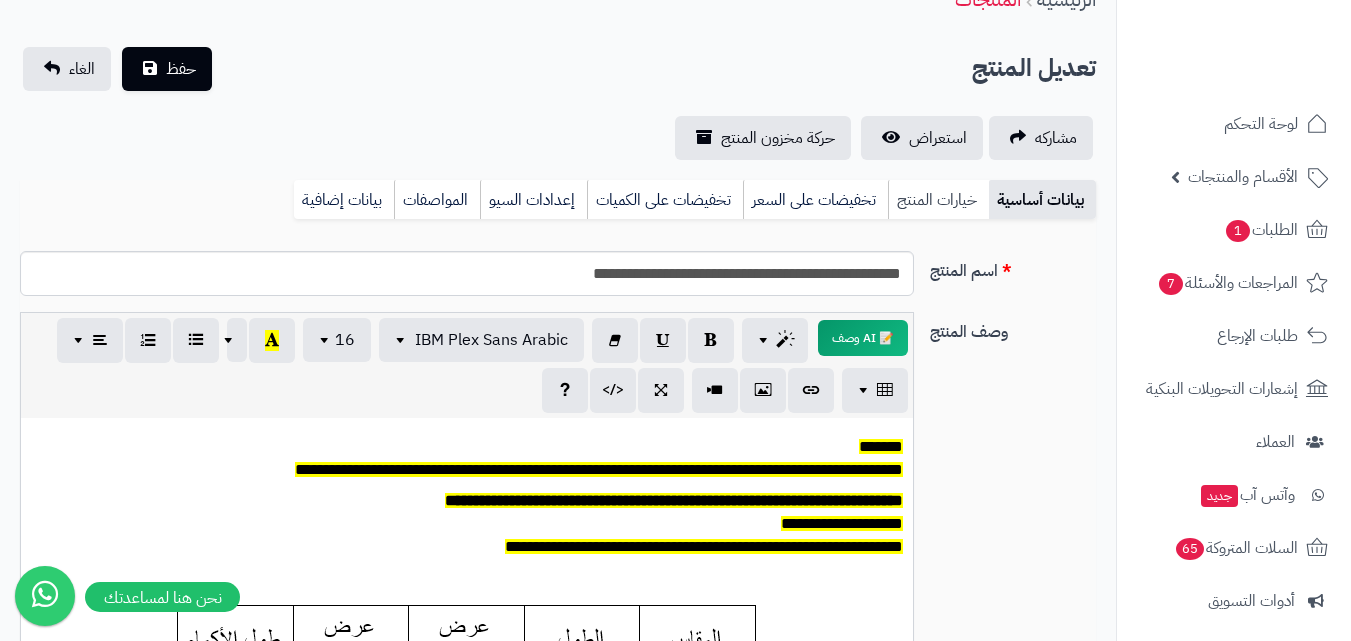 click on "خيارات المنتج" at bounding box center (938, 200) 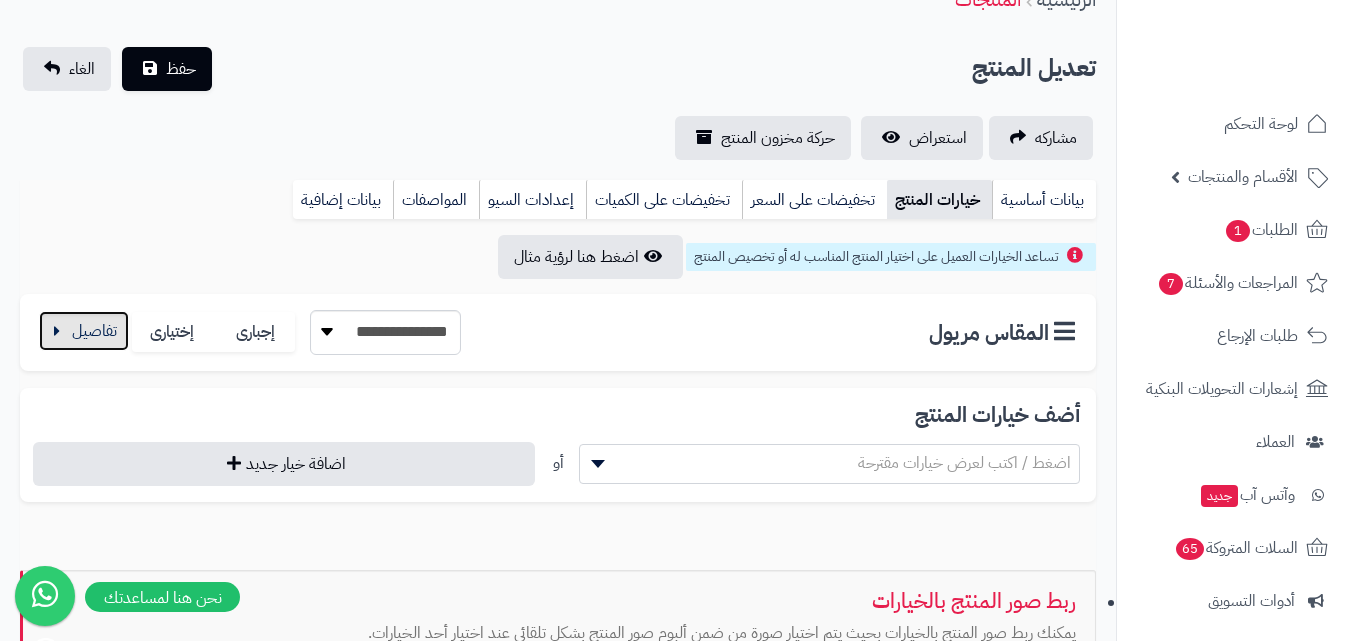 click at bounding box center (84, 331) 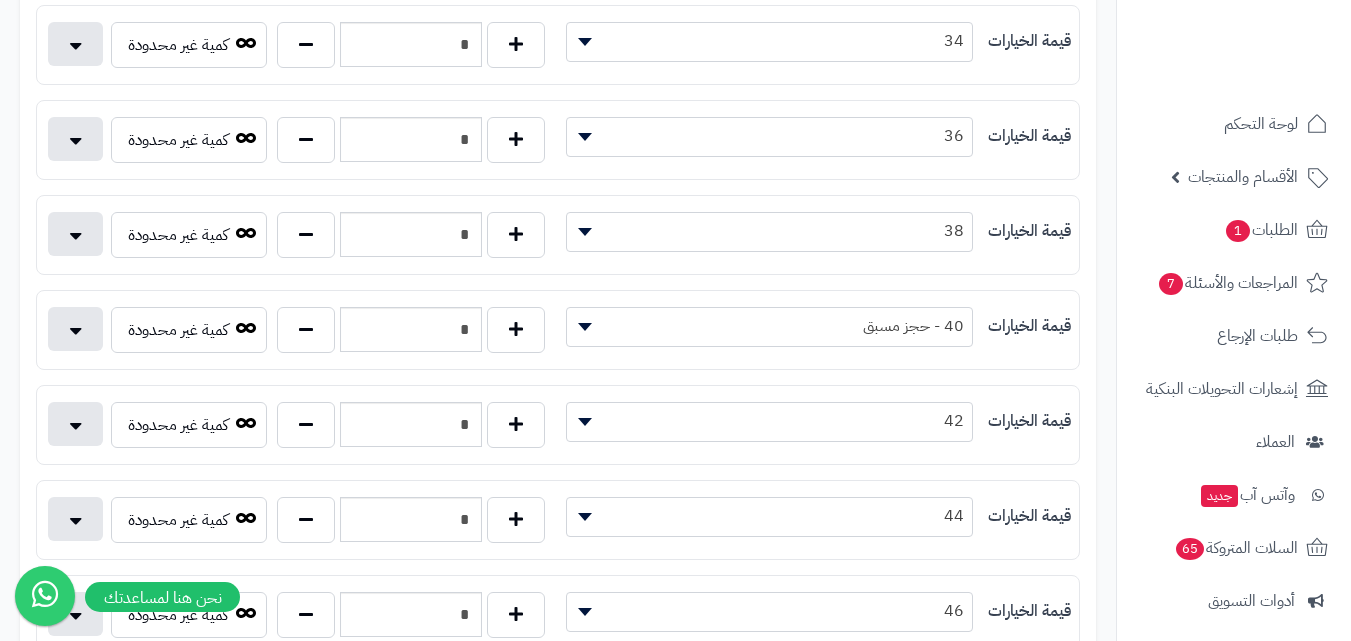 scroll, scrollTop: 500, scrollLeft: 0, axis: vertical 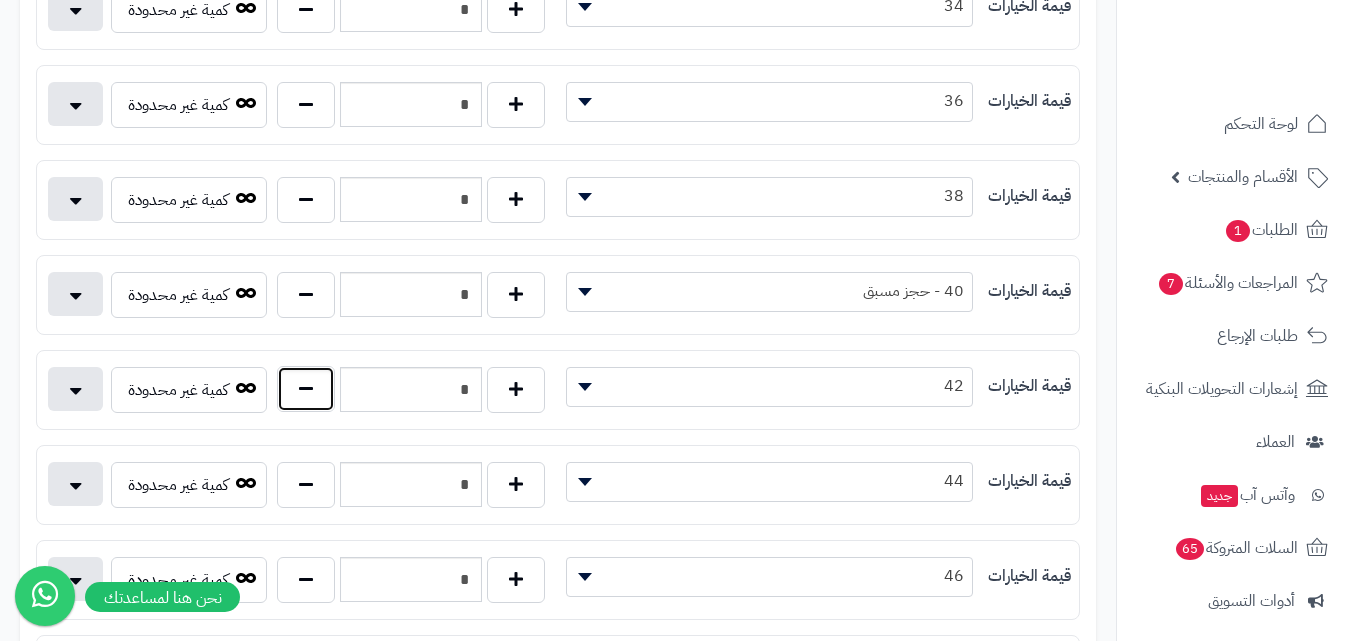 click at bounding box center [306, 389] 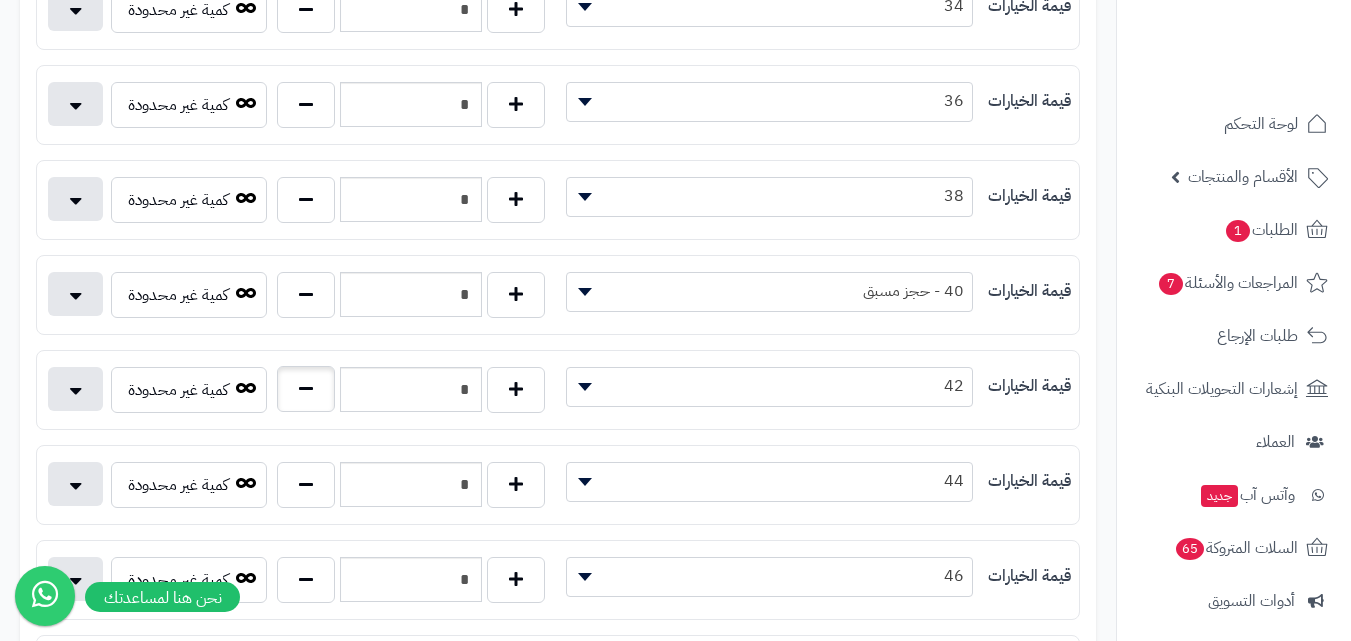 type on "*" 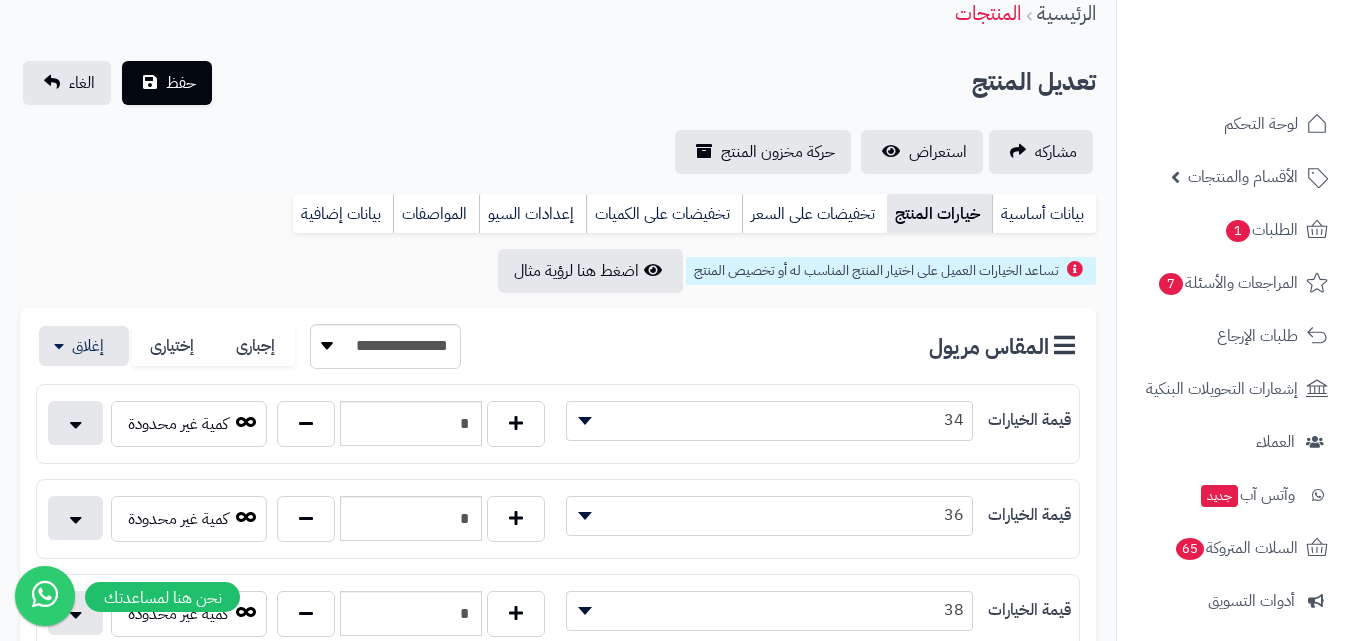 scroll, scrollTop: 0, scrollLeft: 0, axis: both 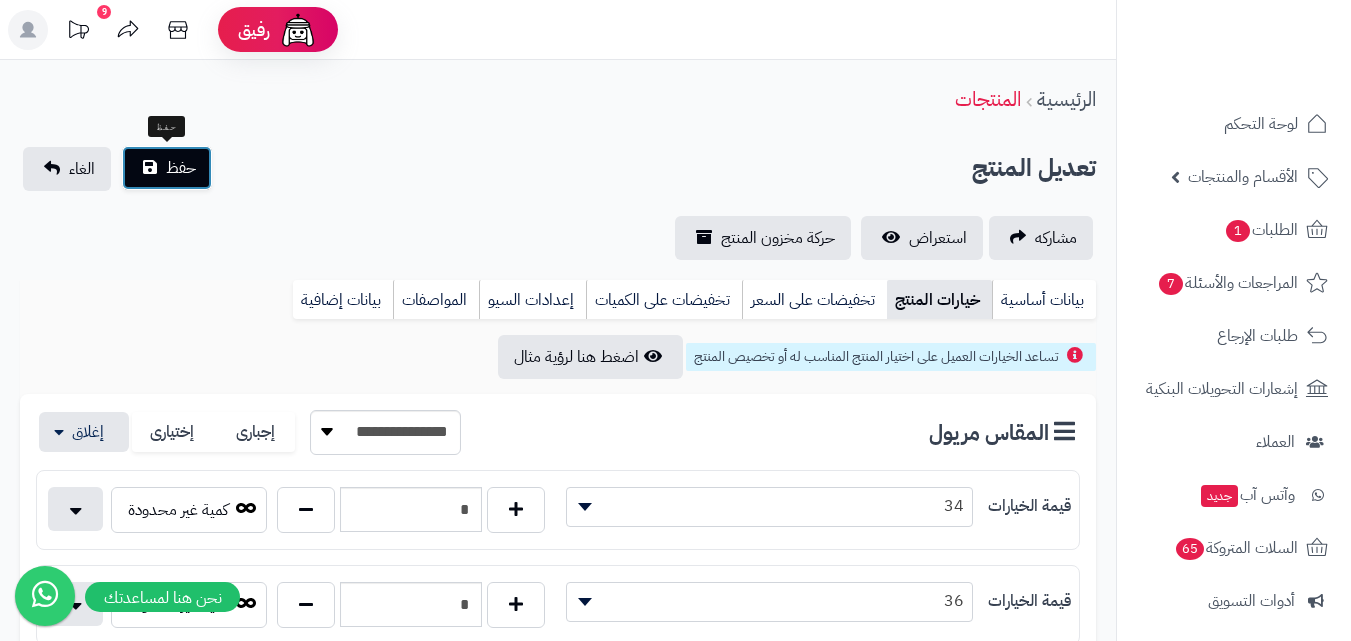 click on "حفظ" at bounding box center (167, 168) 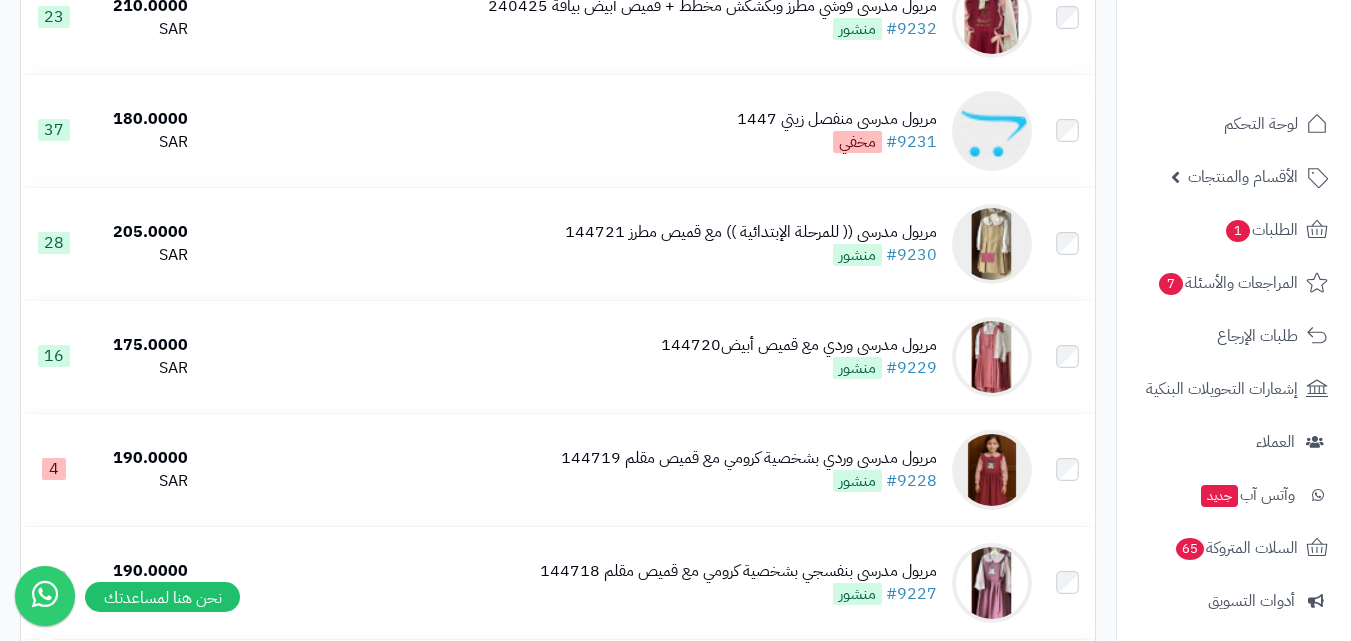 scroll, scrollTop: 800, scrollLeft: 0, axis: vertical 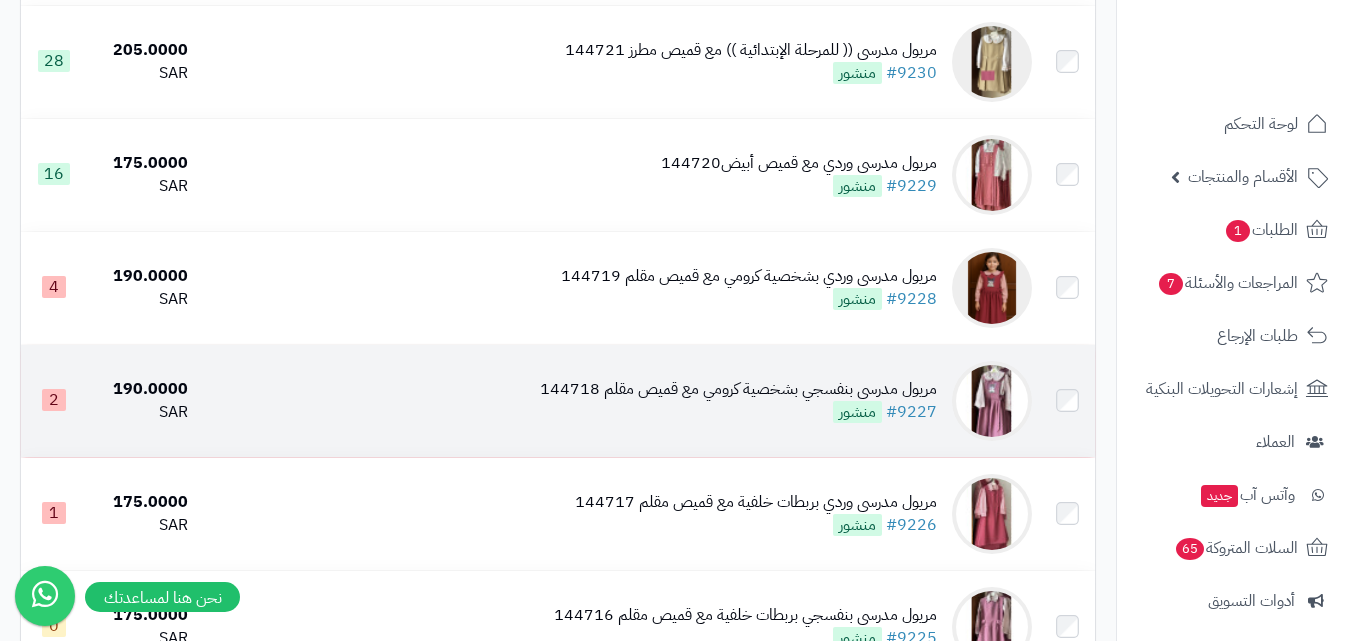 click at bounding box center (992, 401) 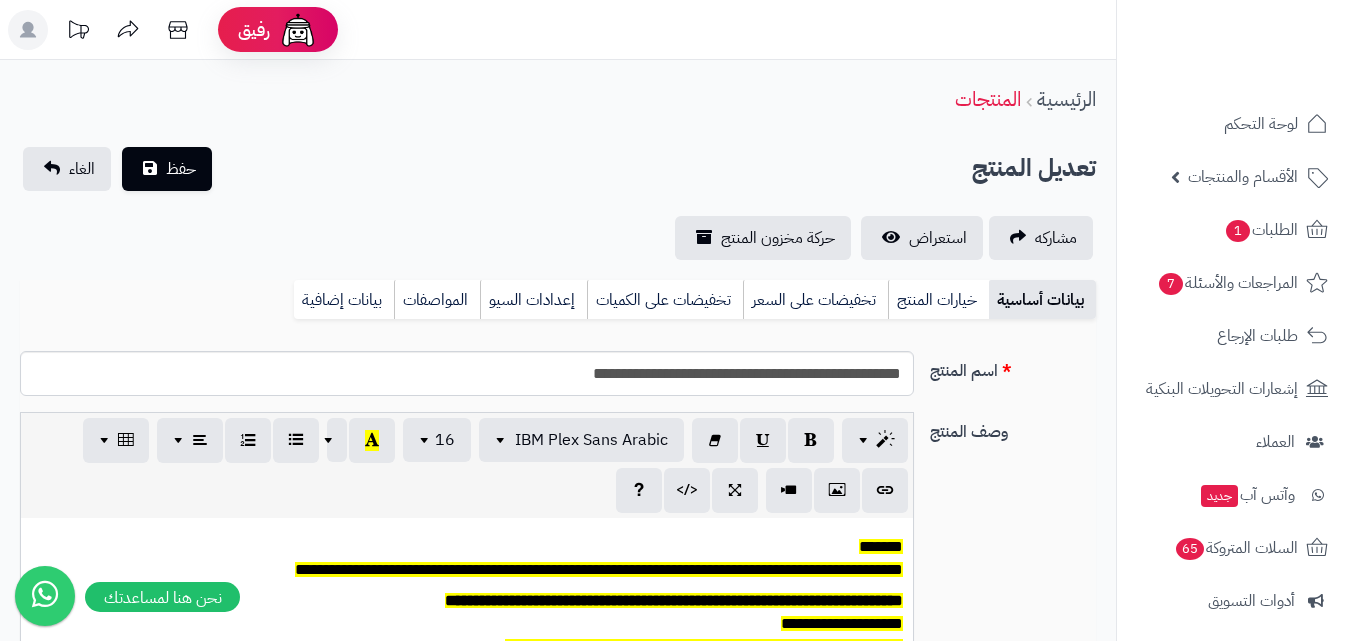 scroll, scrollTop: 0, scrollLeft: 0, axis: both 